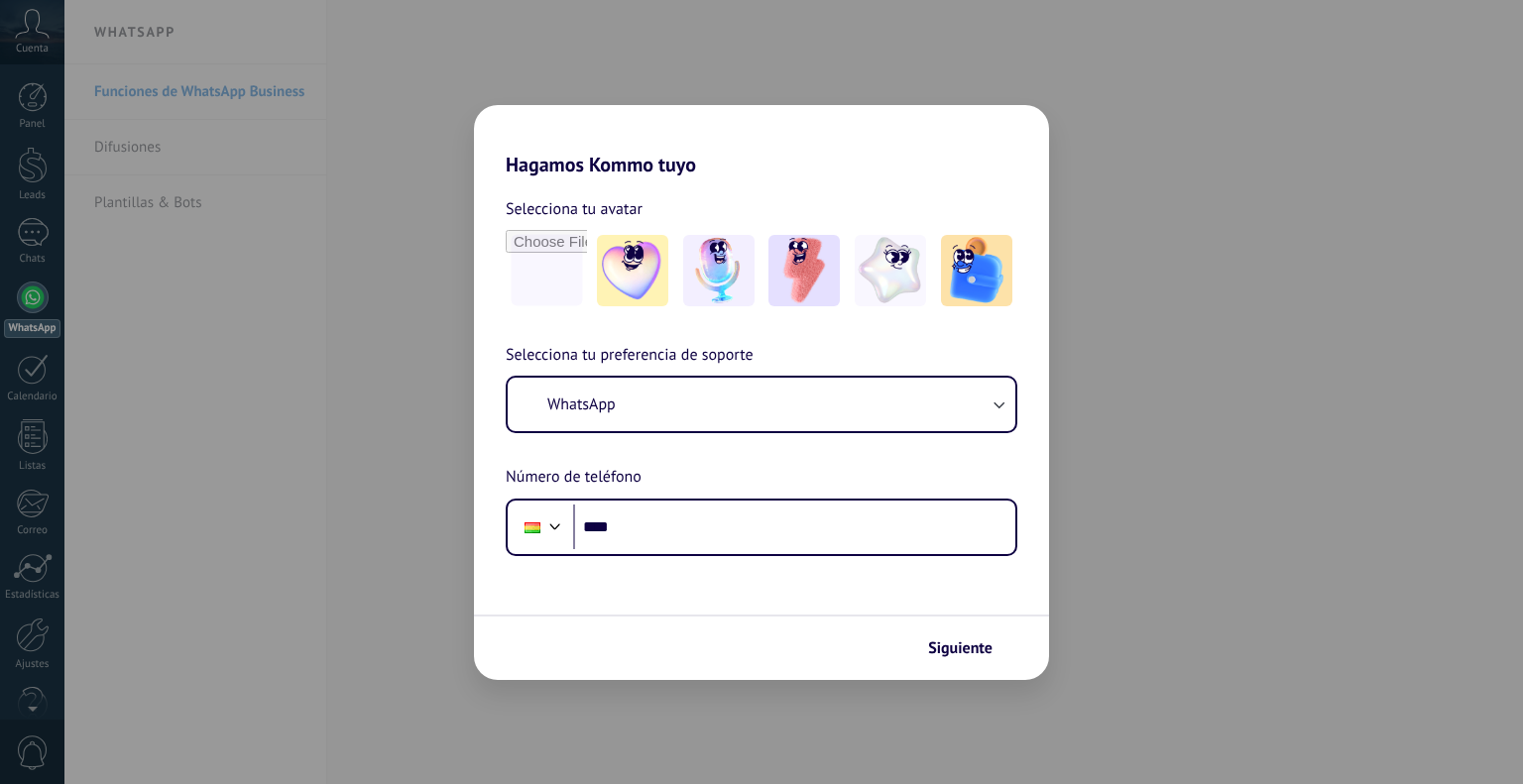 scroll, scrollTop: 0, scrollLeft: 0, axis: both 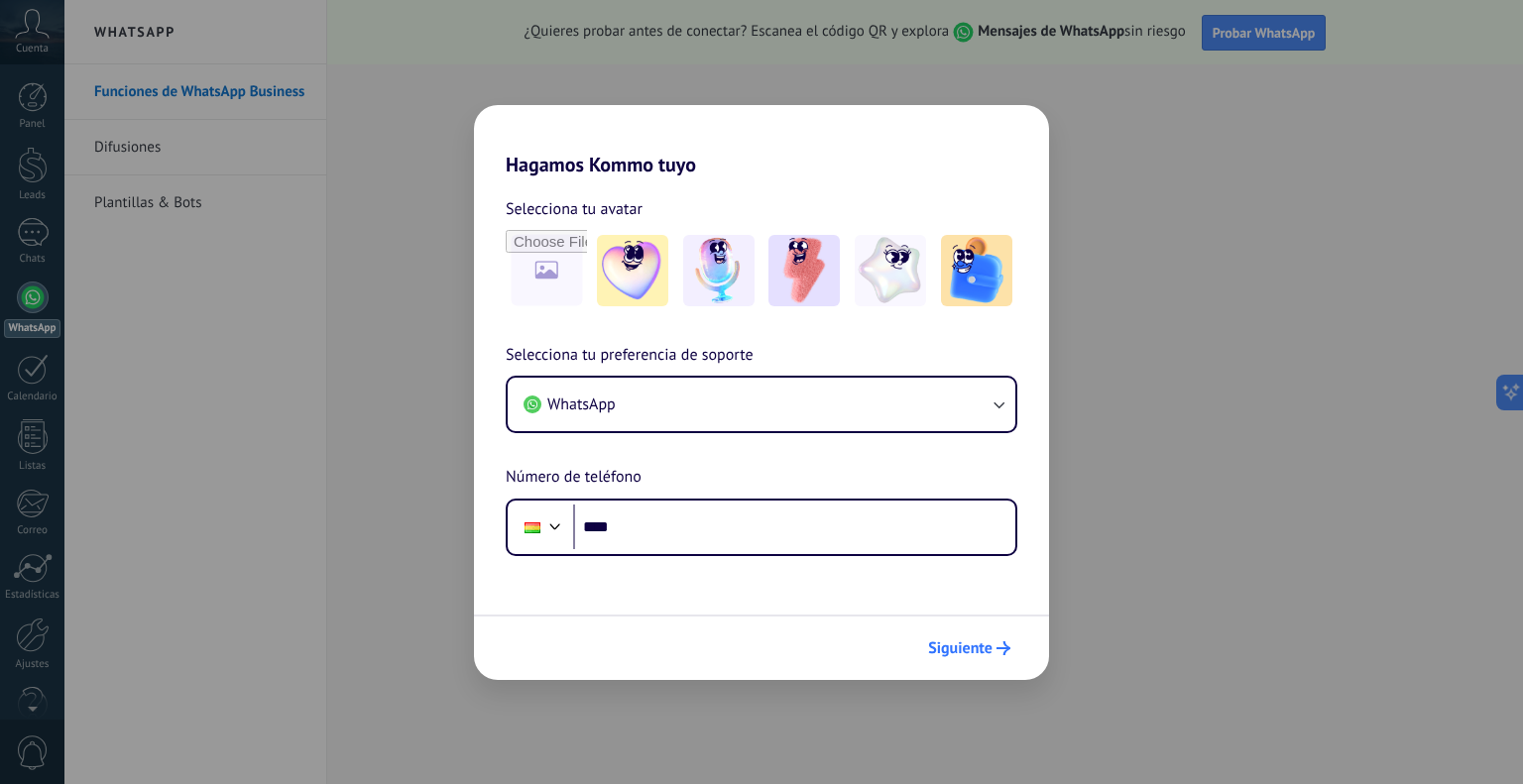 click on "Siguiente" at bounding box center (960, 648) 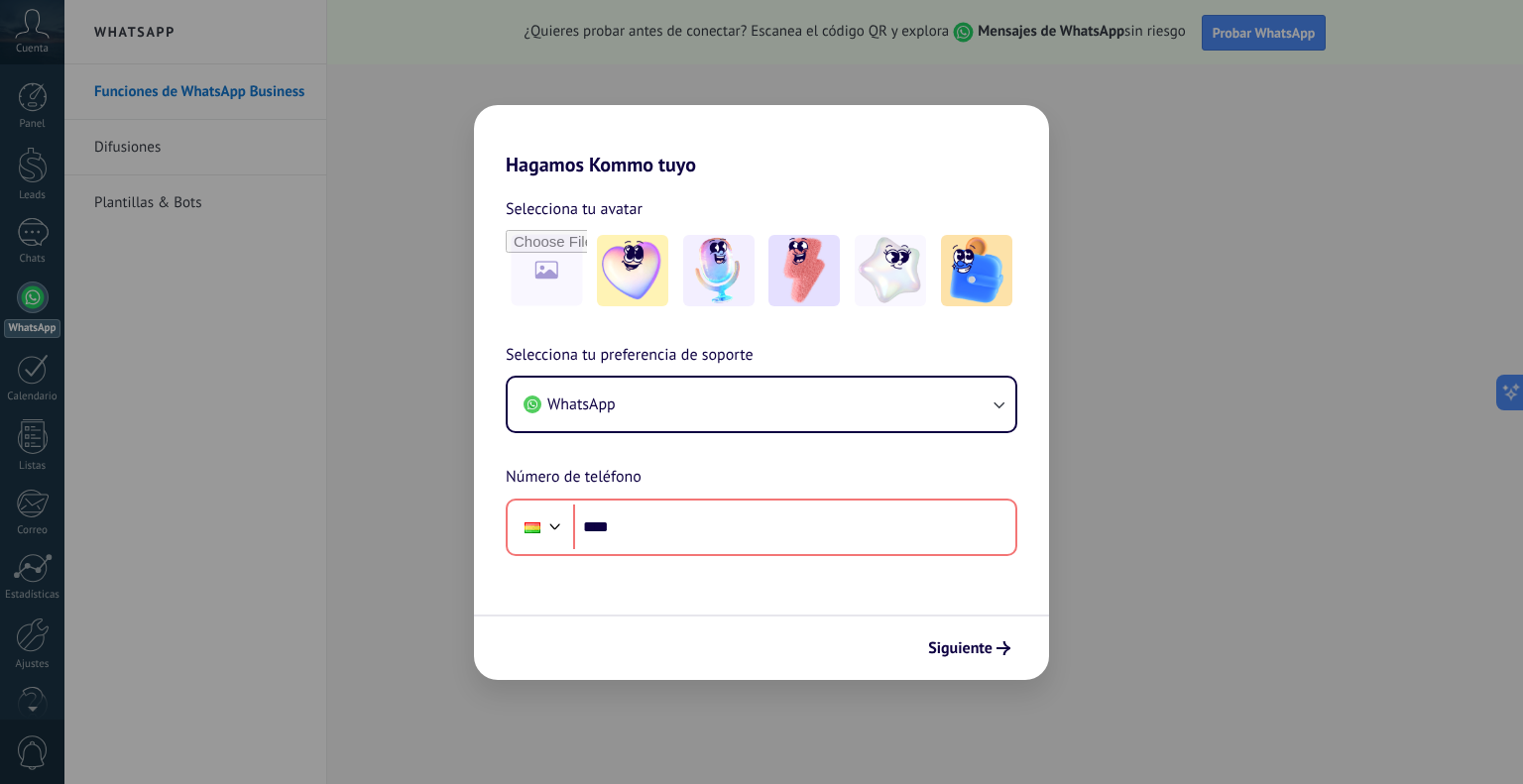 click on "Hagamos Kommo tuyo Selecciona tu avatar Selecciona tu preferencia de soporte WhatsApp Número de teléfono Phone **** Siguiente" at bounding box center (762, 392) 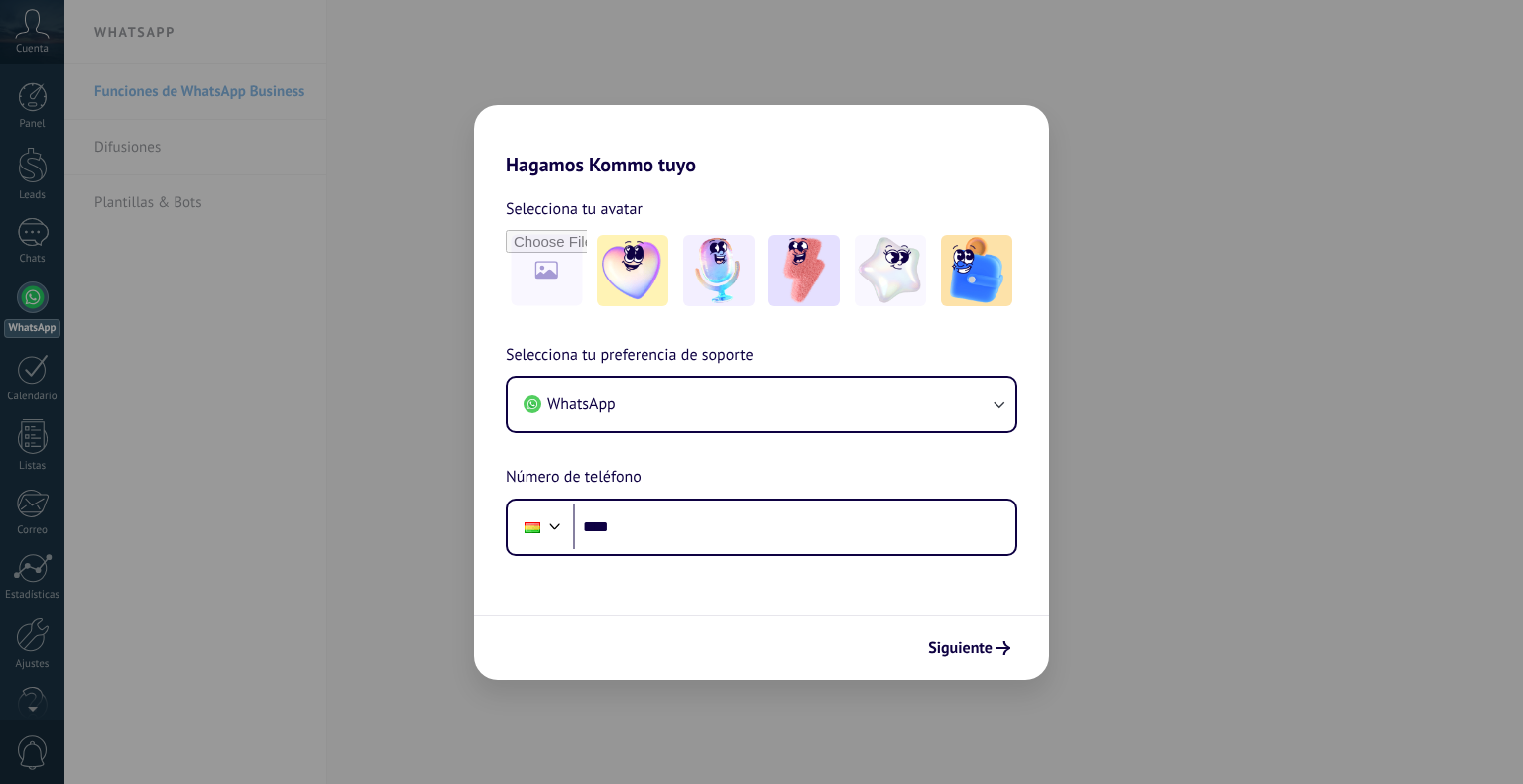 scroll, scrollTop: 0, scrollLeft: 0, axis: both 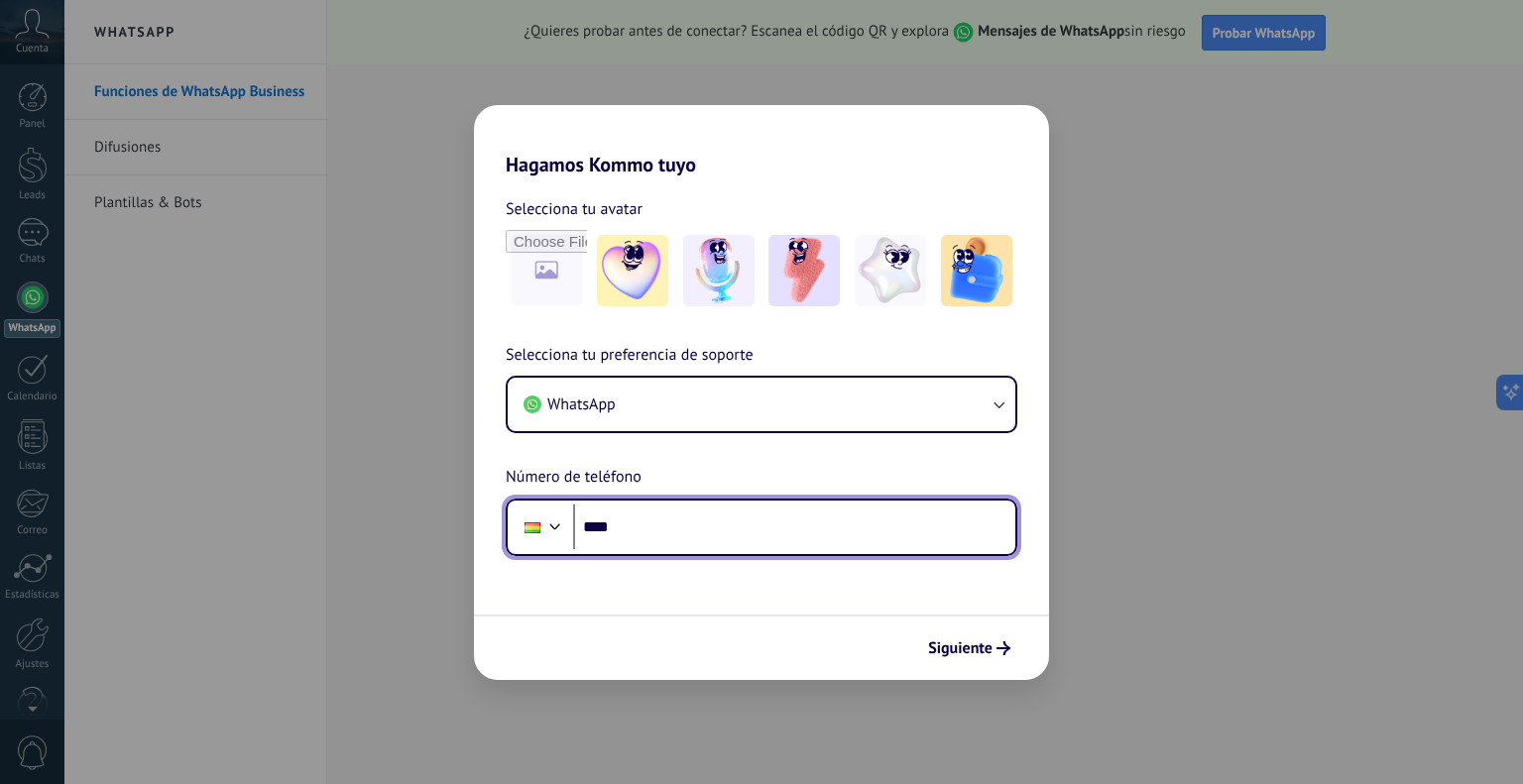 click on "****" at bounding box center (794, 527) 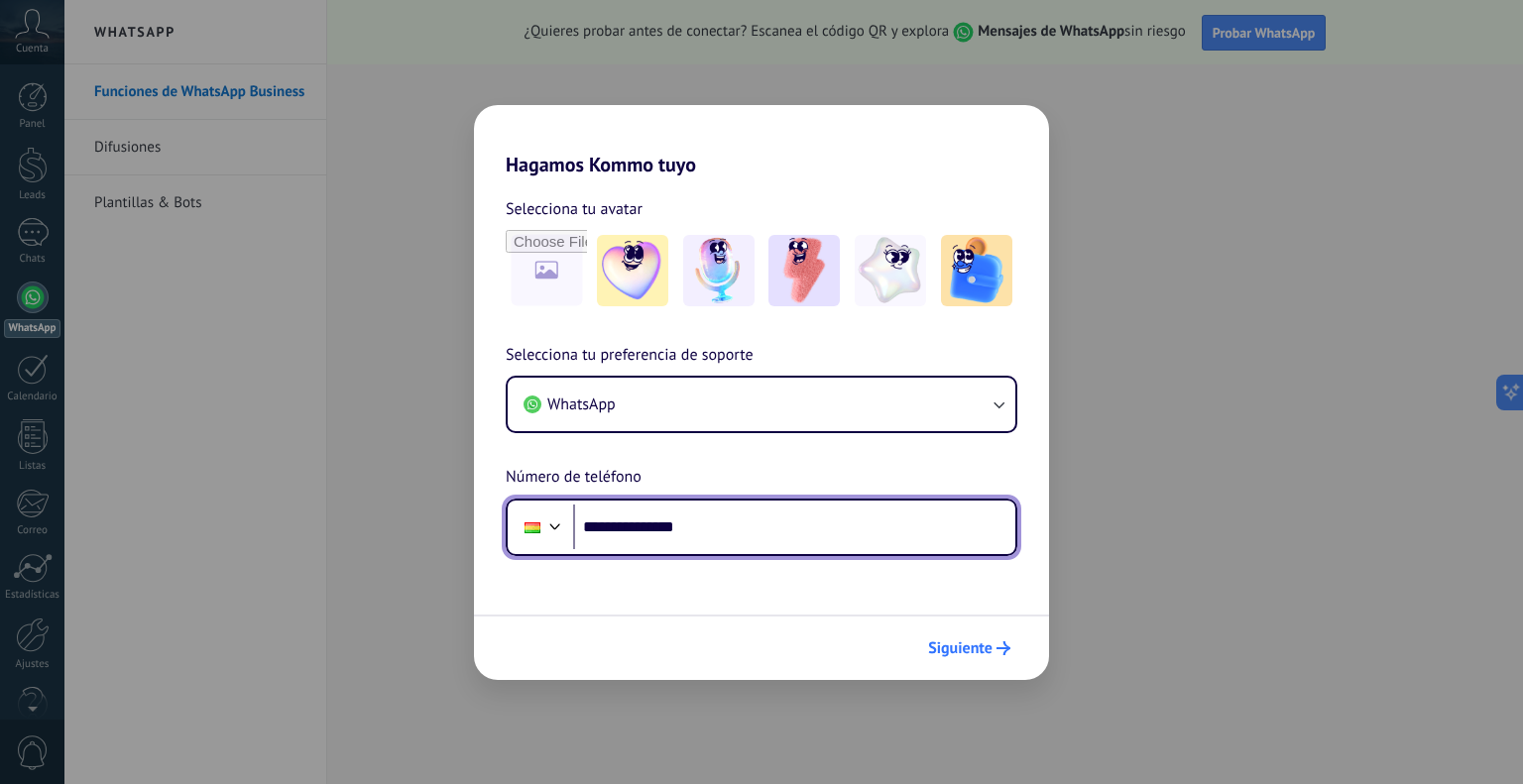 type on "**********" 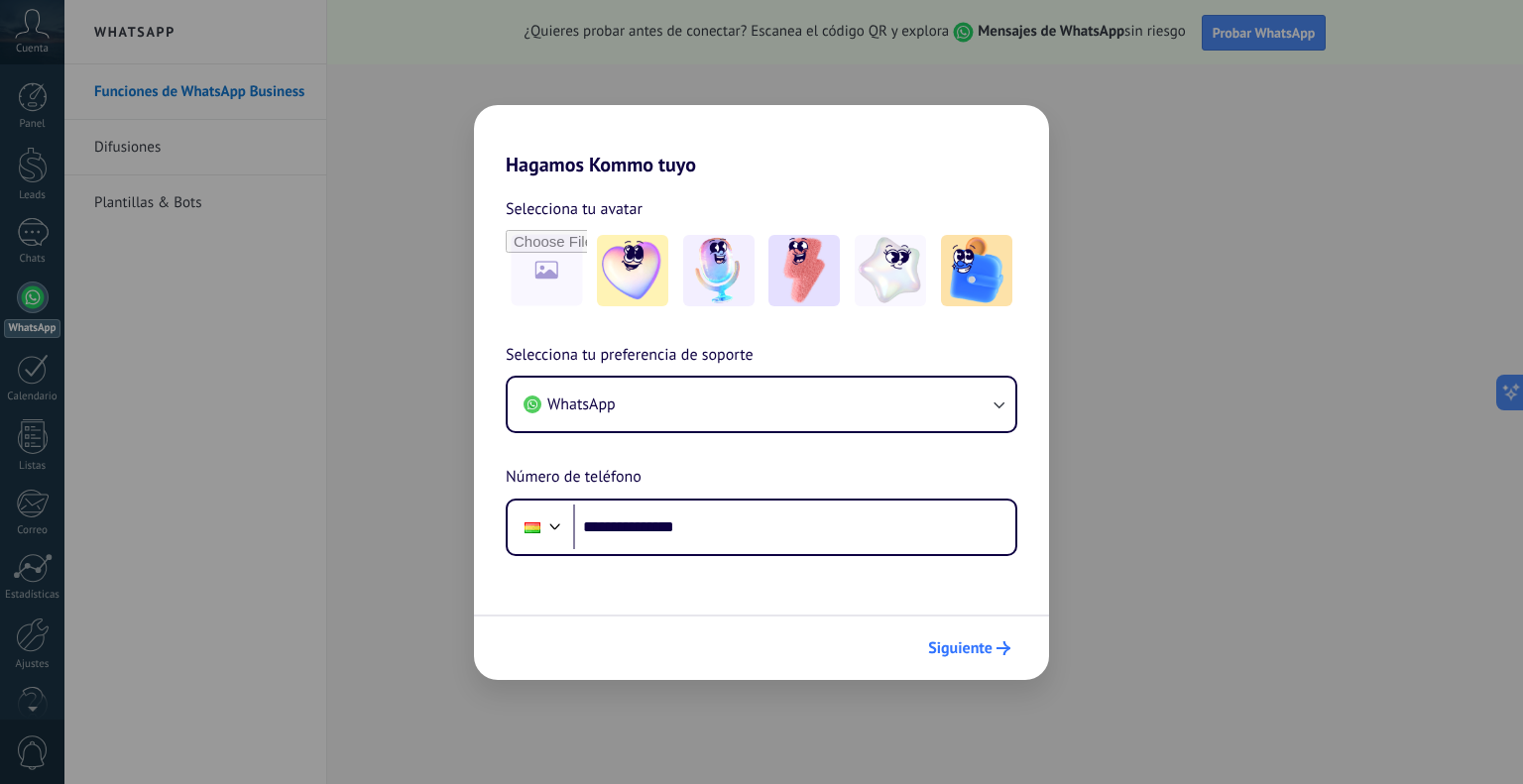 click on "Siguiente" at bounding box center (969, 648) 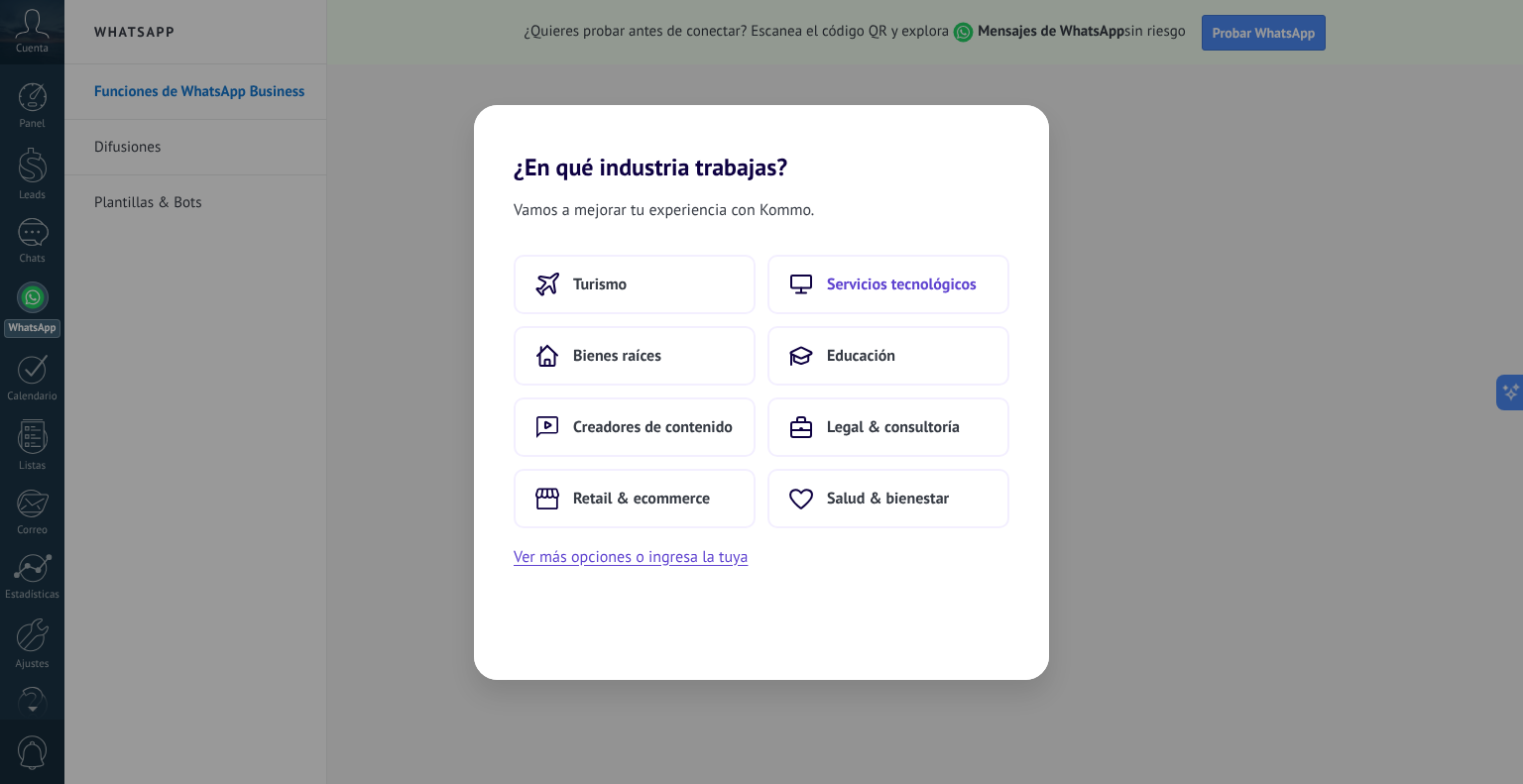 click on "Servicios tecnológicos" at bounding box center (600, 284) 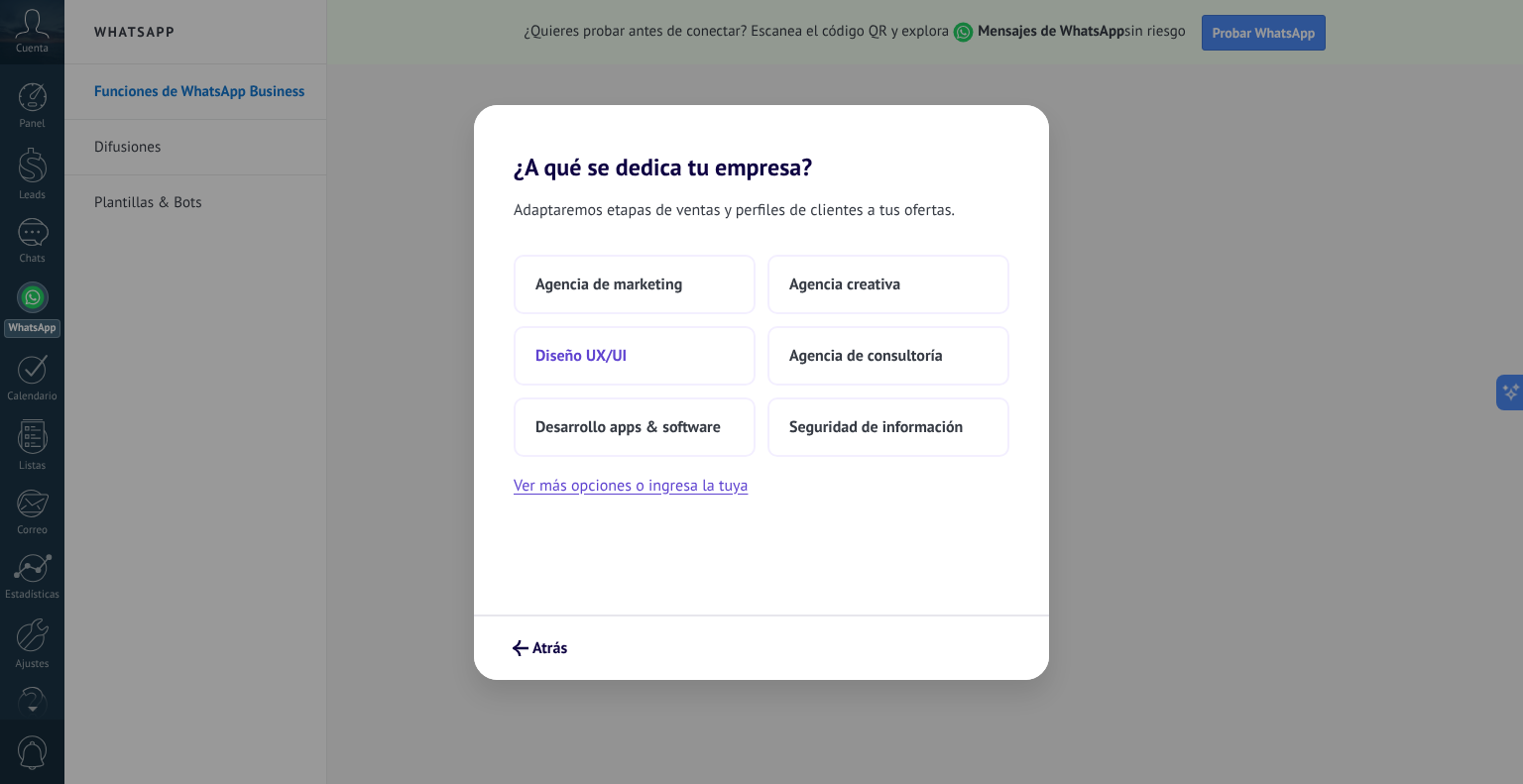 click on "Diseño UX/UI" at bounding box center (635, 356) 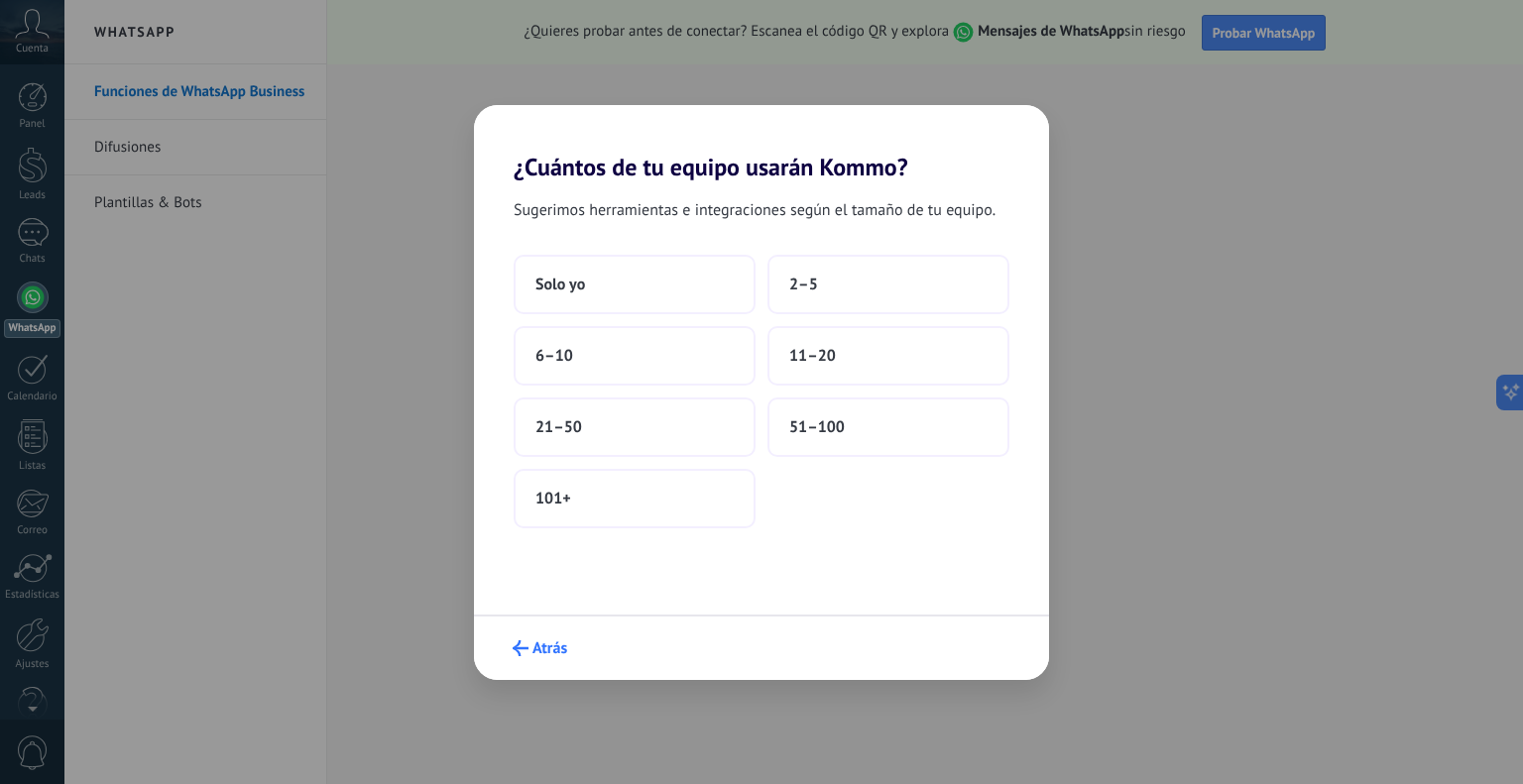 click on "Atrás" at bounding box center [539, 648] 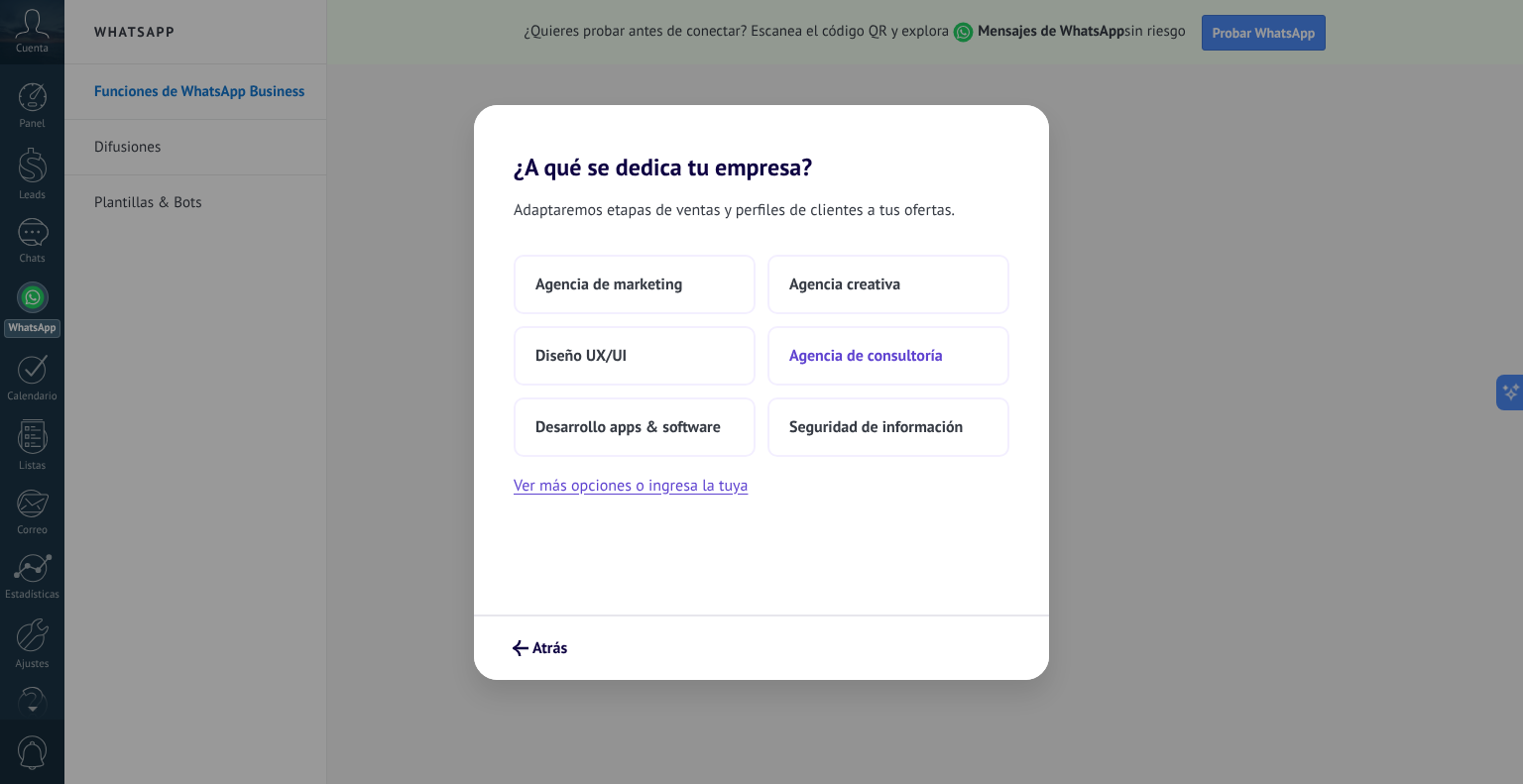 click on "Agencia de consultoría" at bounding box center (609, 284) 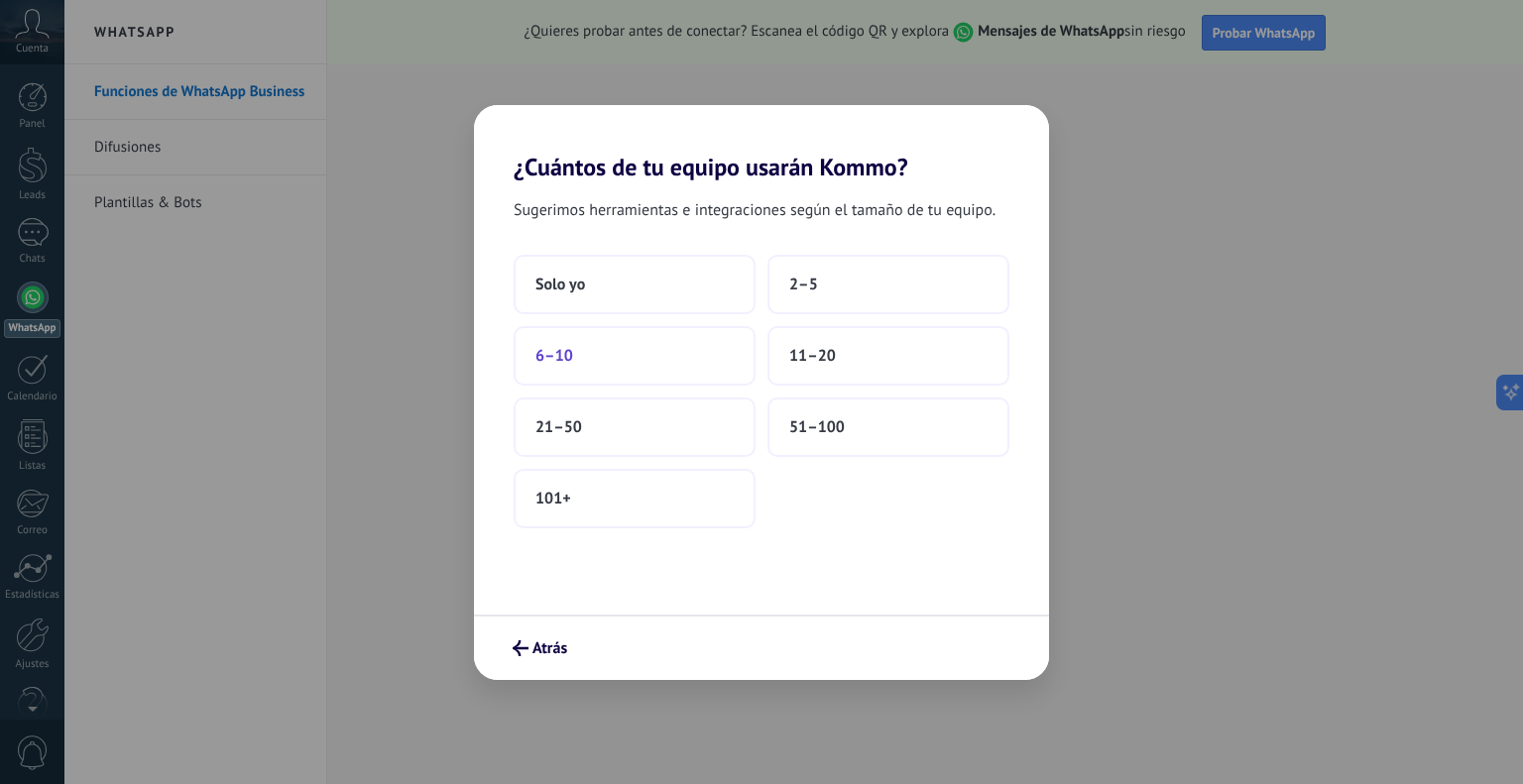 click on "6–10" at bounding box center [635, 356] 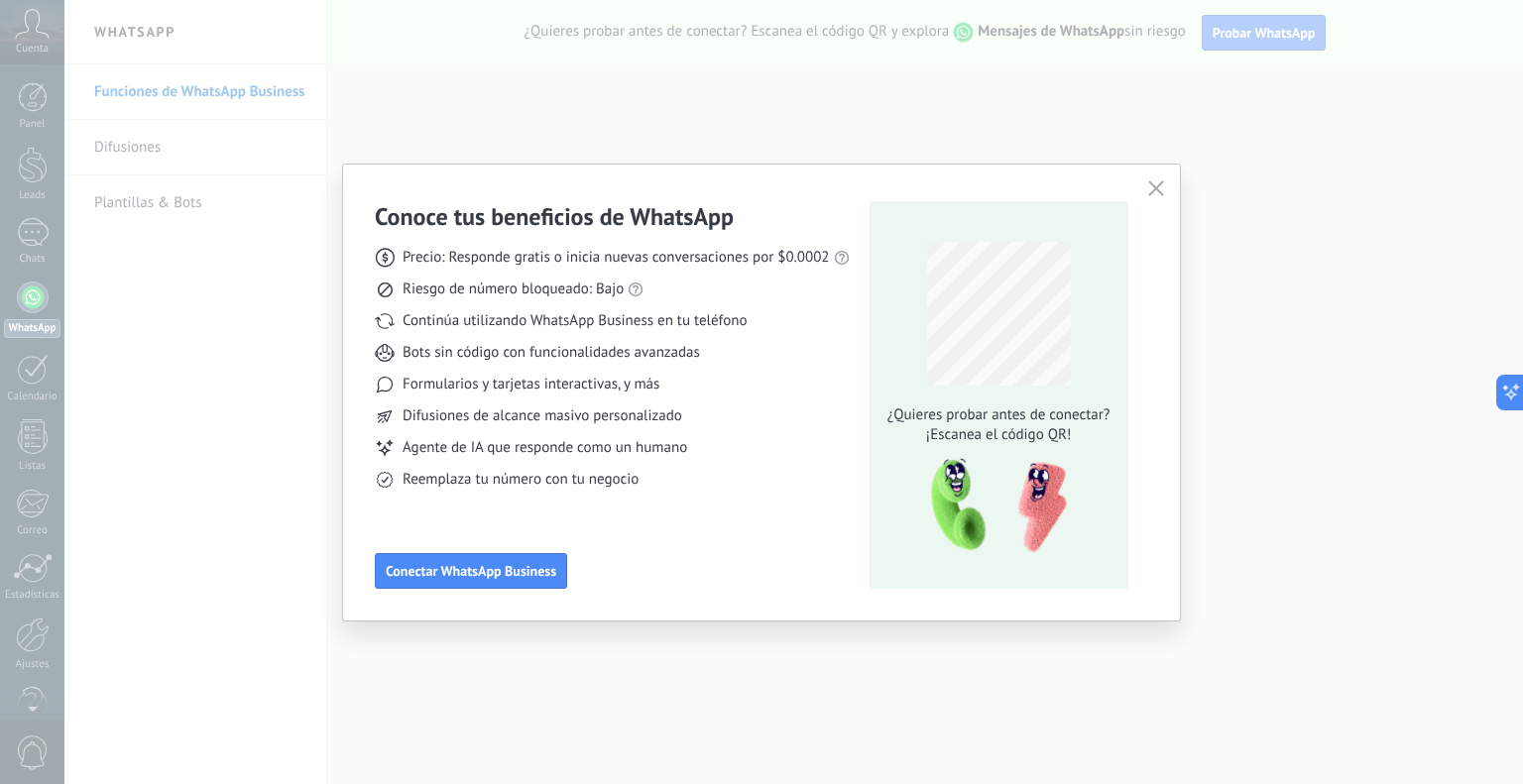 click at bounding box center [1156, 188] 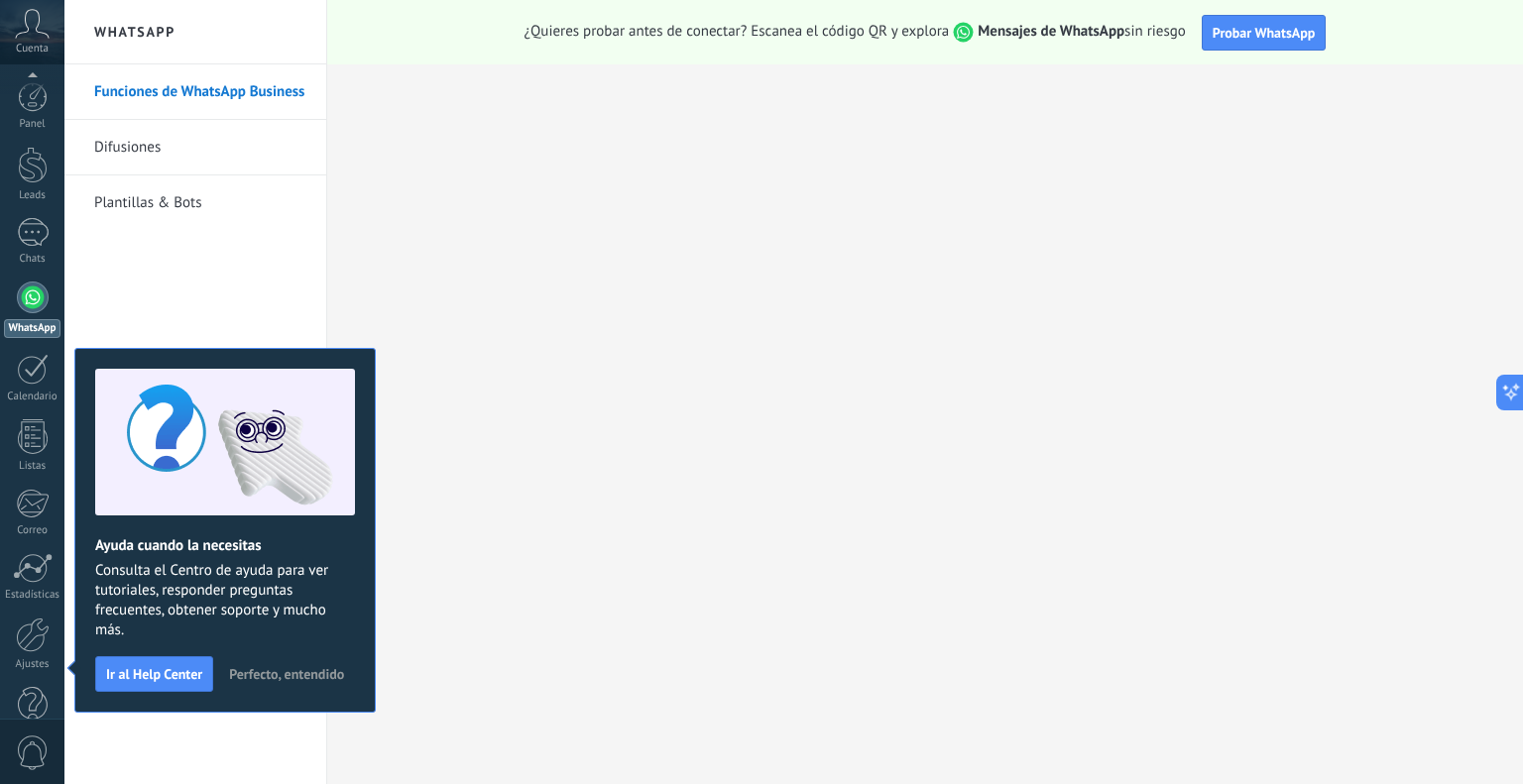 scroll, scrollTop: 41, scrollLeft: 0, axis: vertical 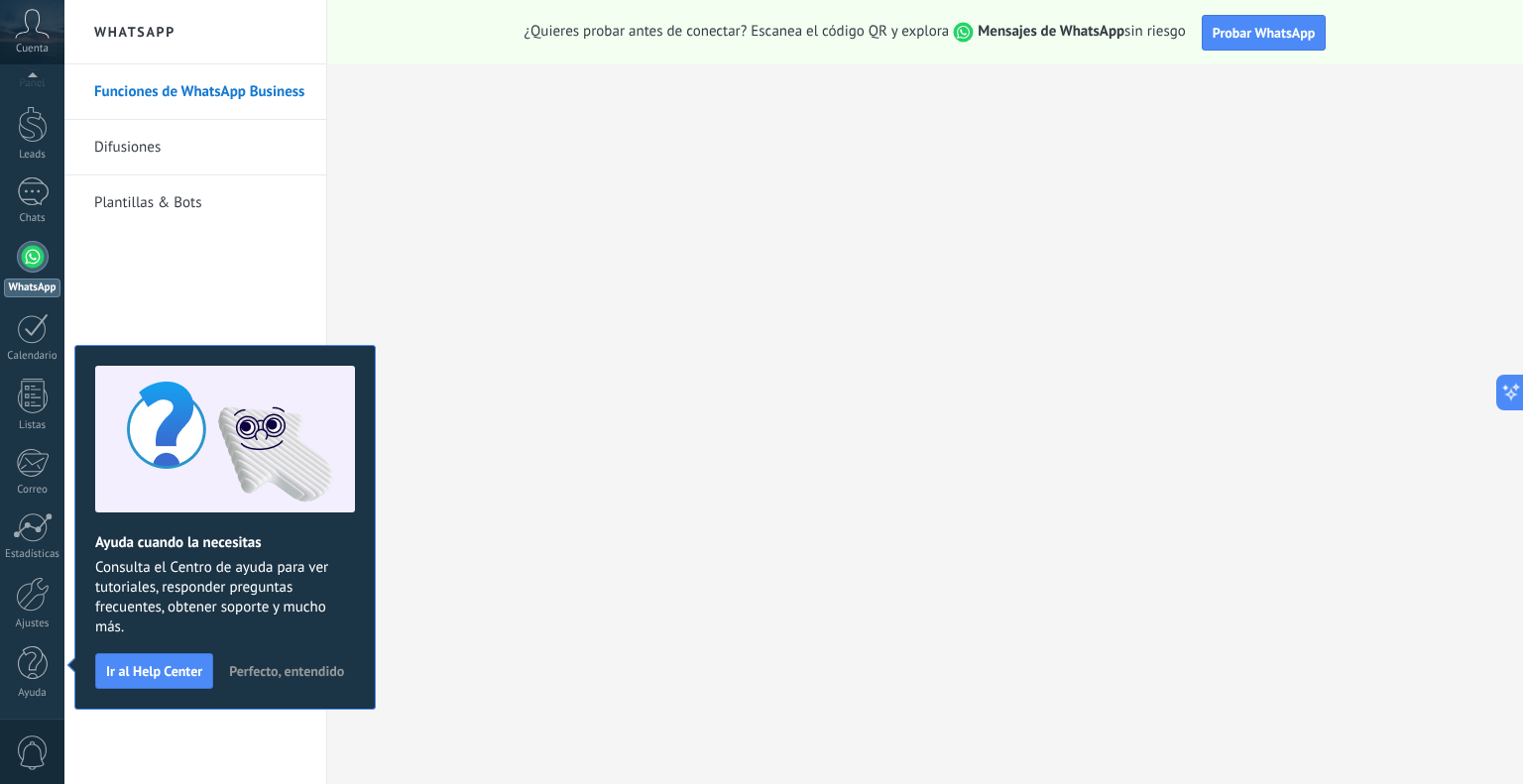 click on "Perfecto, entendido" at bounding box center (287, 671) 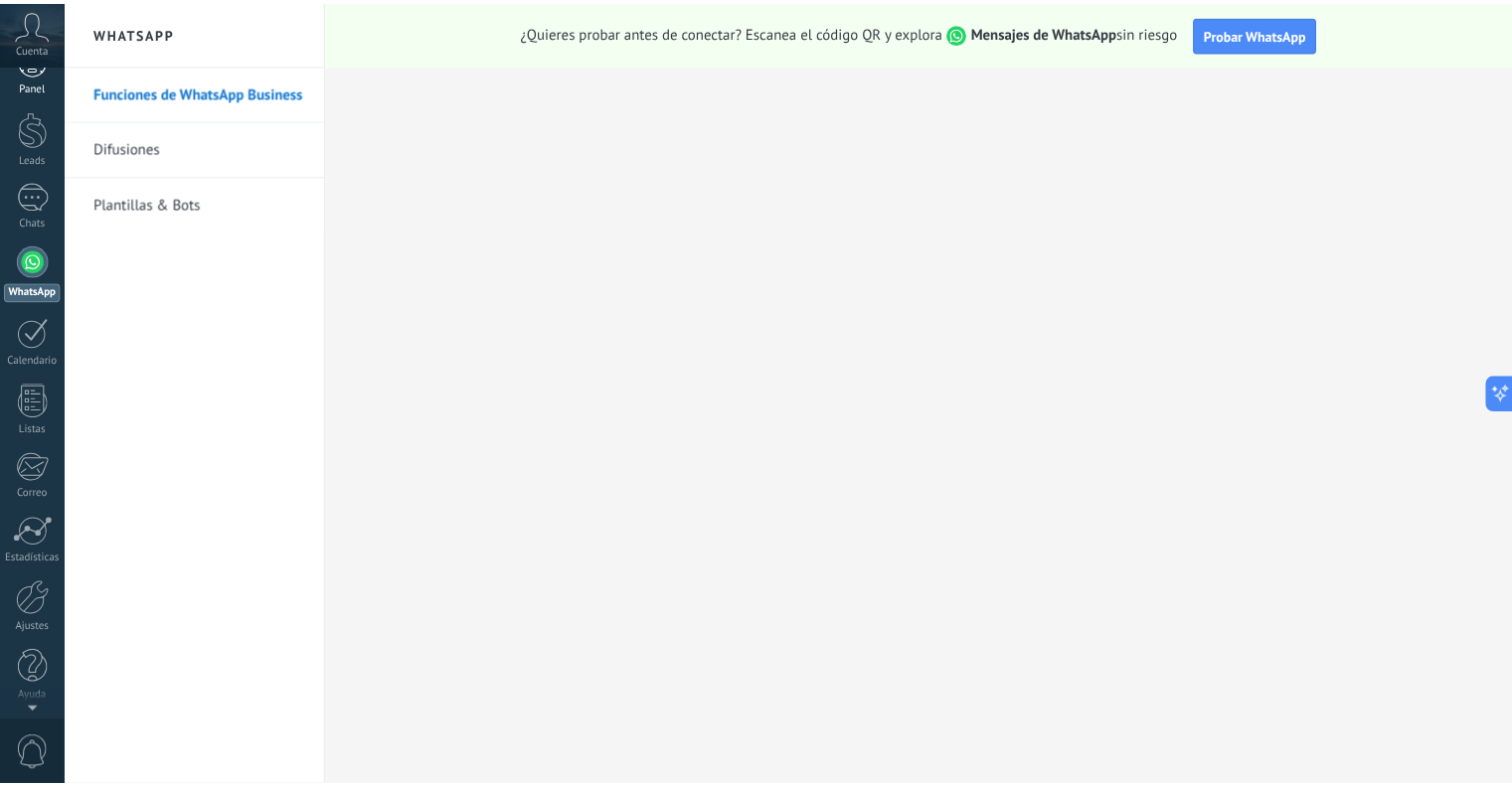 scroll, scrollTop: 0, scrollLeft: 0, axis: both 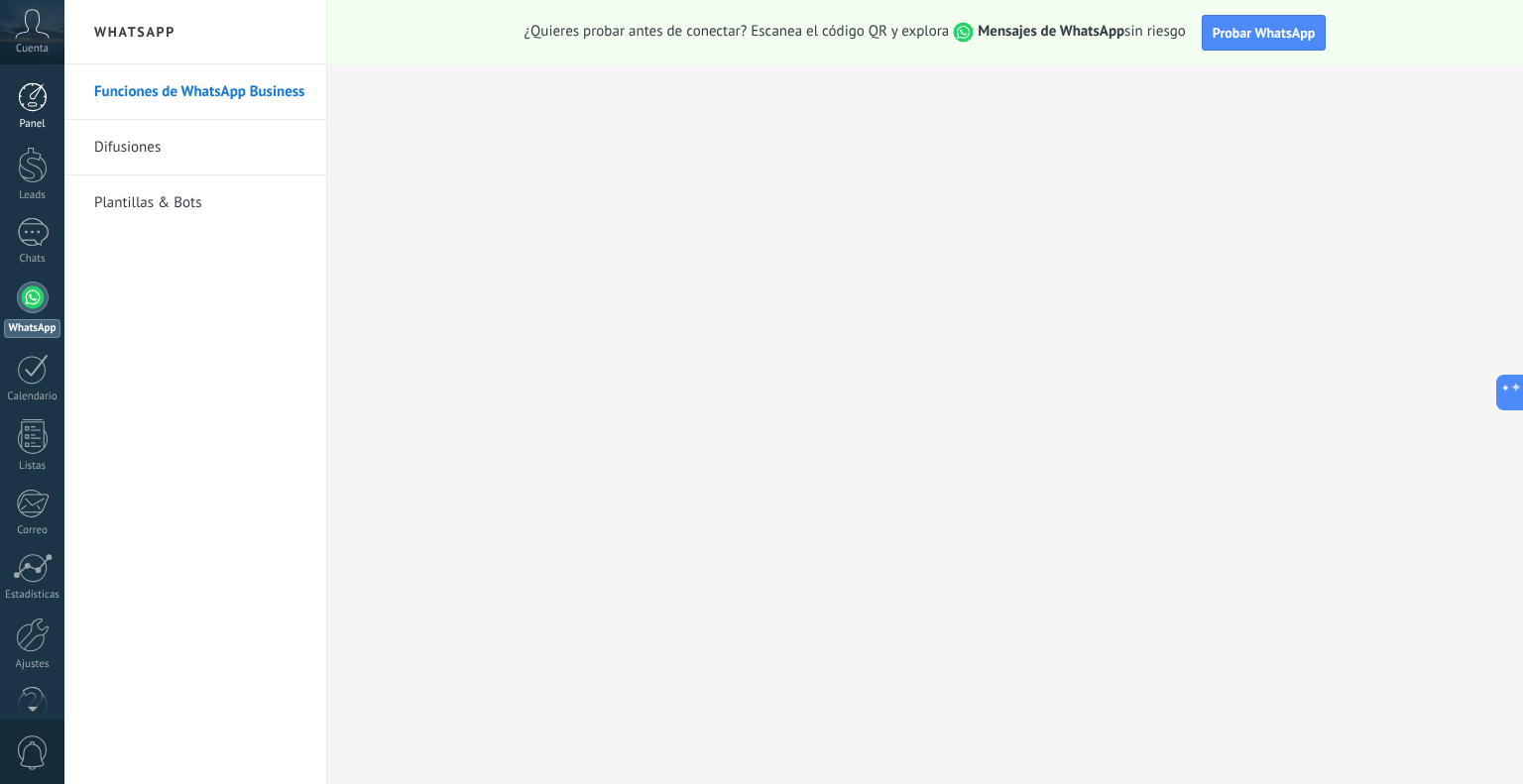 click at bounding box center (33, 97) 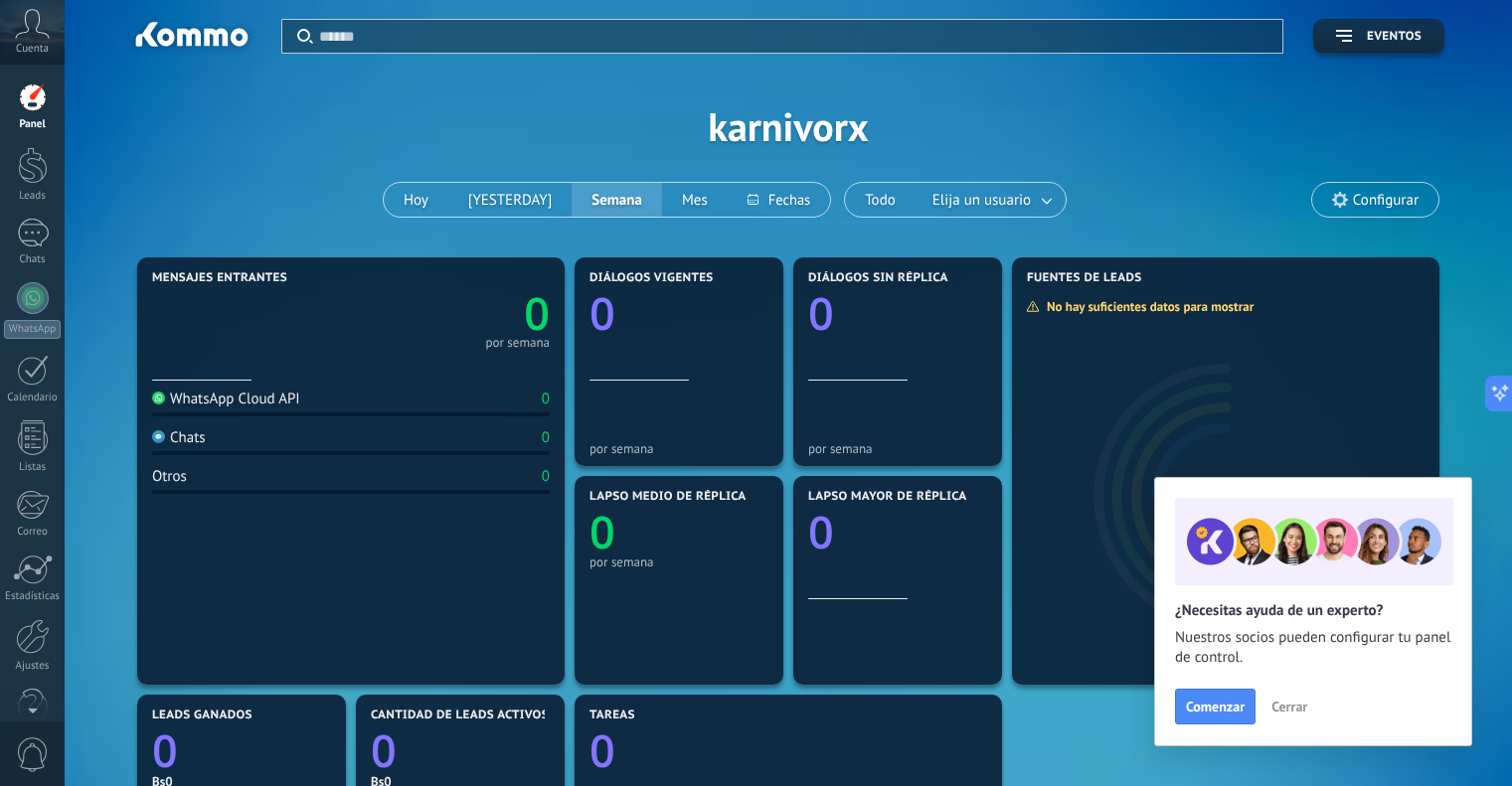click on "Cerrar" at bounding box center [1289, 707] 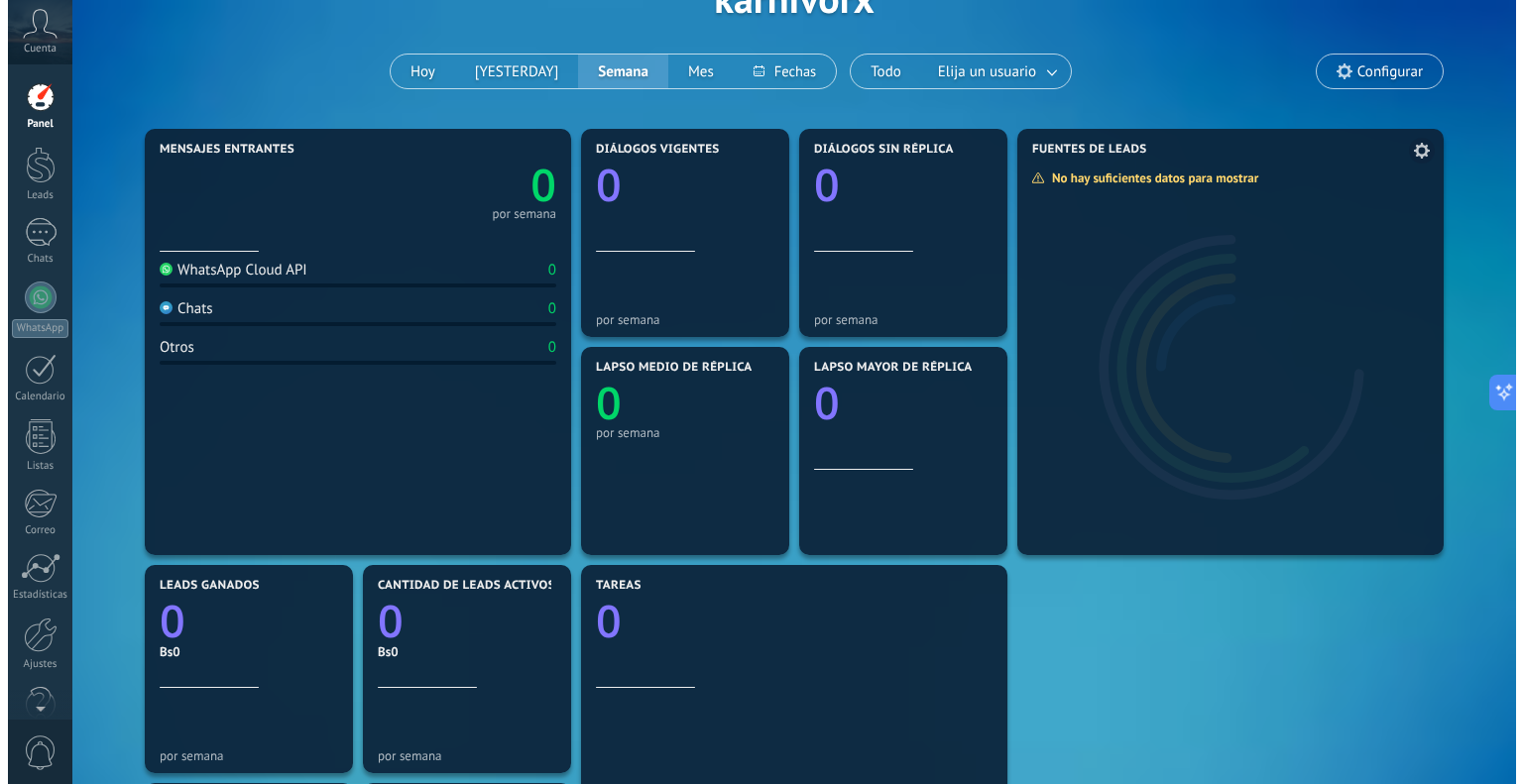 scroll, scrollTop: 102, scrollLeft: 0, axis: vertical 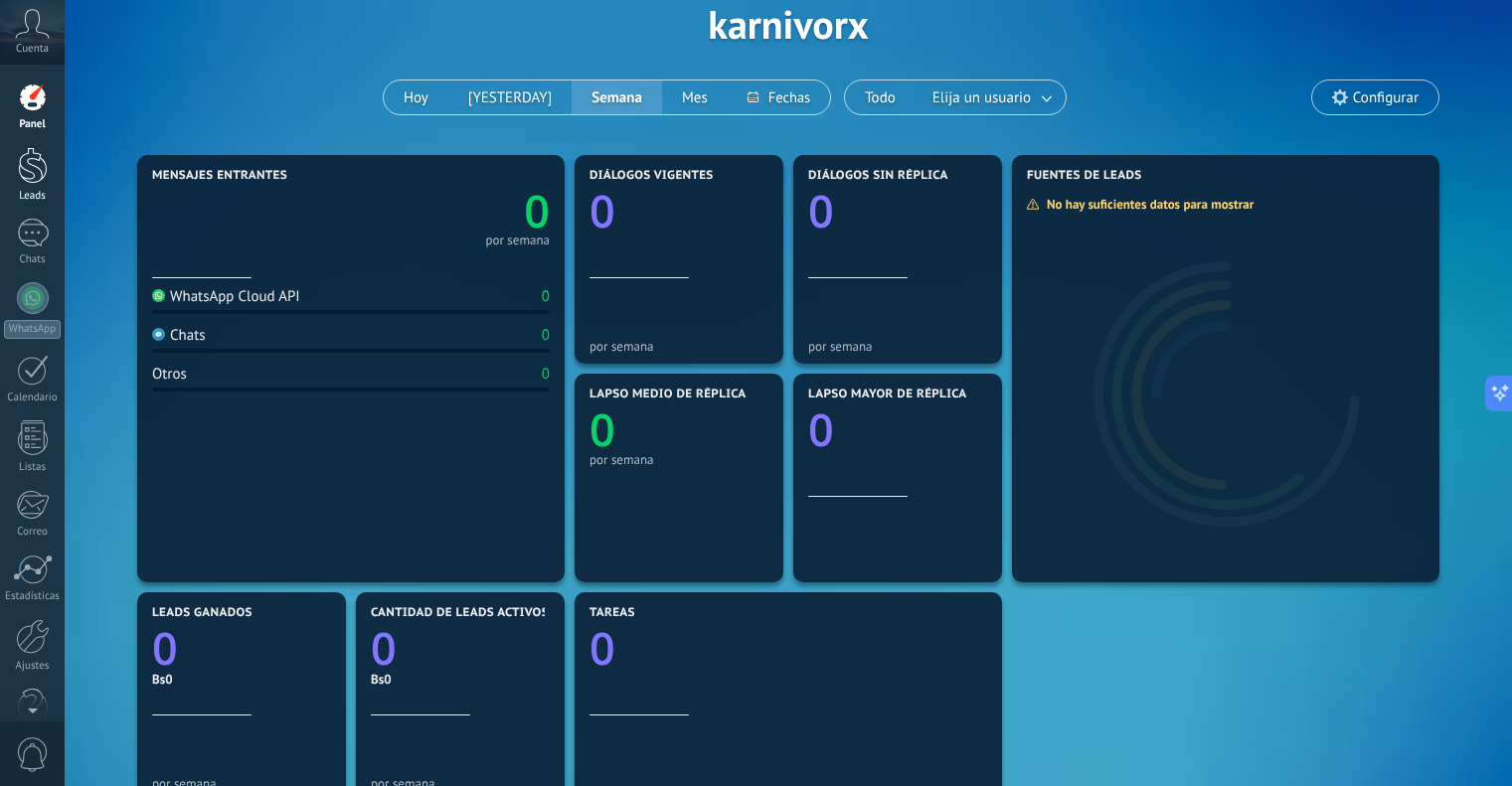 click at bounding box center (33, 165) 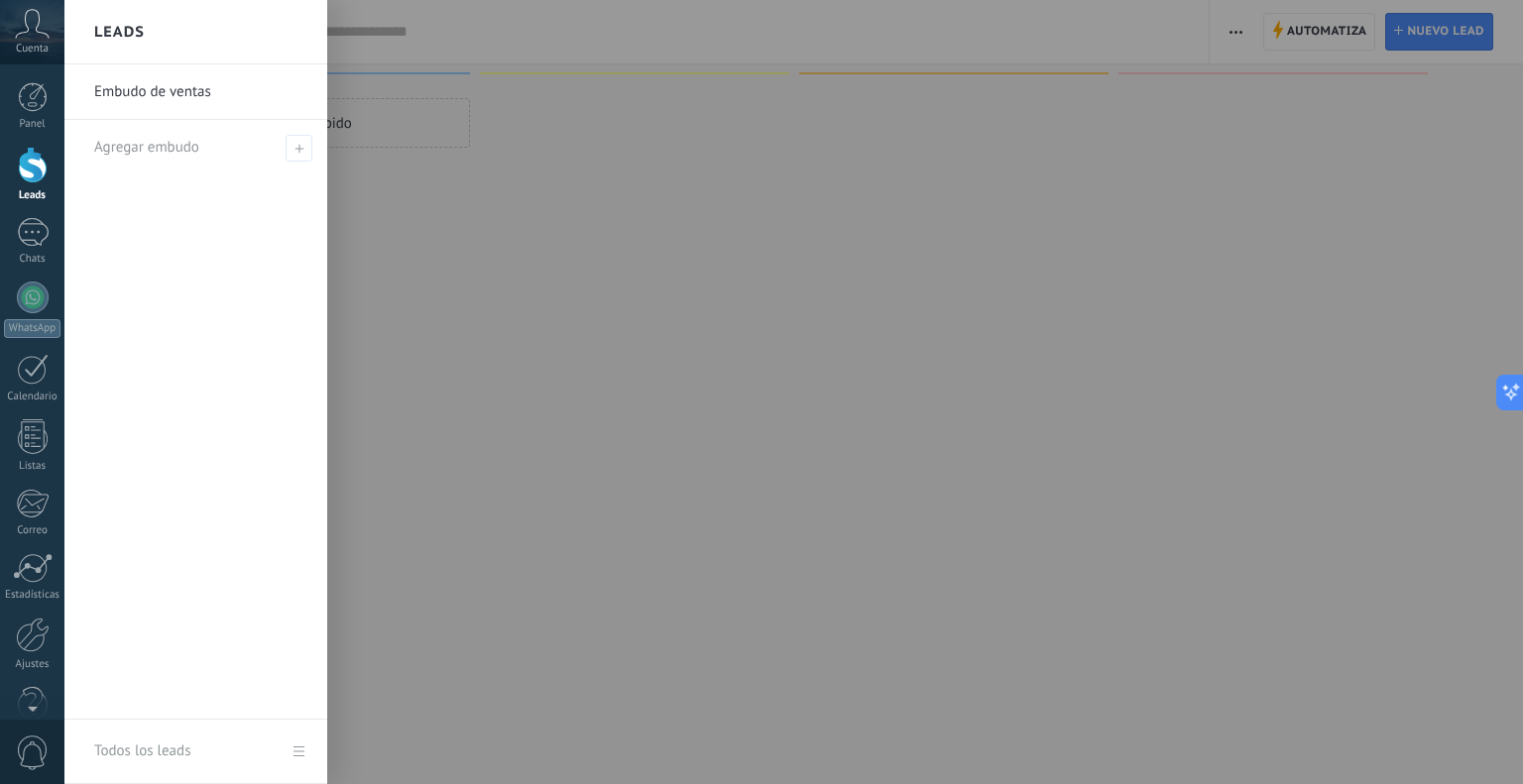 scroll, scrollTop: 0, scrollLeft: 0, axis: both 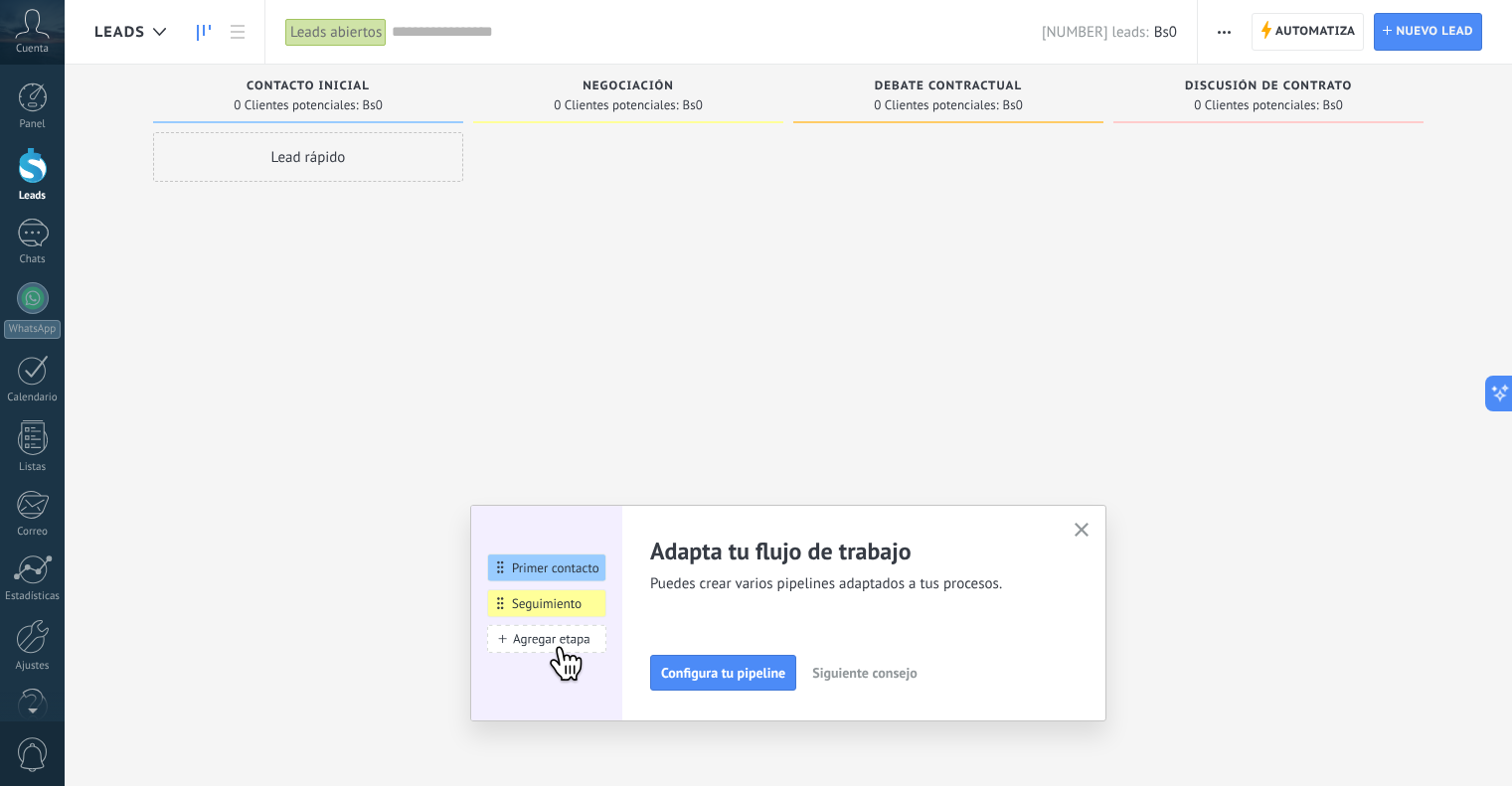 click at bounding box center (1082, 530) 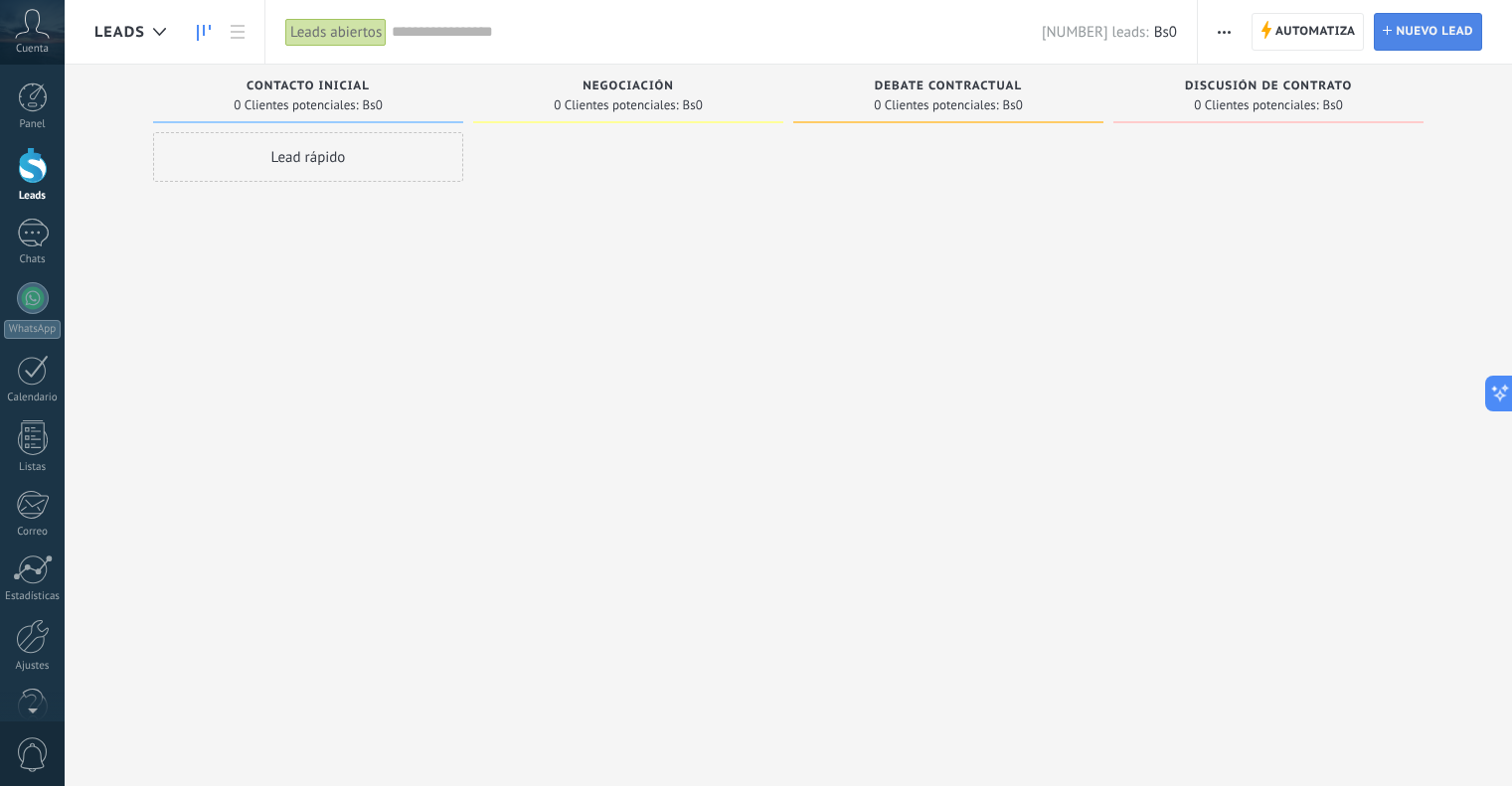 click on "Nuevo lead" at bounding box center [1434, 32] 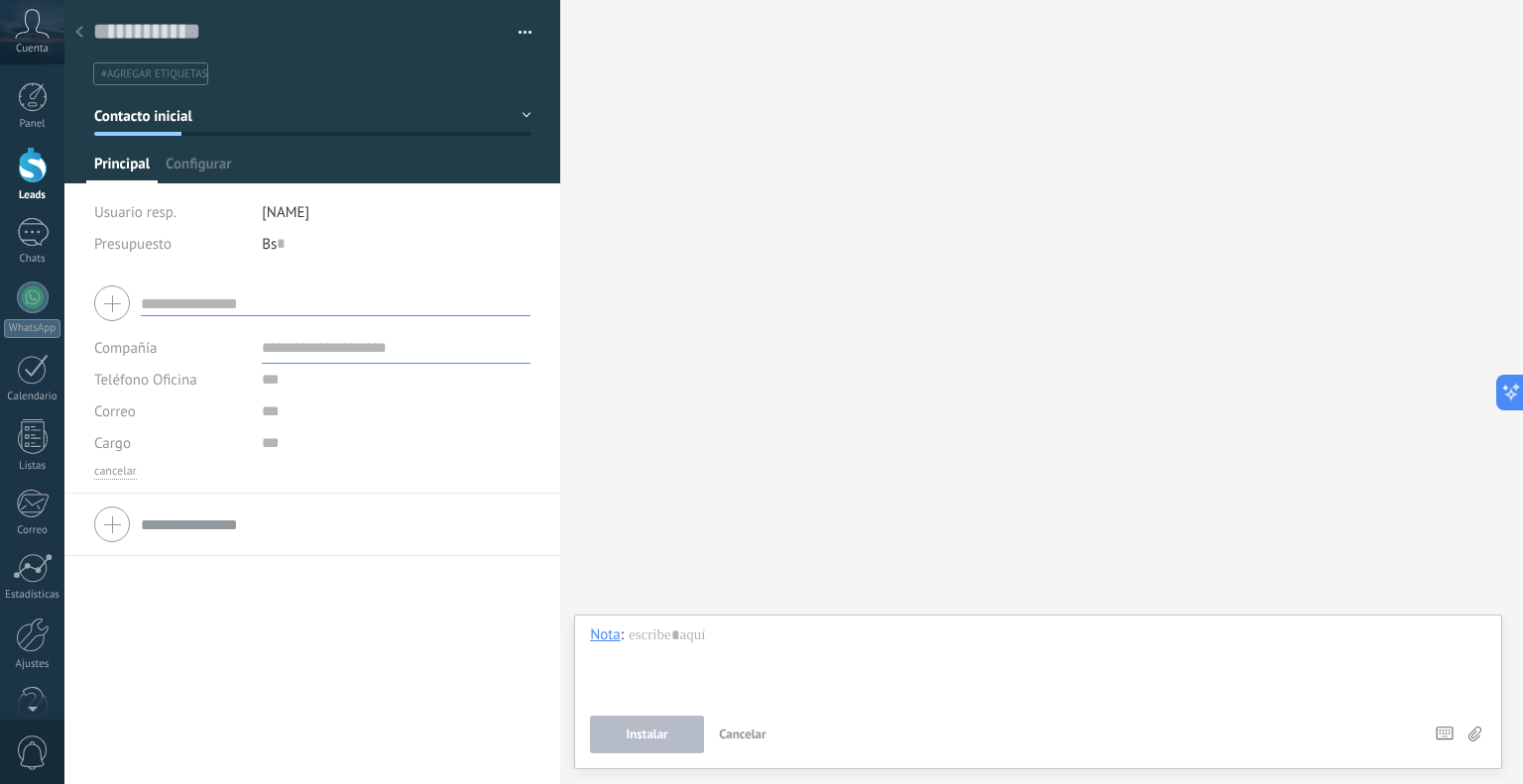 click at bounding box center [335, 303] 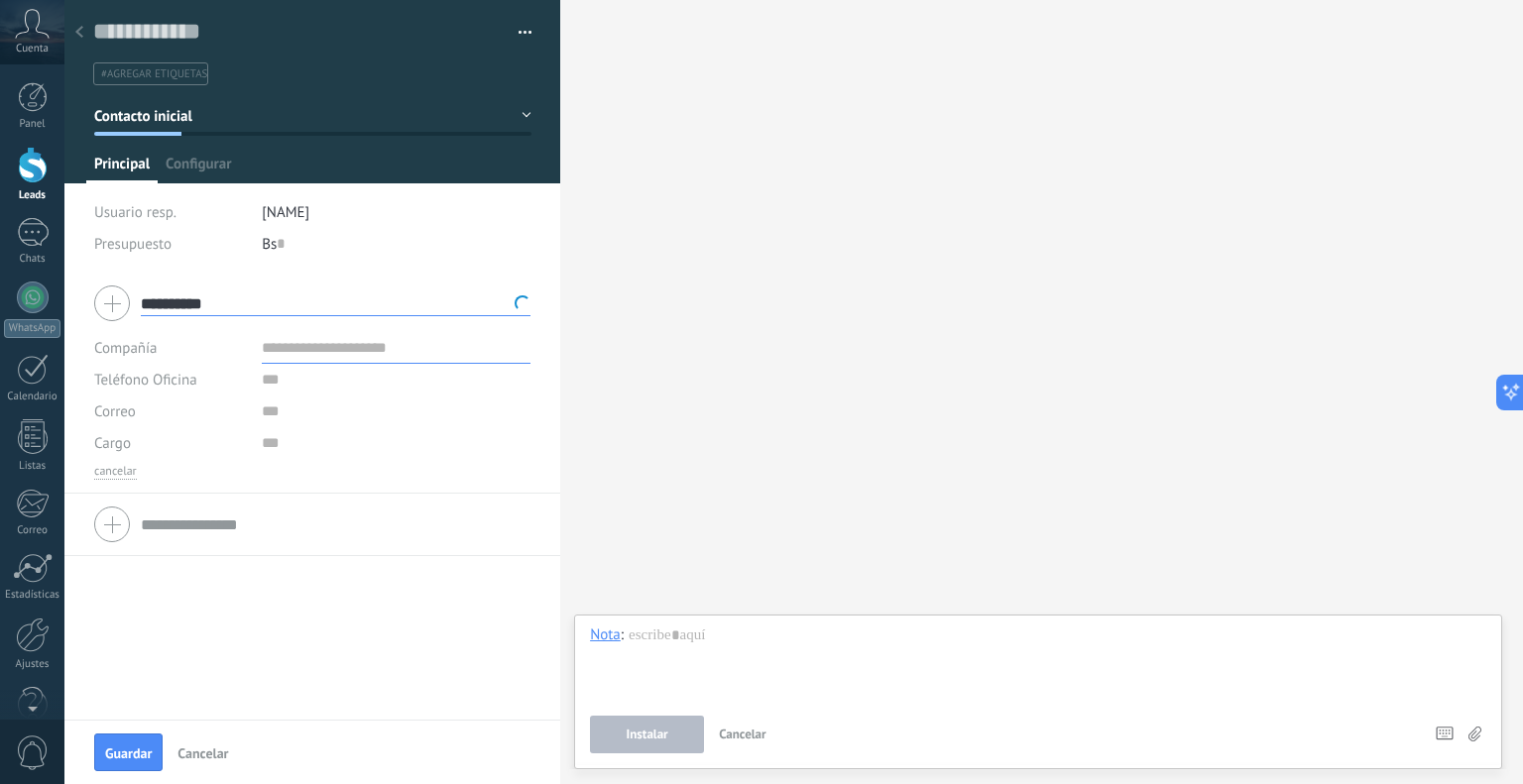 type on "**********" 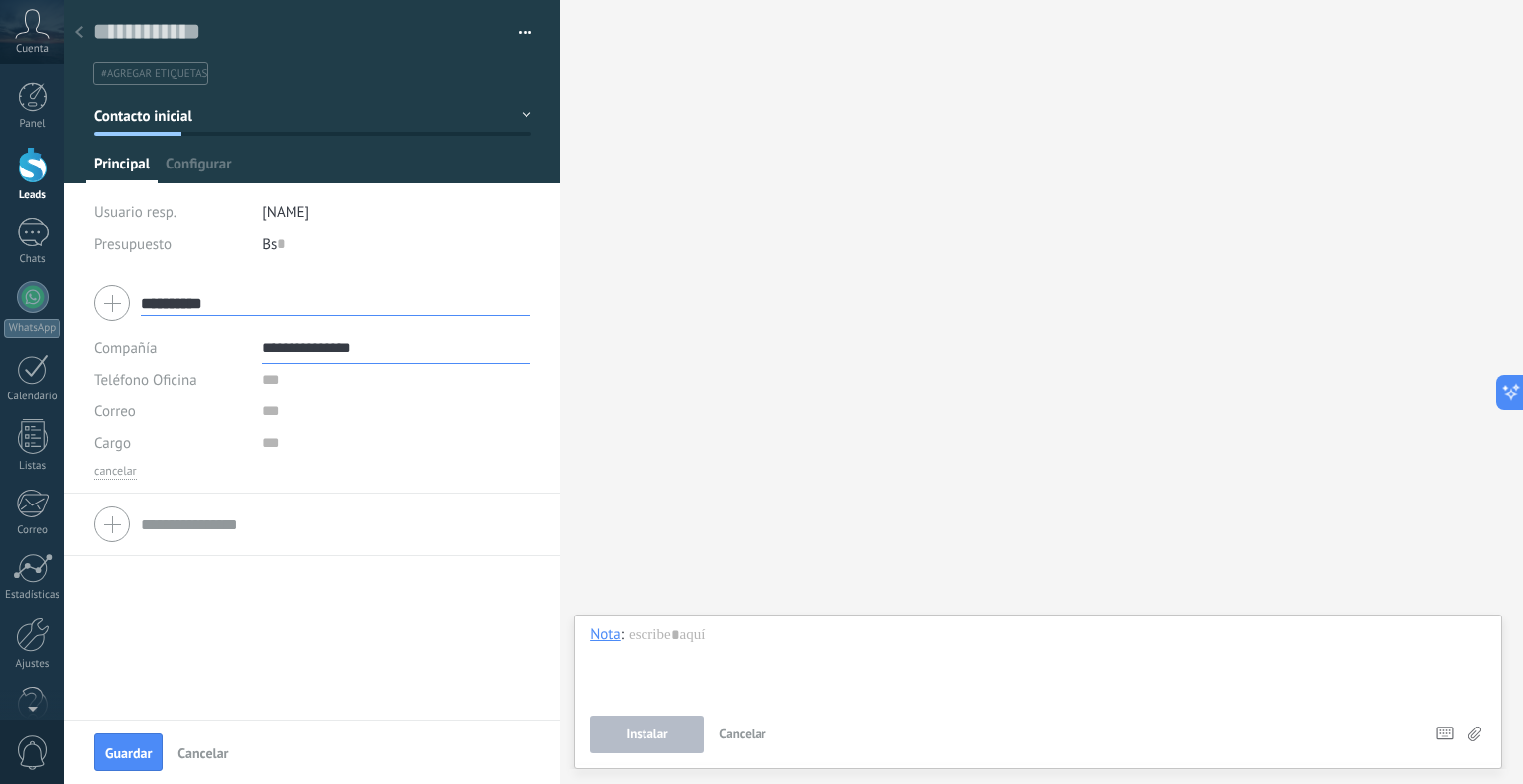 type on "**********" 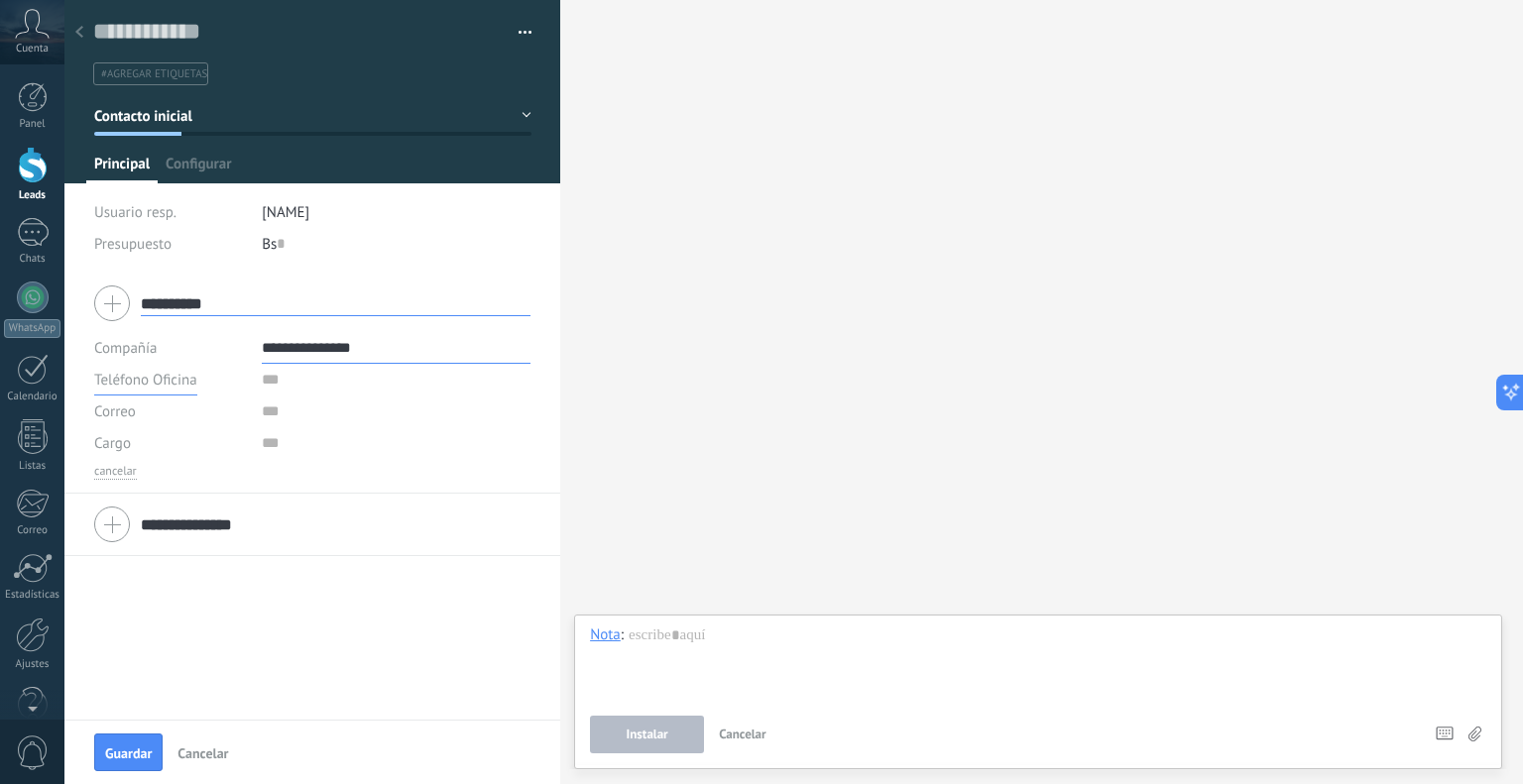 type 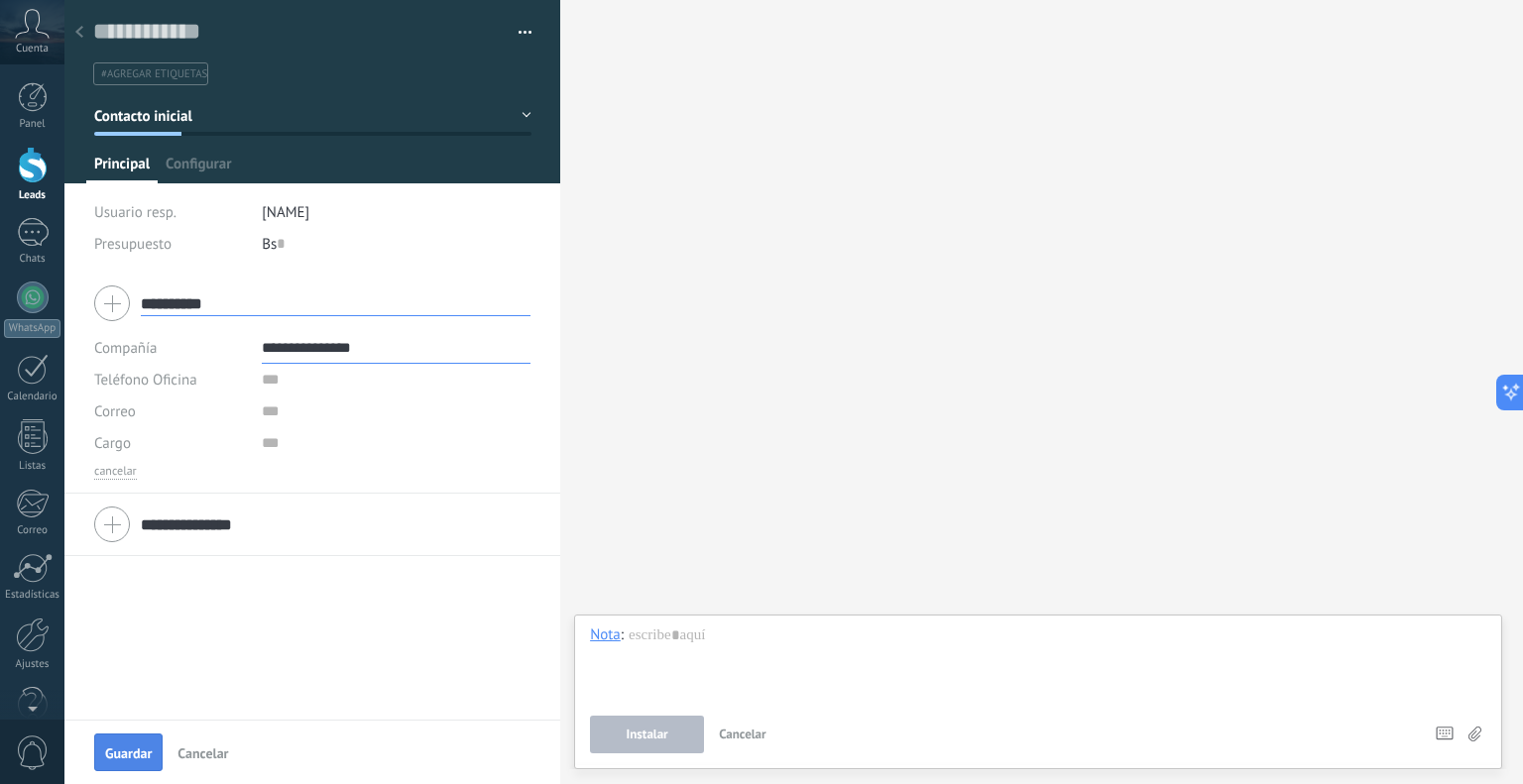 click on "Guardar" at bounding box center (128, 753) 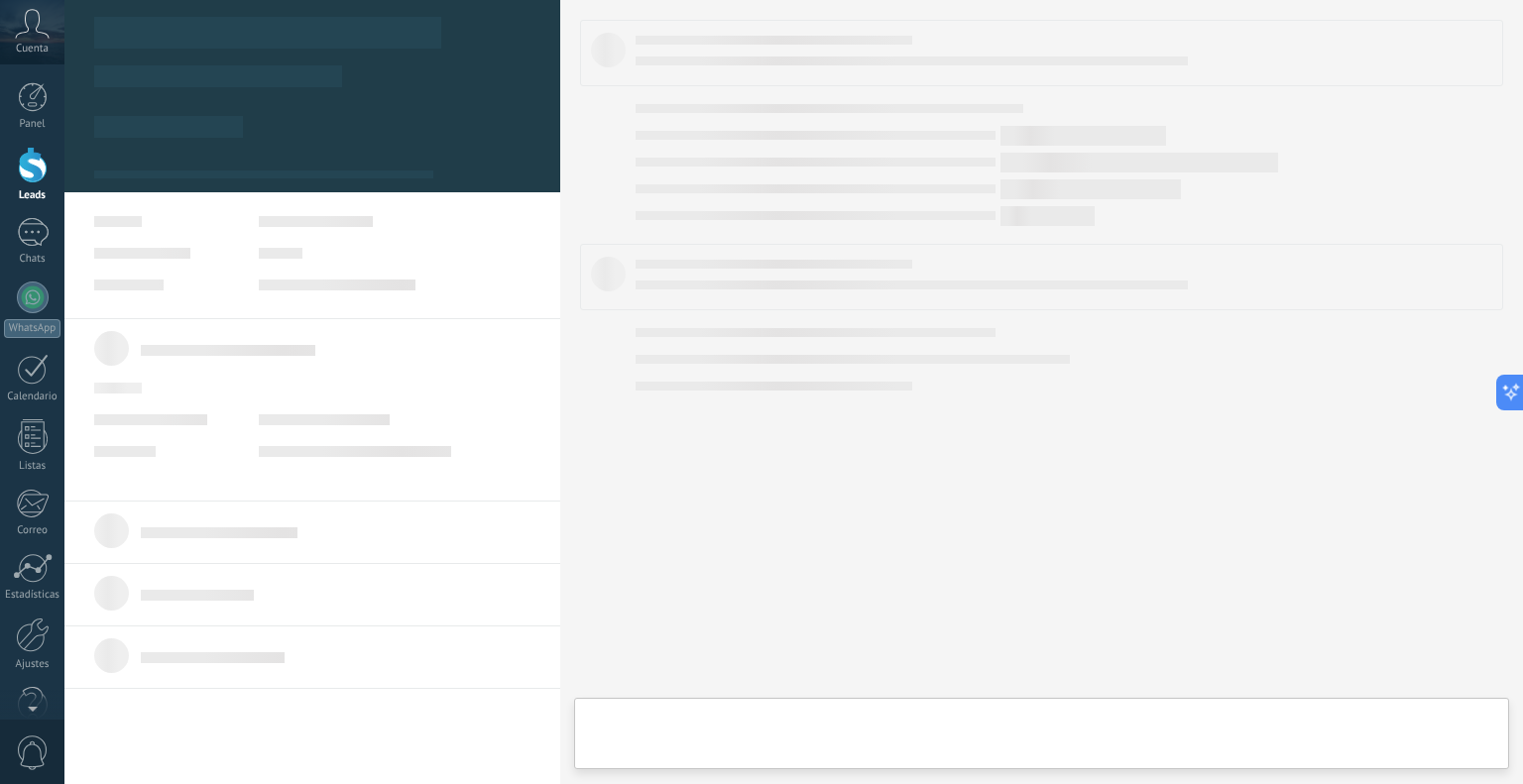 scroll, scrollTop: 20, scrollLeft: 0, axis: vertical 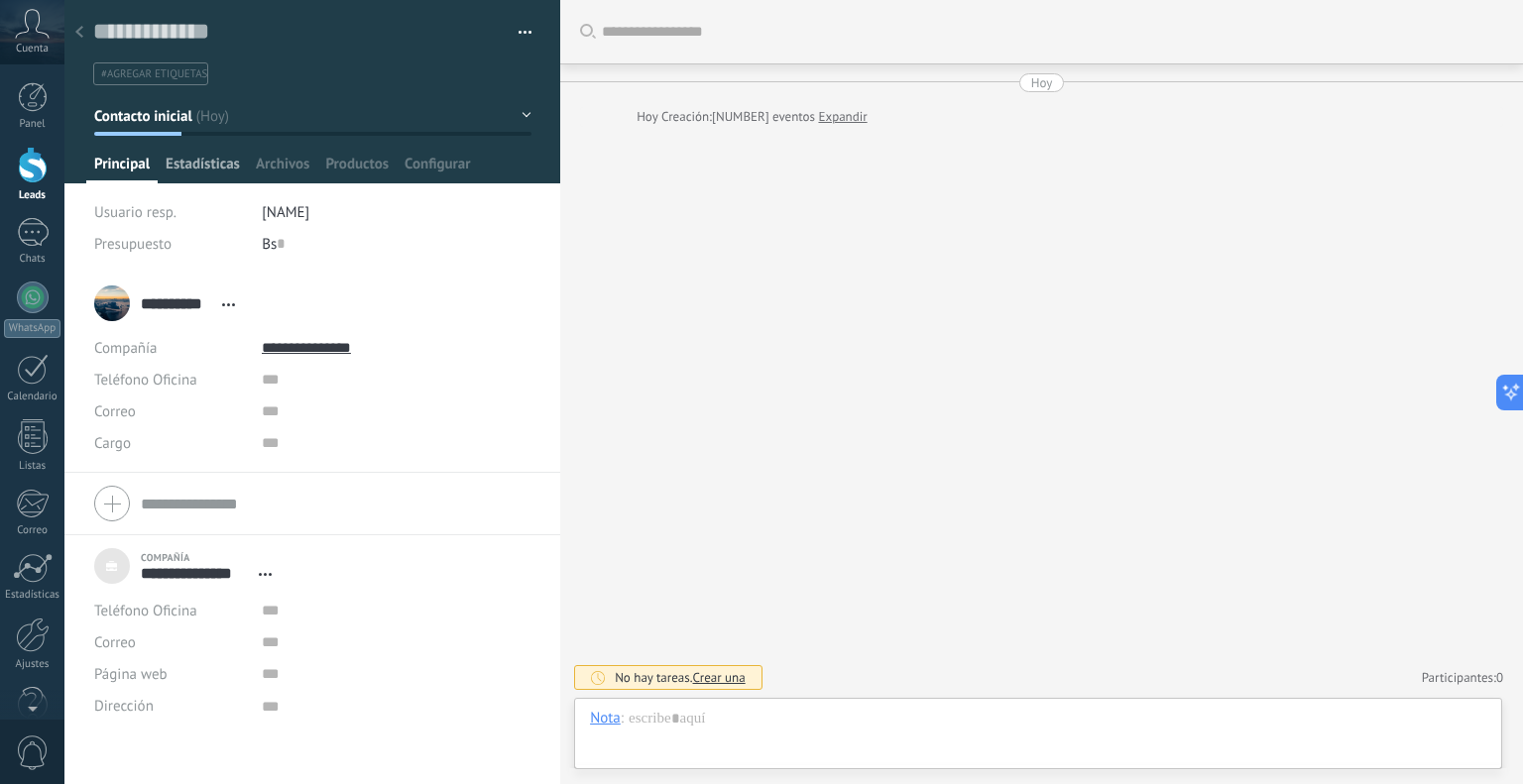 click on "Estadísticas" at bounding box center (122, 168) 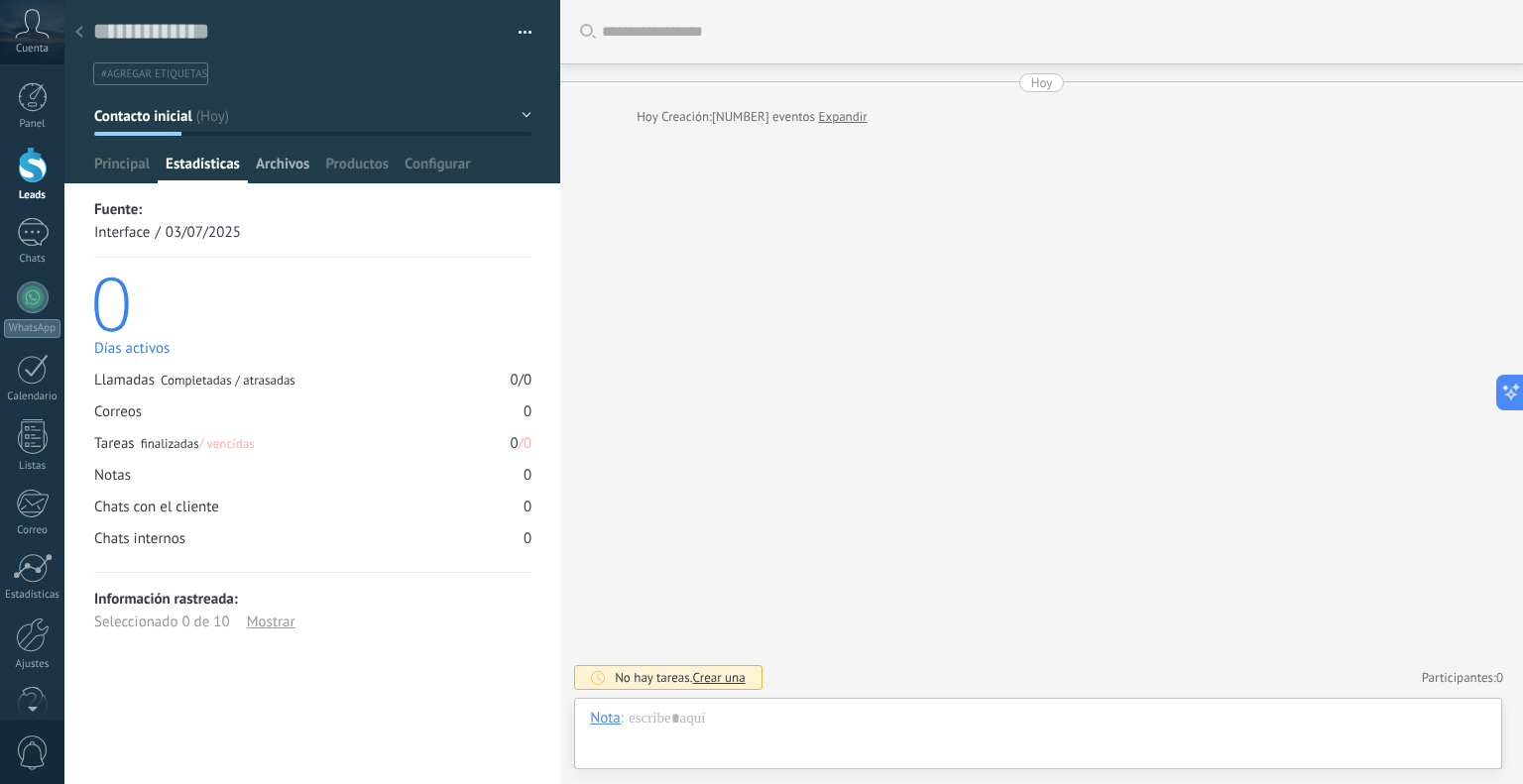 click on "Archivos" at bounding box center [122, 168] 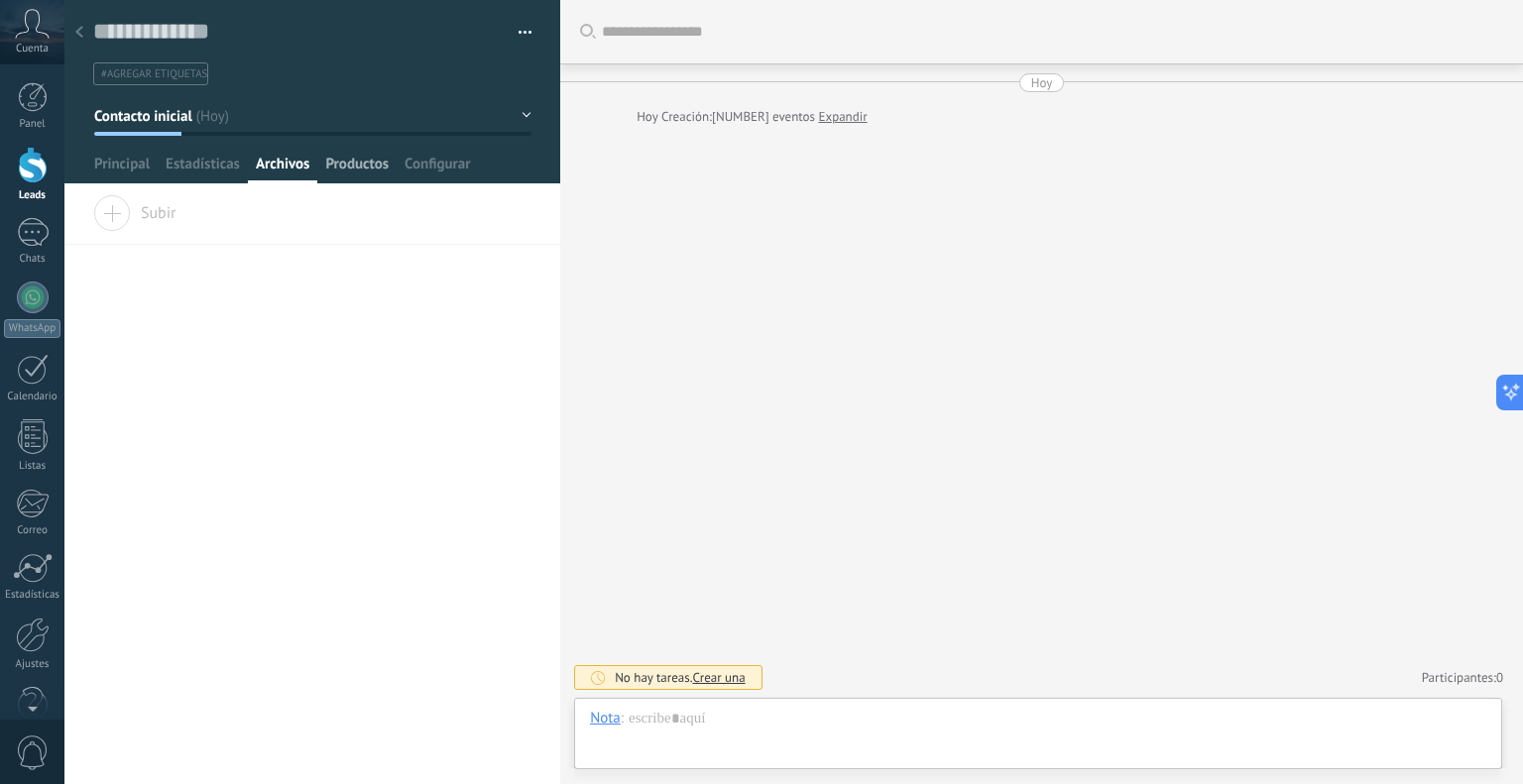 click on "Productos" at bounding box center [122, 168] 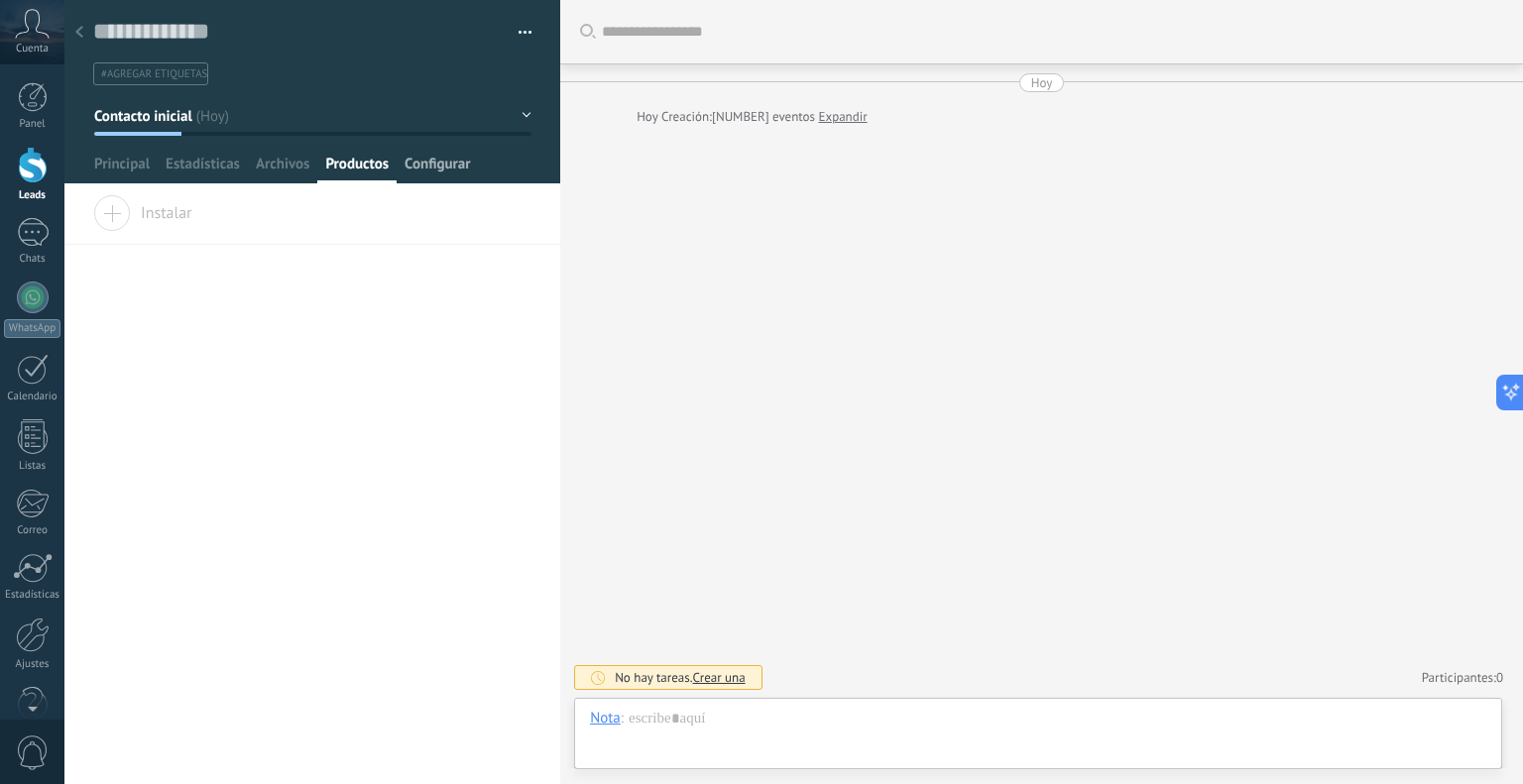 click on "Configurar" at bounding box center [122, 168] 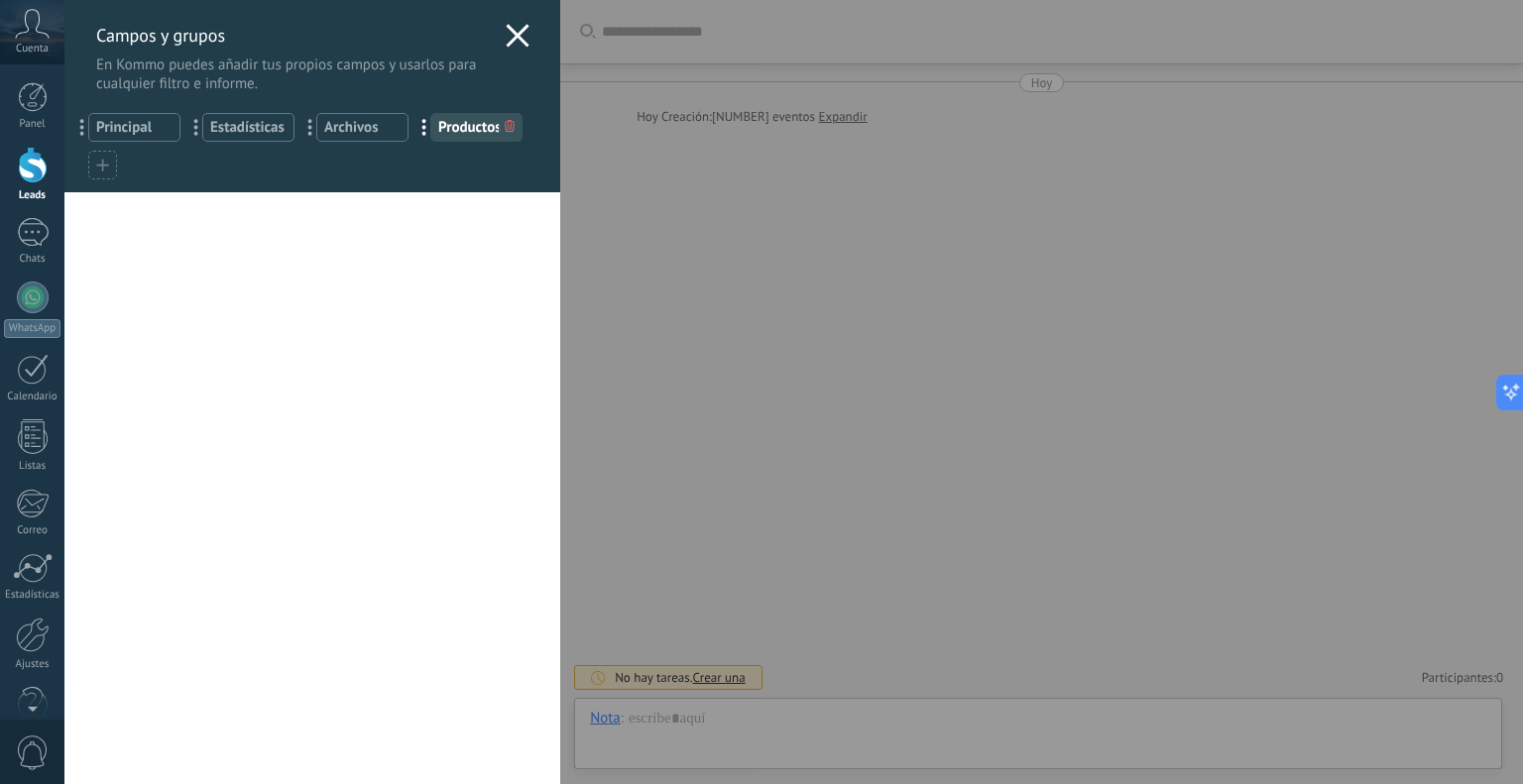 click at bounding box center [518, 35] 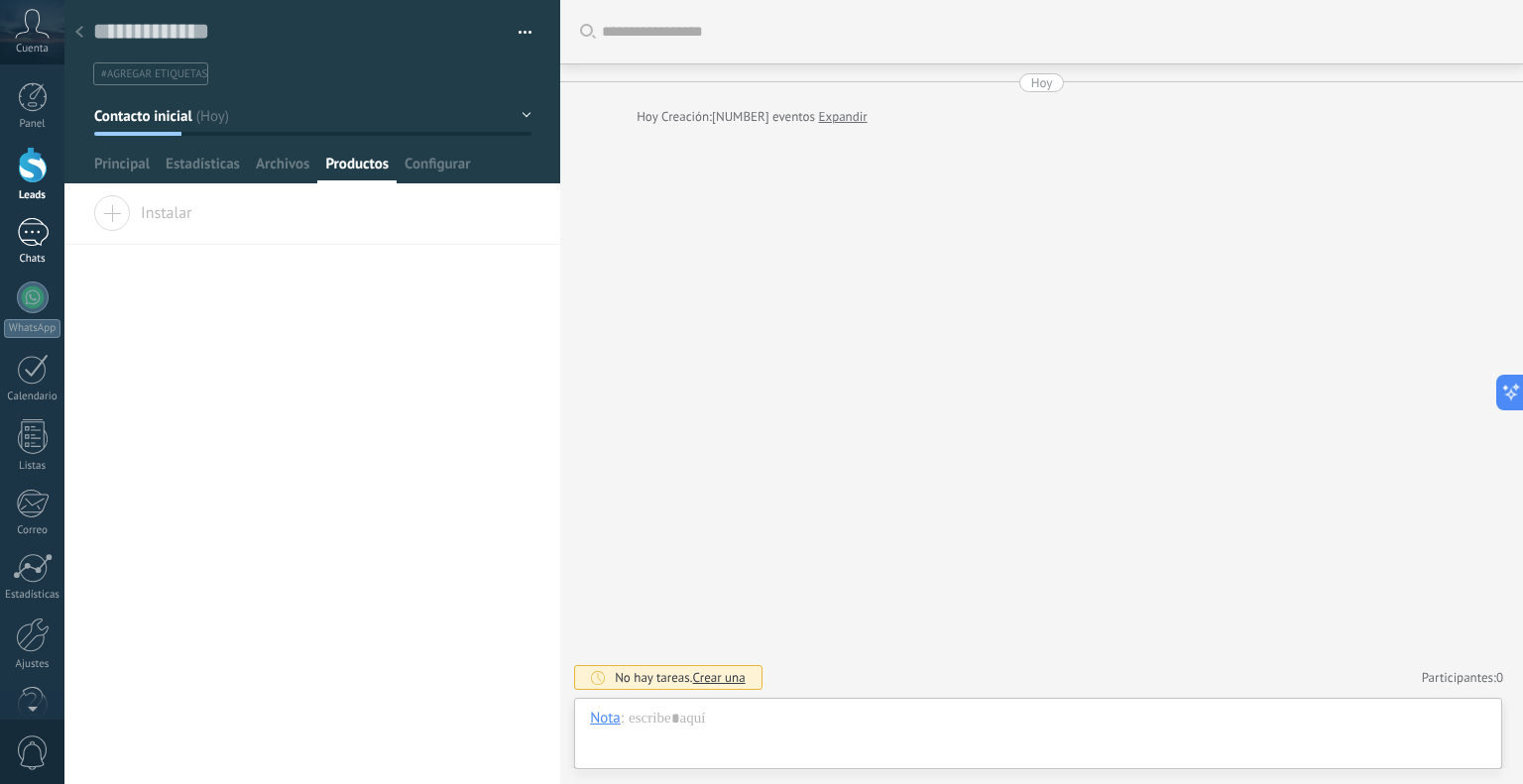 click on "Chats" at bounding box center [32, 242] 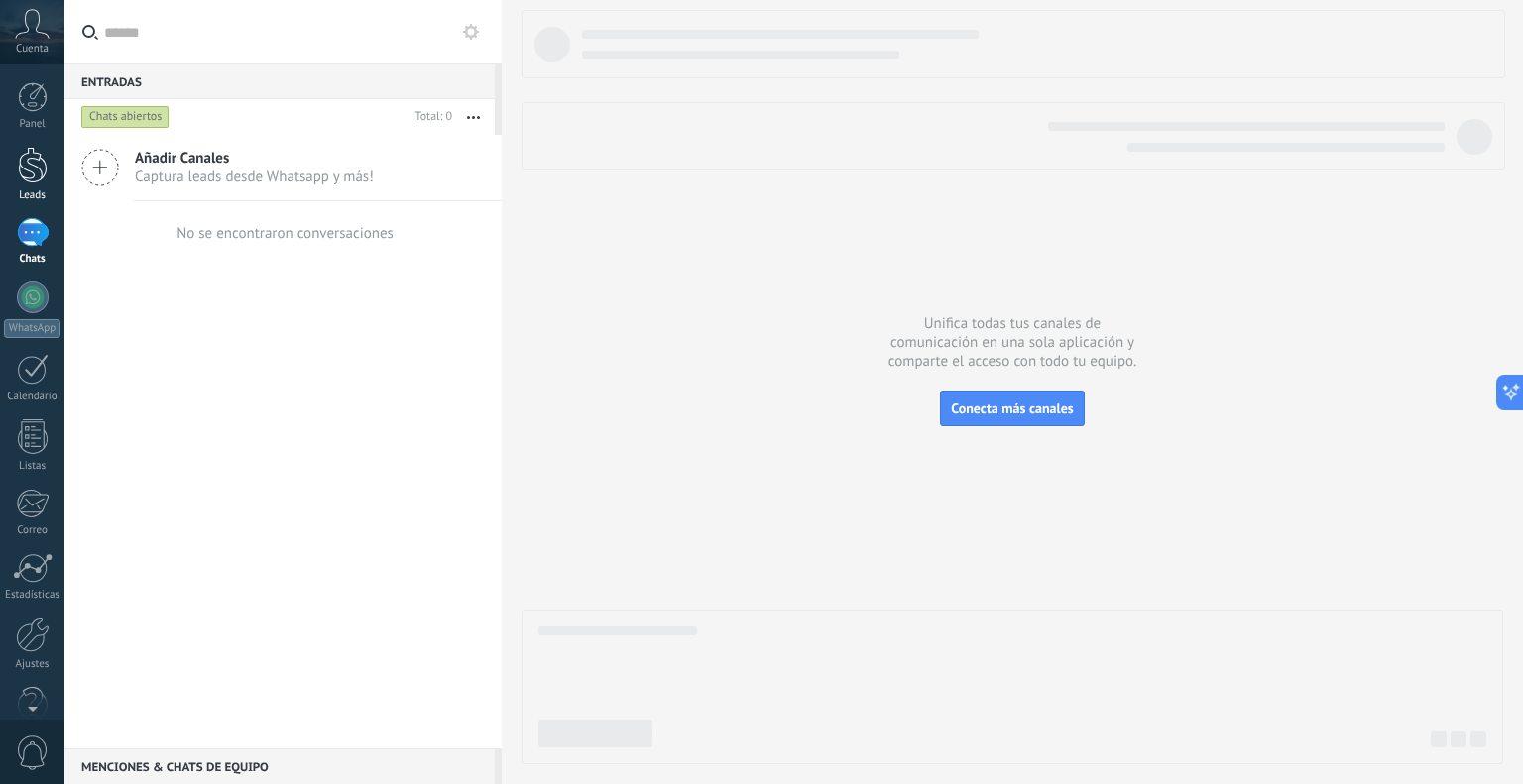click at bounding box center [33, 165] 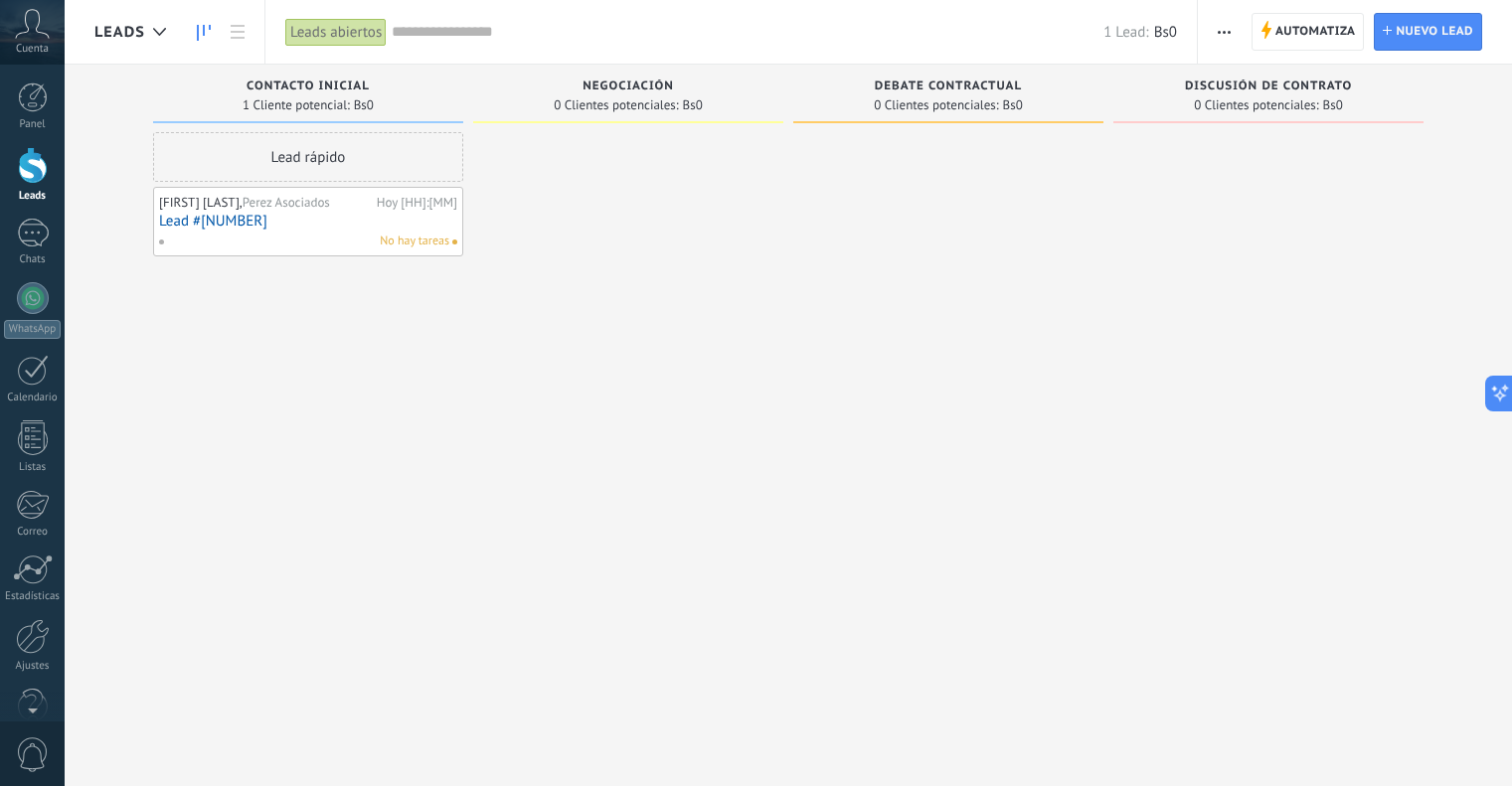 click on "Lead #[NUMBER]" at bounding box center (308, 221) 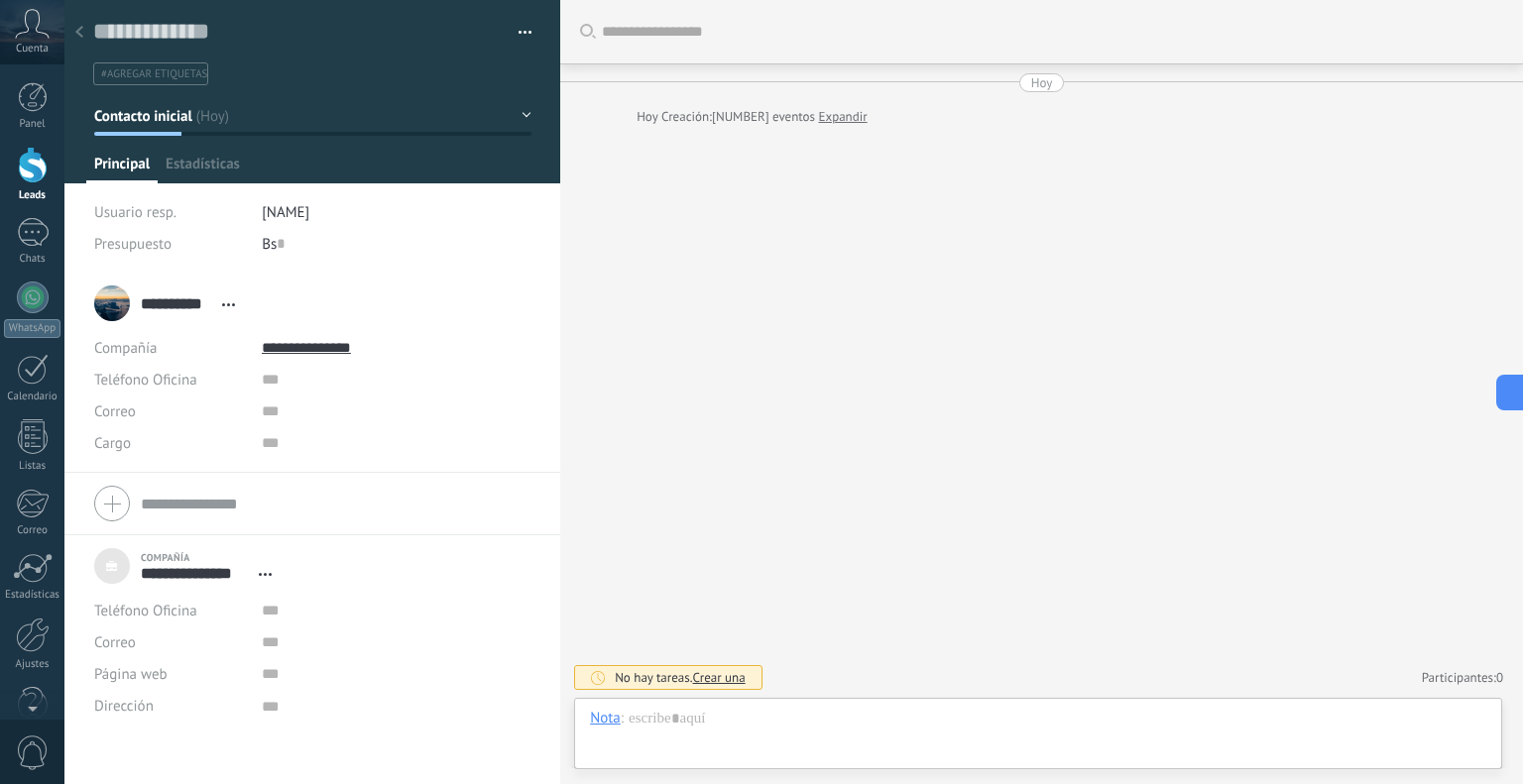 scroll, scrollTop: 20, scrollLeft: 0, axis: vertical 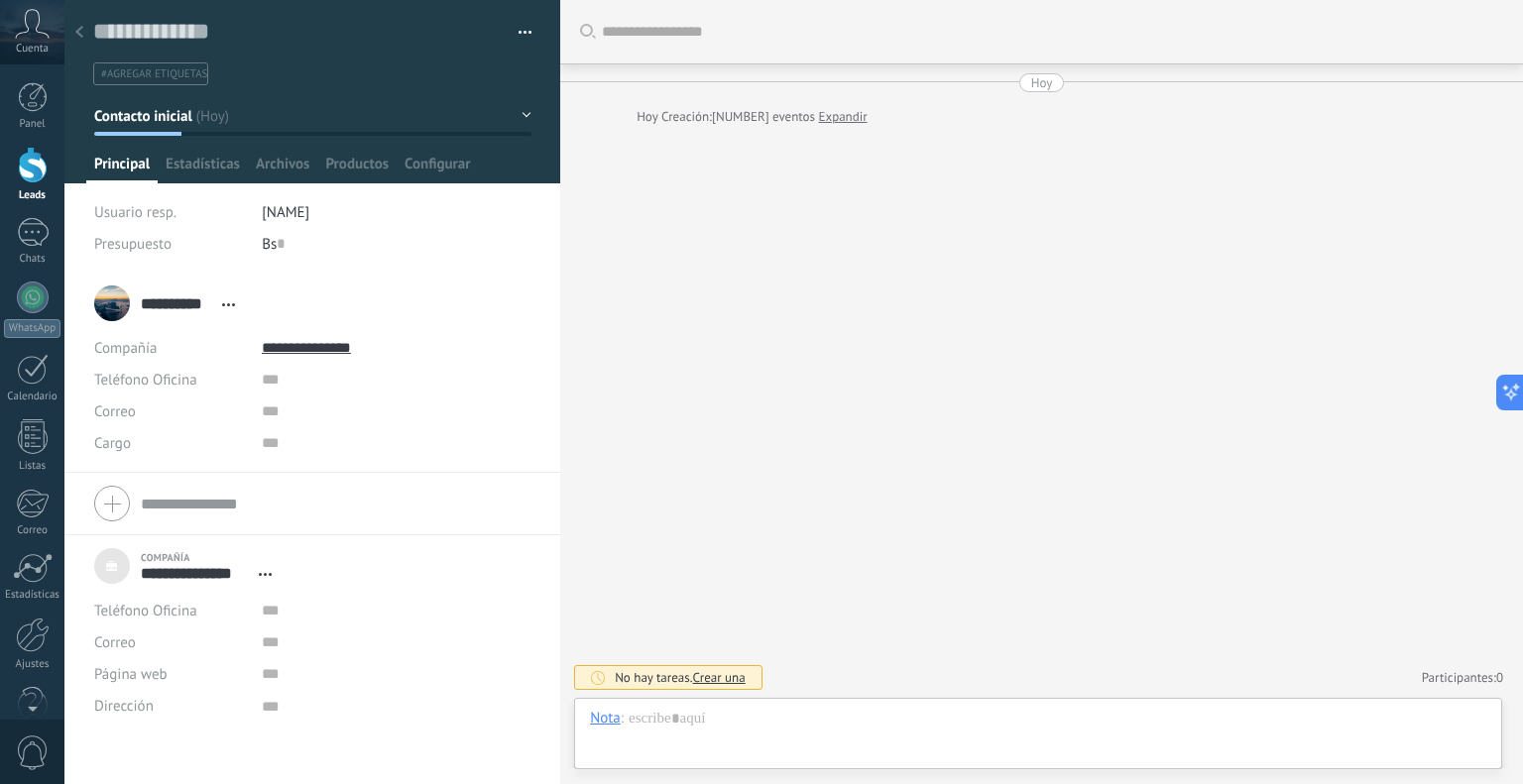 click on "Crear una" at bounding box center [719, 677] 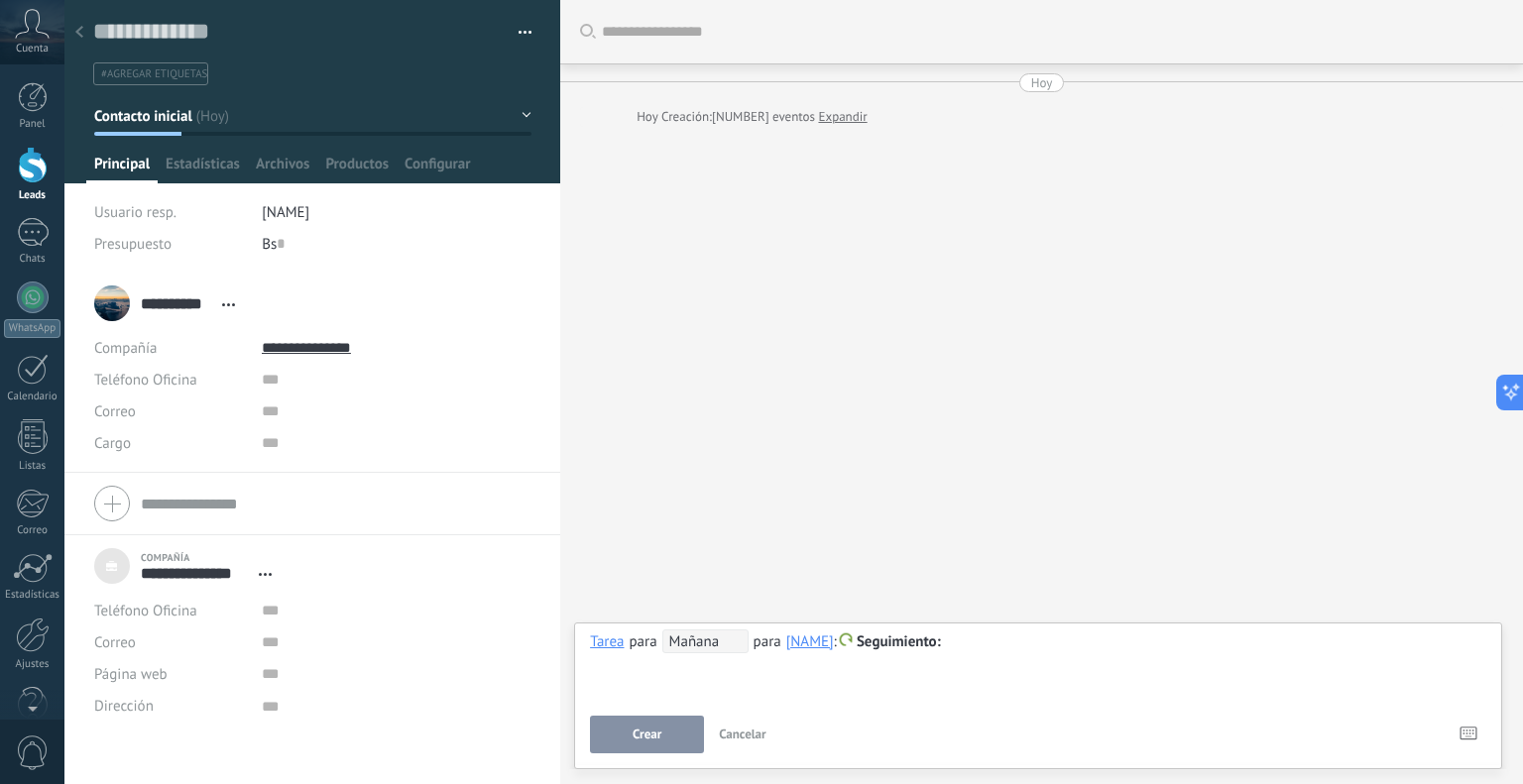 click on "Crear" at bounding box center (646, 734) 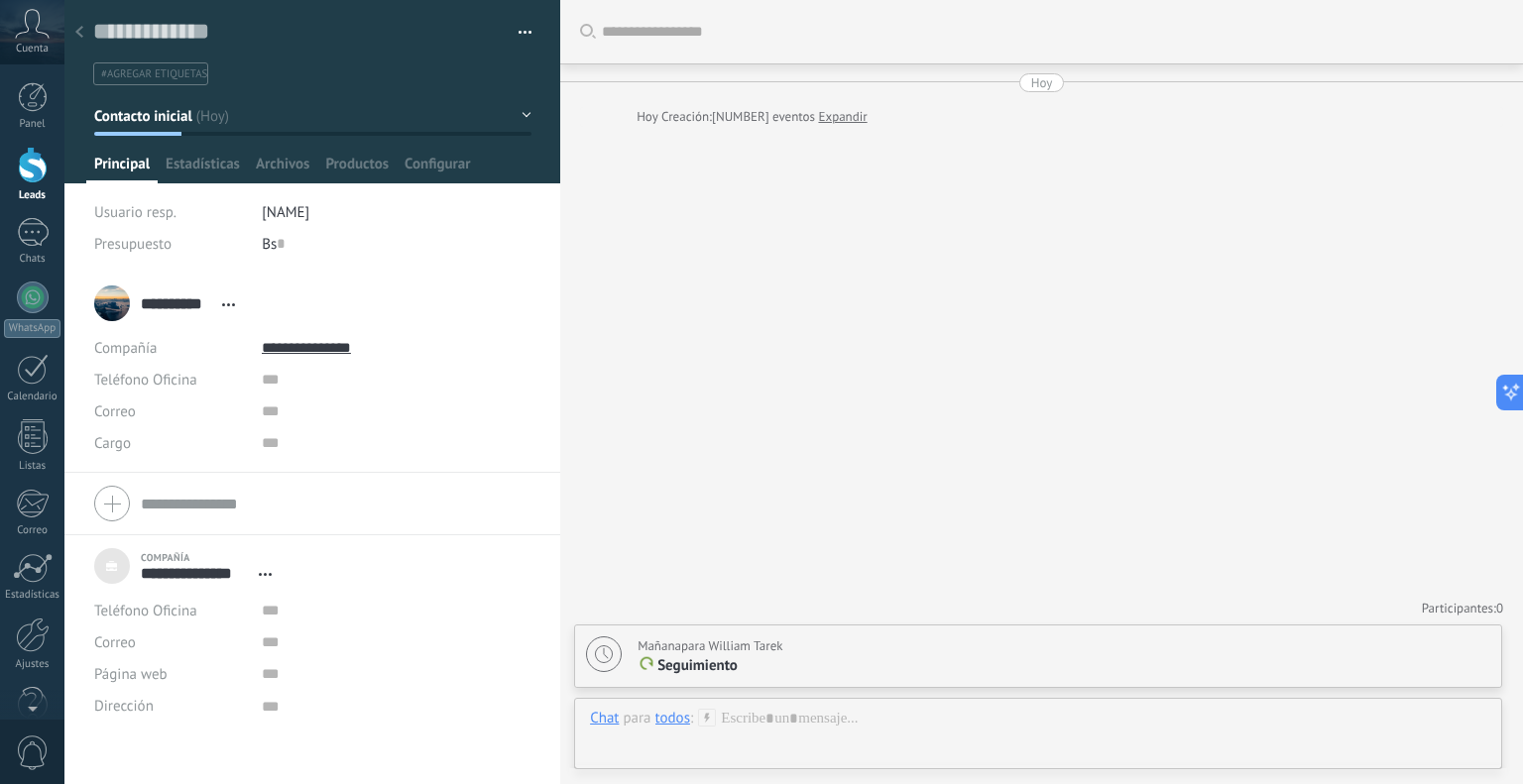 click on "Expandir" at bounding box center [842, 117] 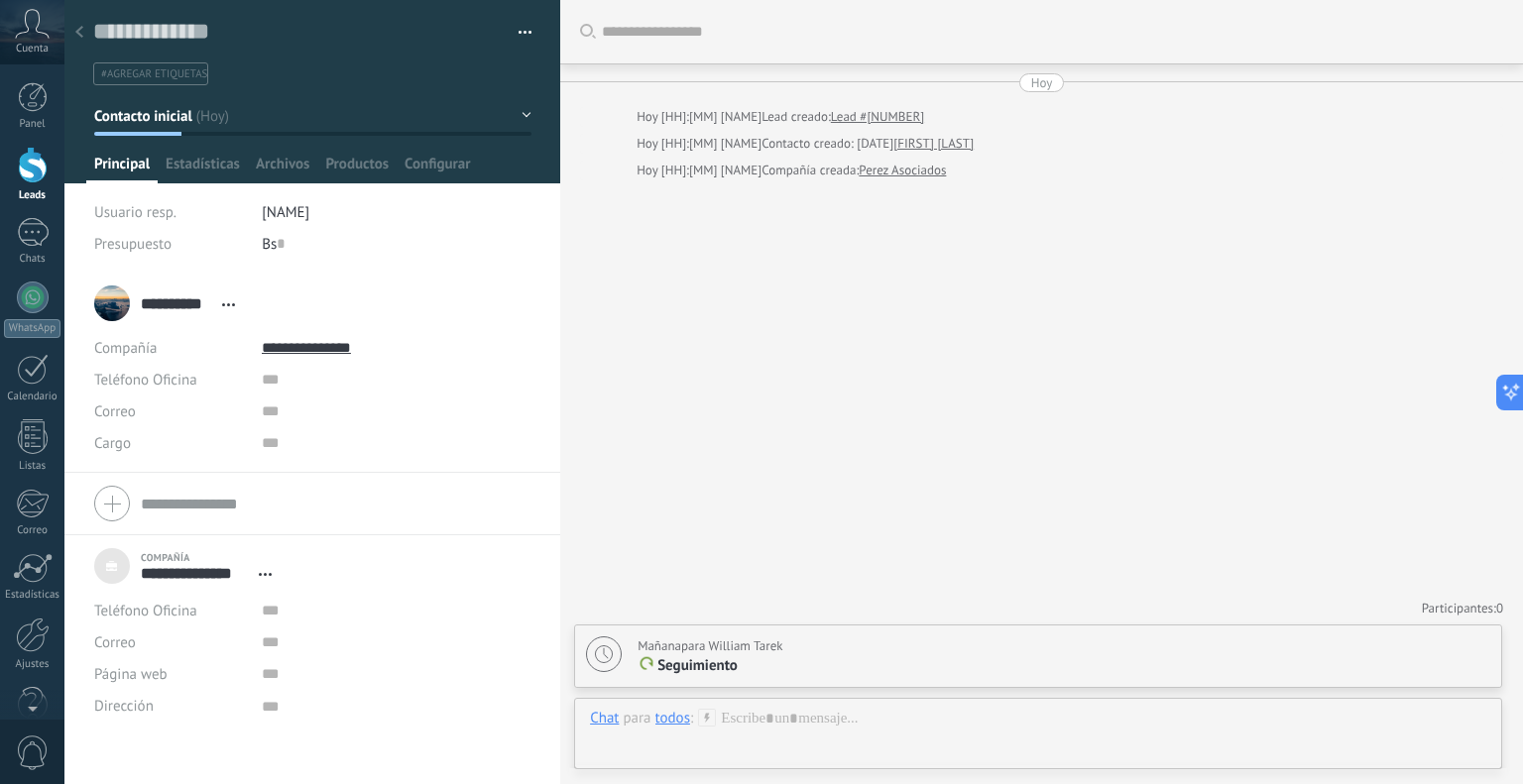 click on "Hoy" at bounding box center [1042, 82] 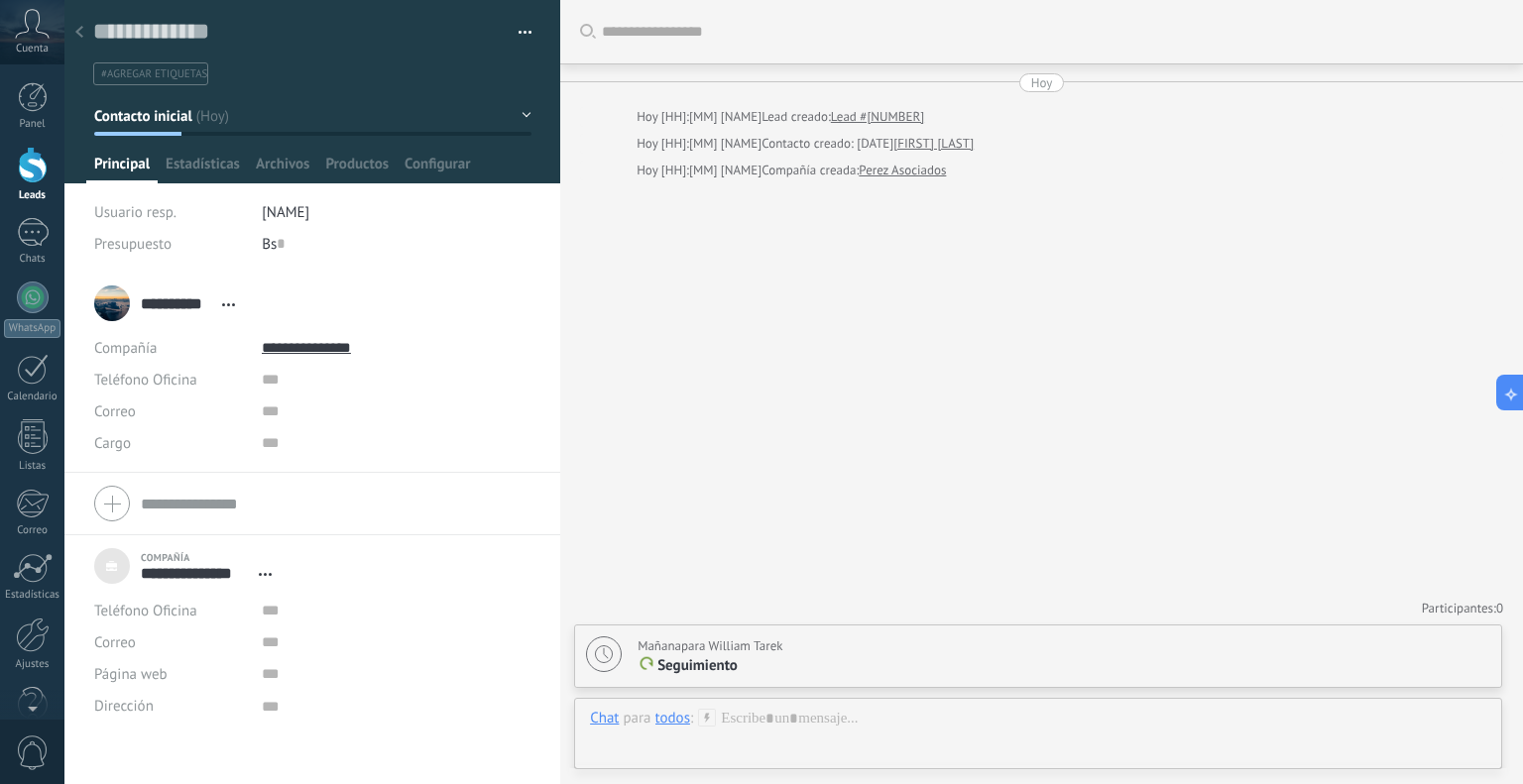click on "Seguimiento" at bounding box center [697, 665] 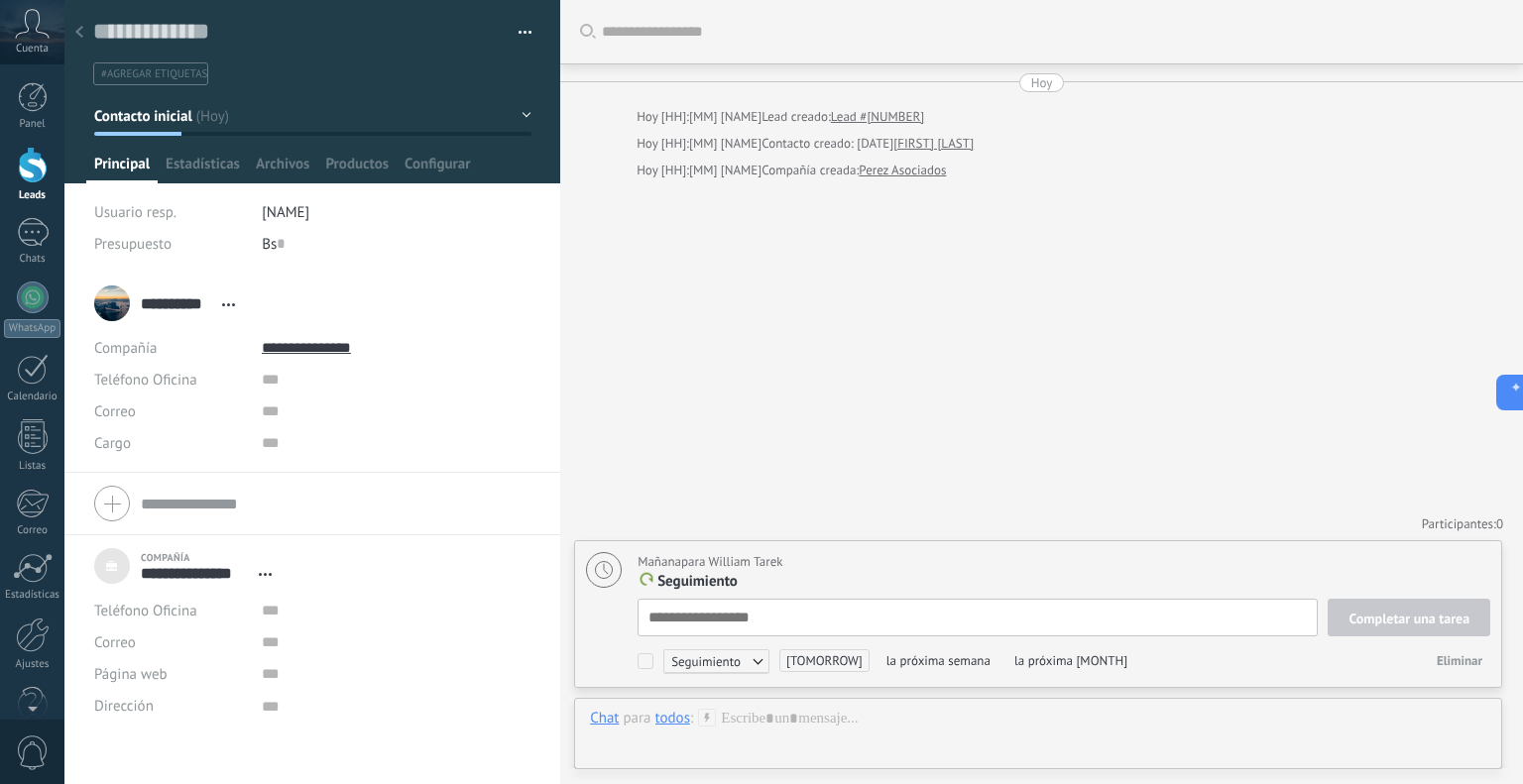 scroll, scrollTop: 20, scrollLeft: 0, axis: vertical 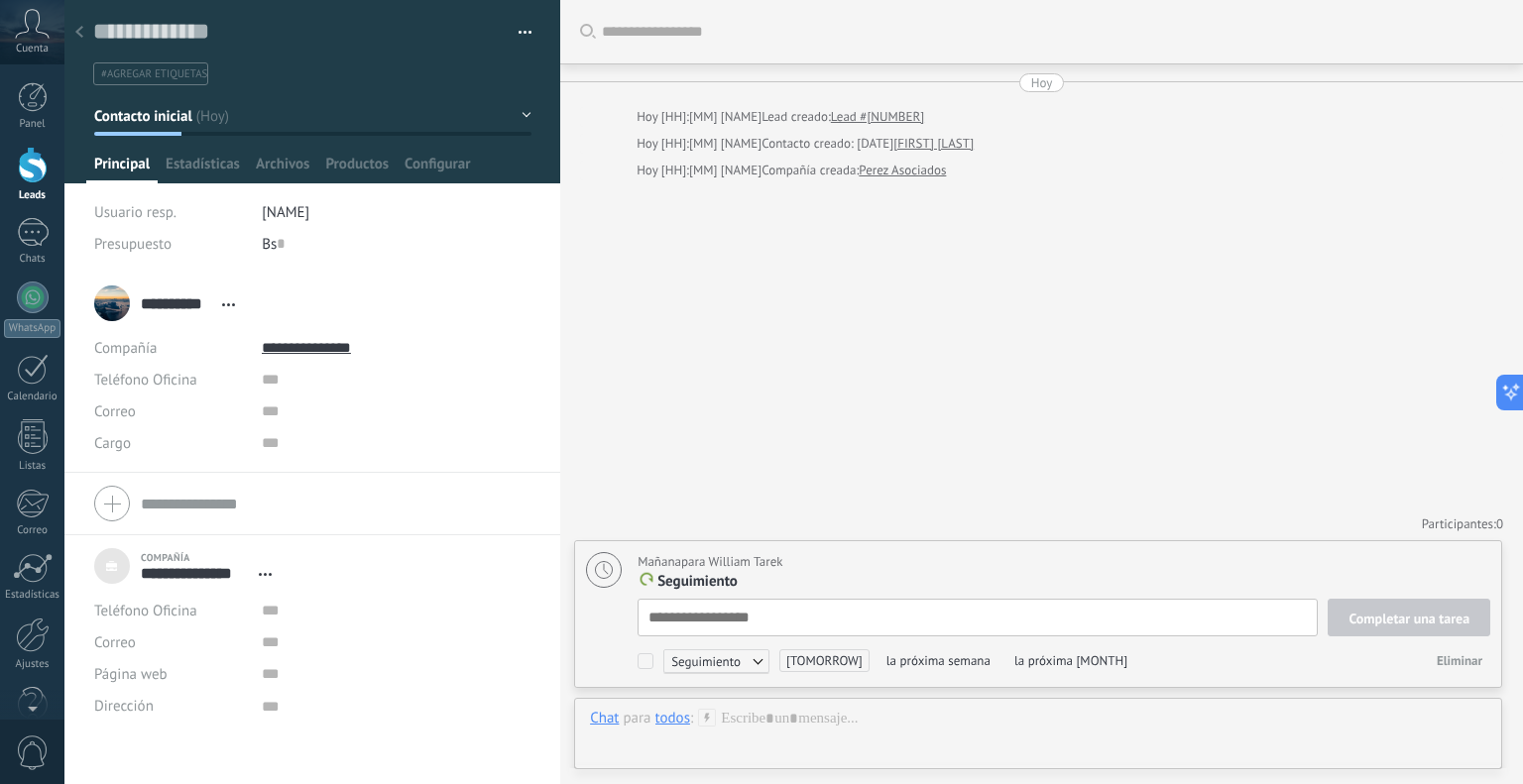 click on "[TOMORROW]" at bounding box center (824, 660) 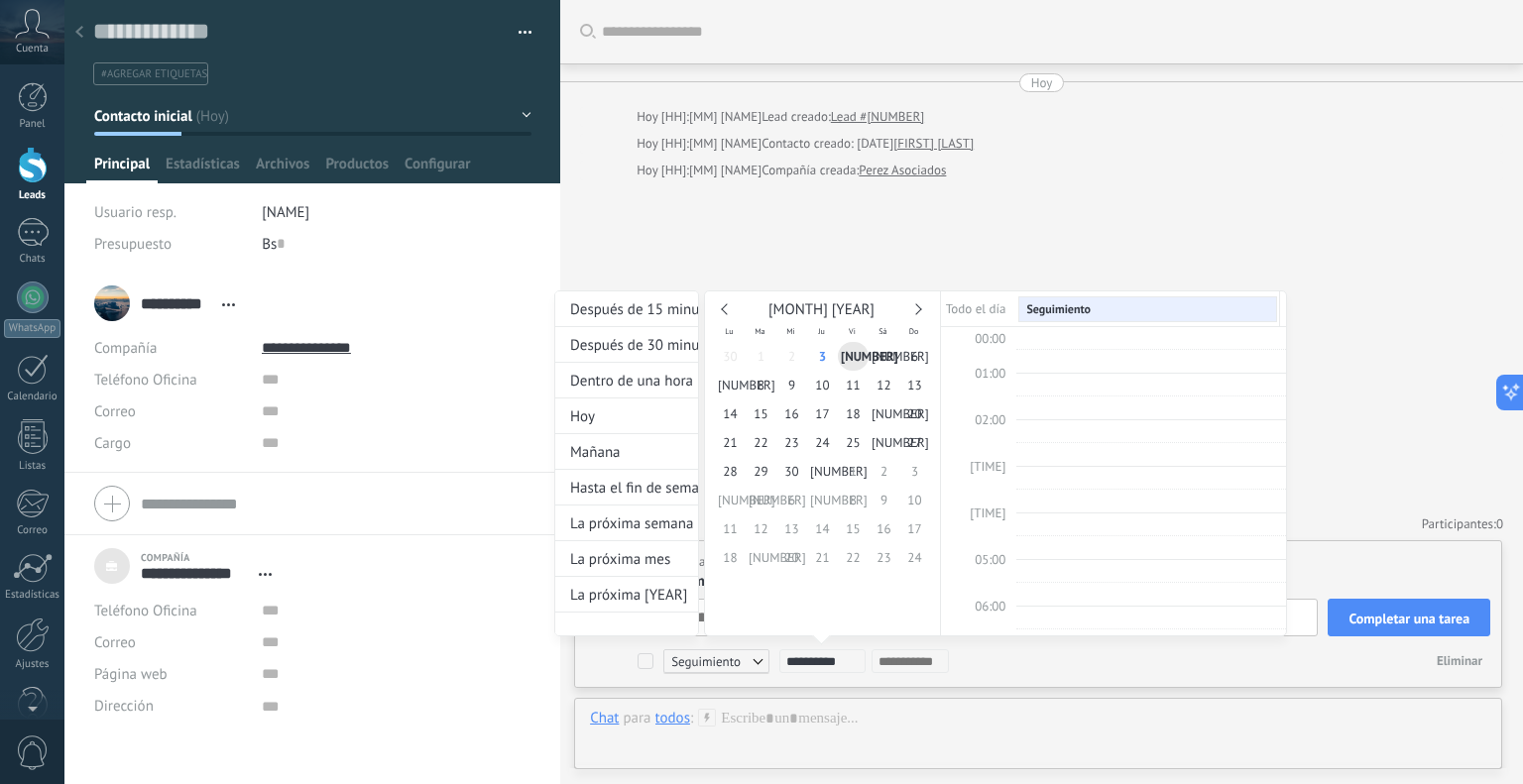 scroll, scrollTop: 374, scrollLeft: 0, axis: vertical 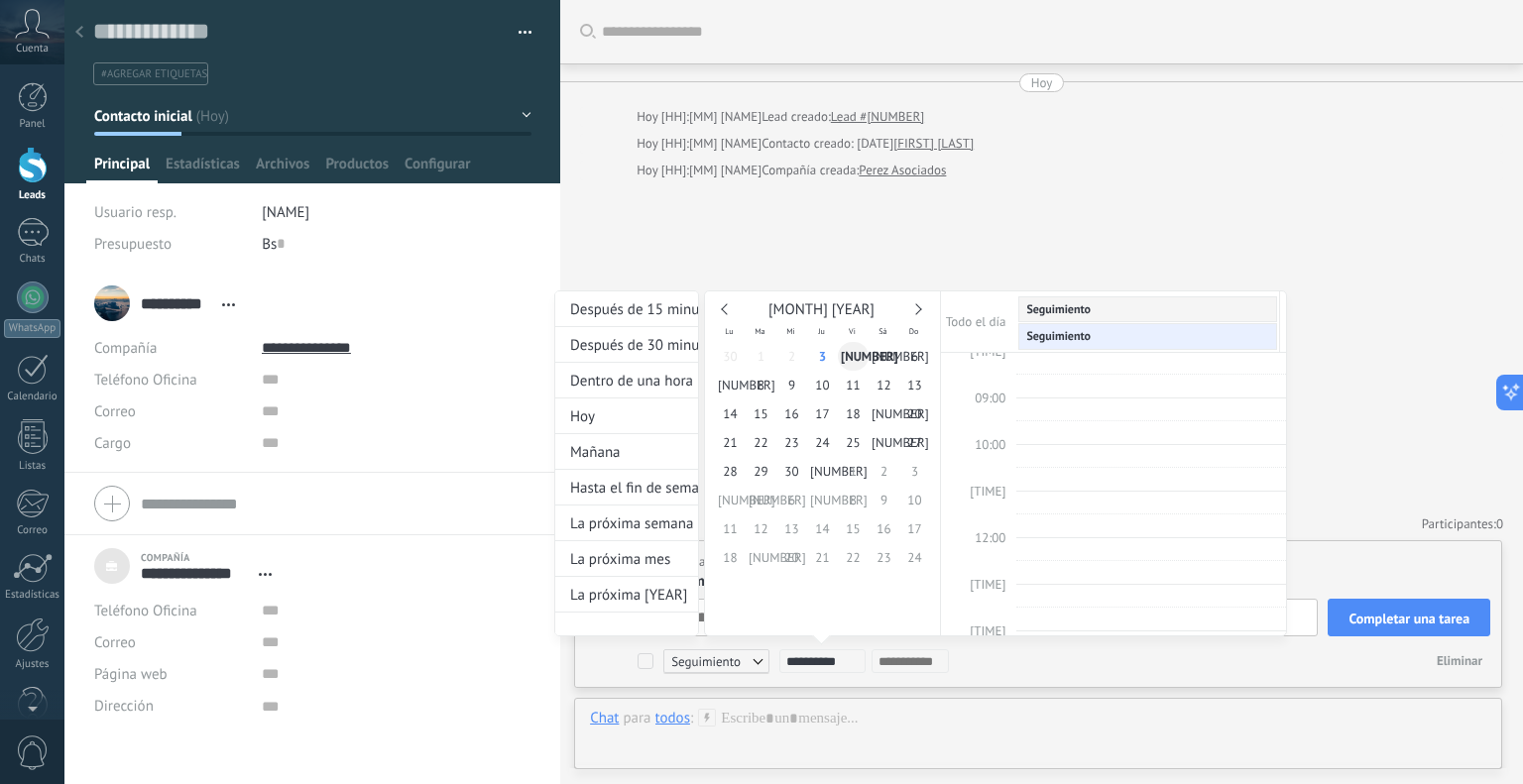 click on "[NUMBER]" at bounding box center [853, 356] 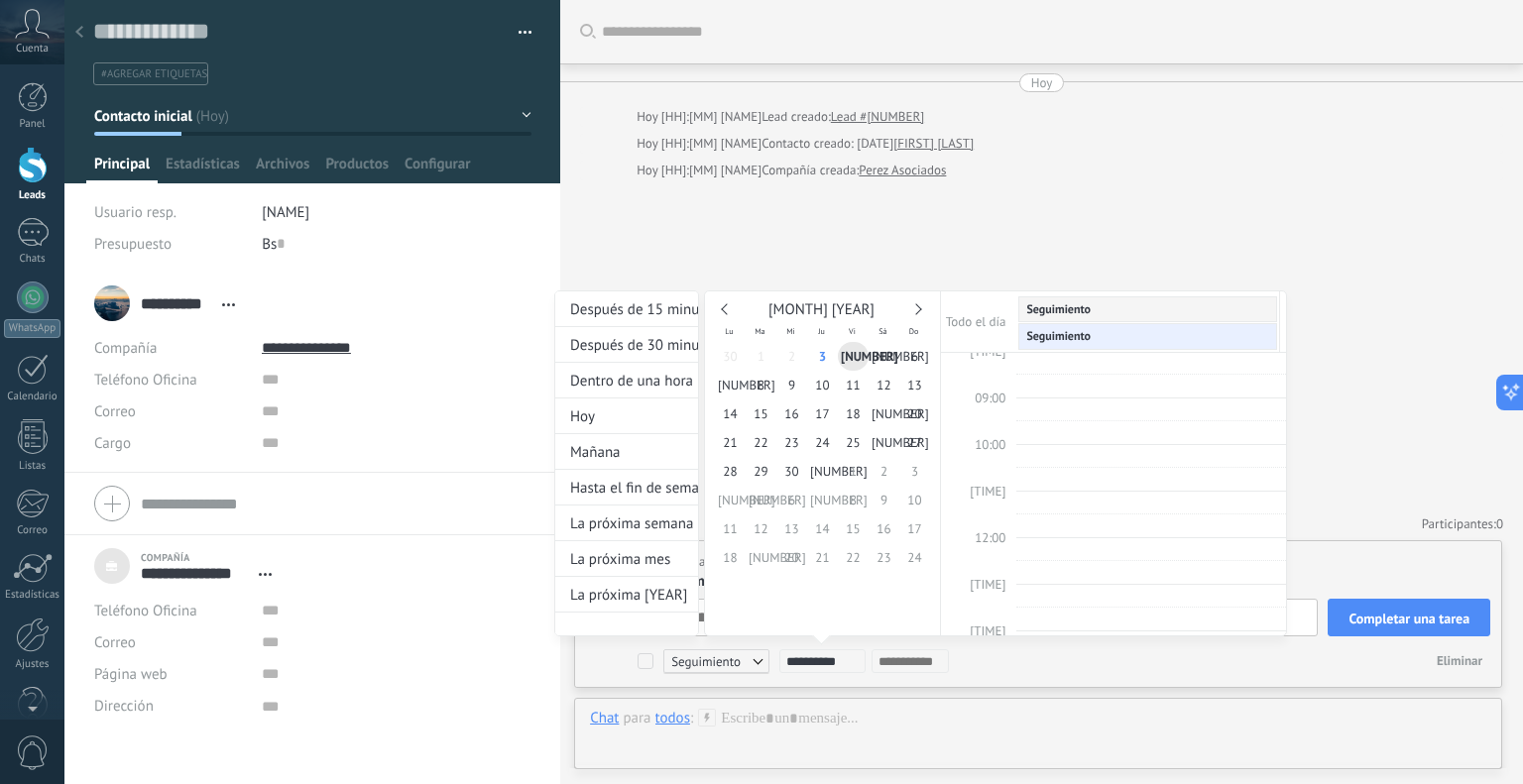 click at bounding box center [762, 392] 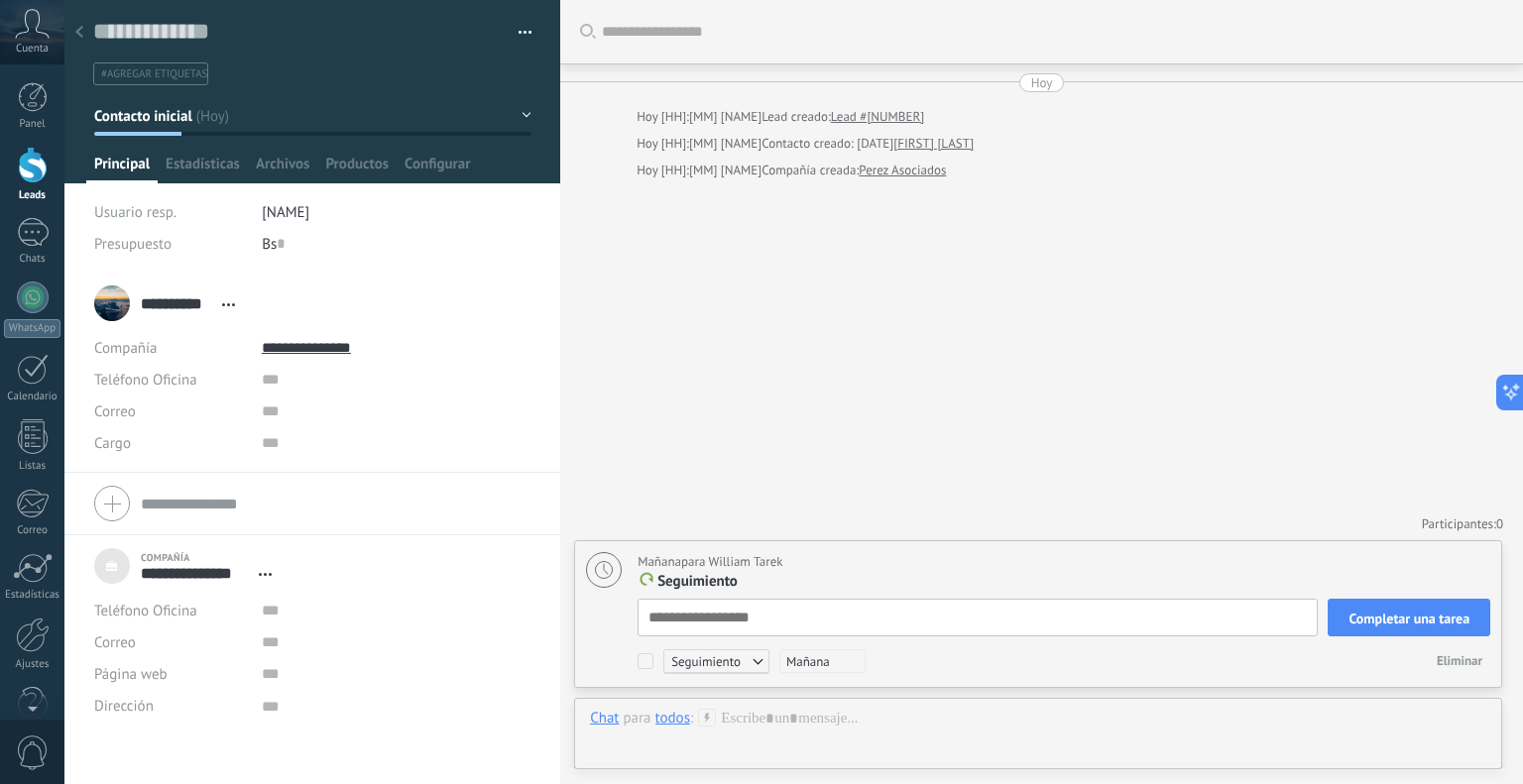 click on "**********" at bounding box center (1041, 392) 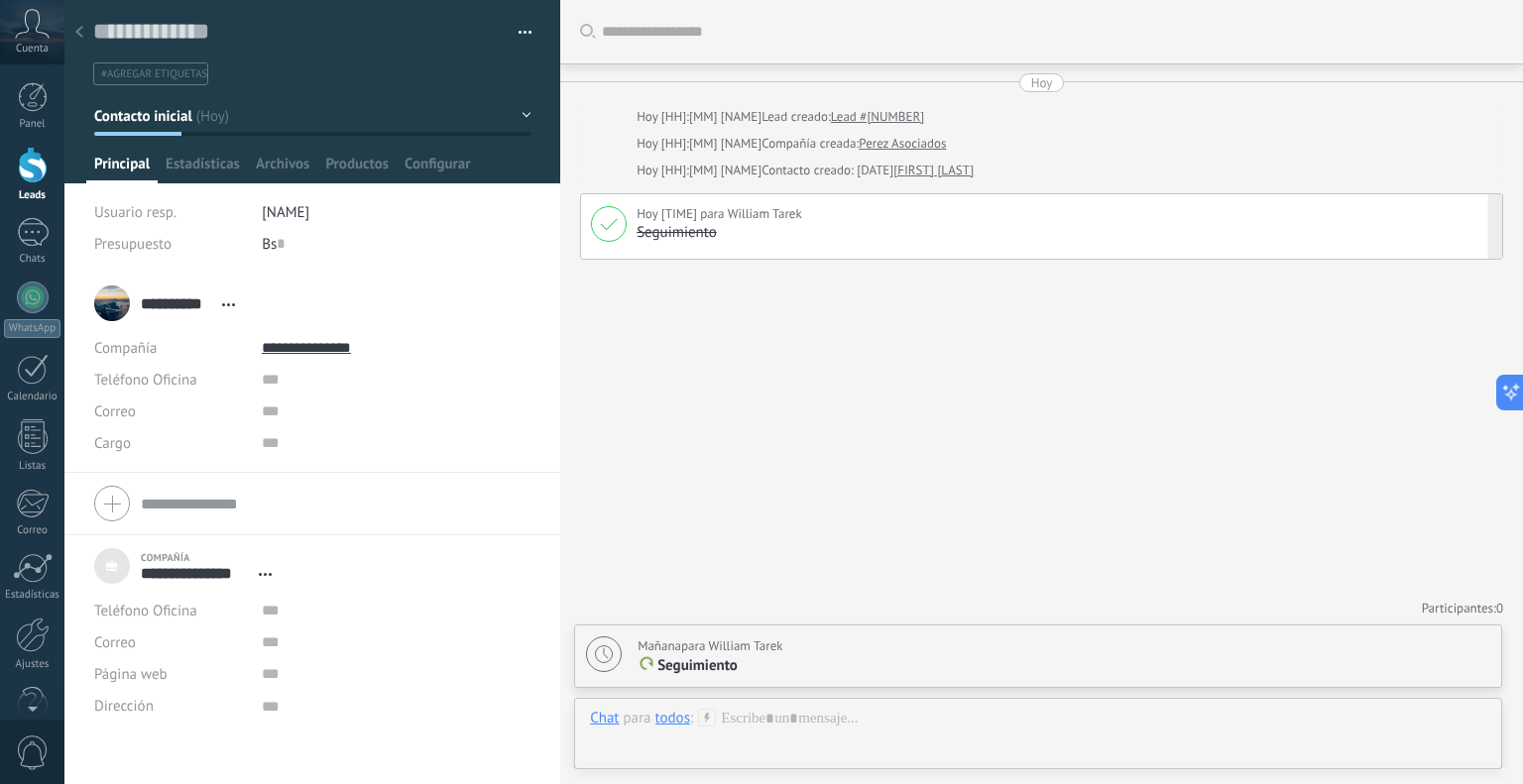 click on "Seguimiento" at bounding box center (1064, 234) 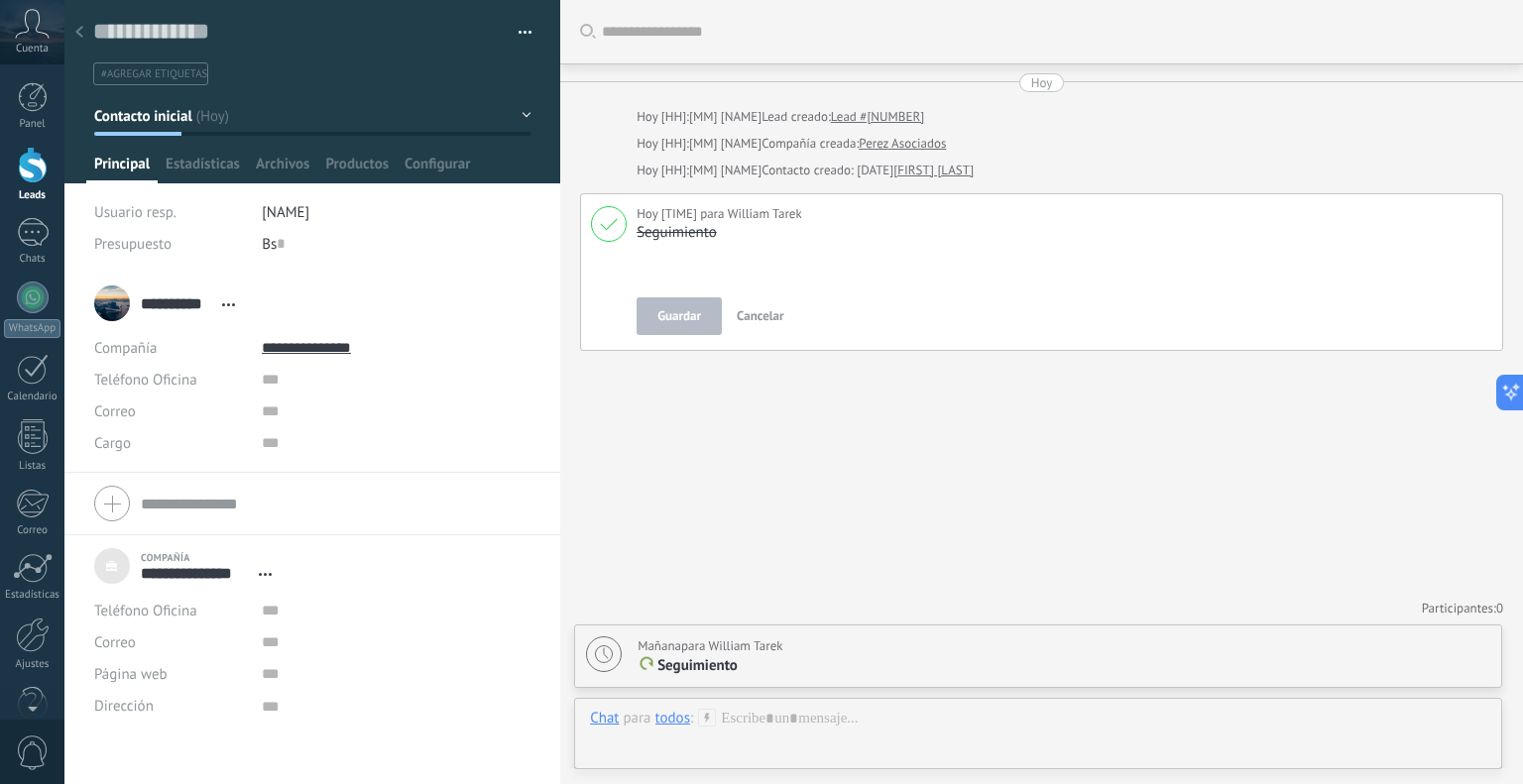 click at bounding box center [609, 224] 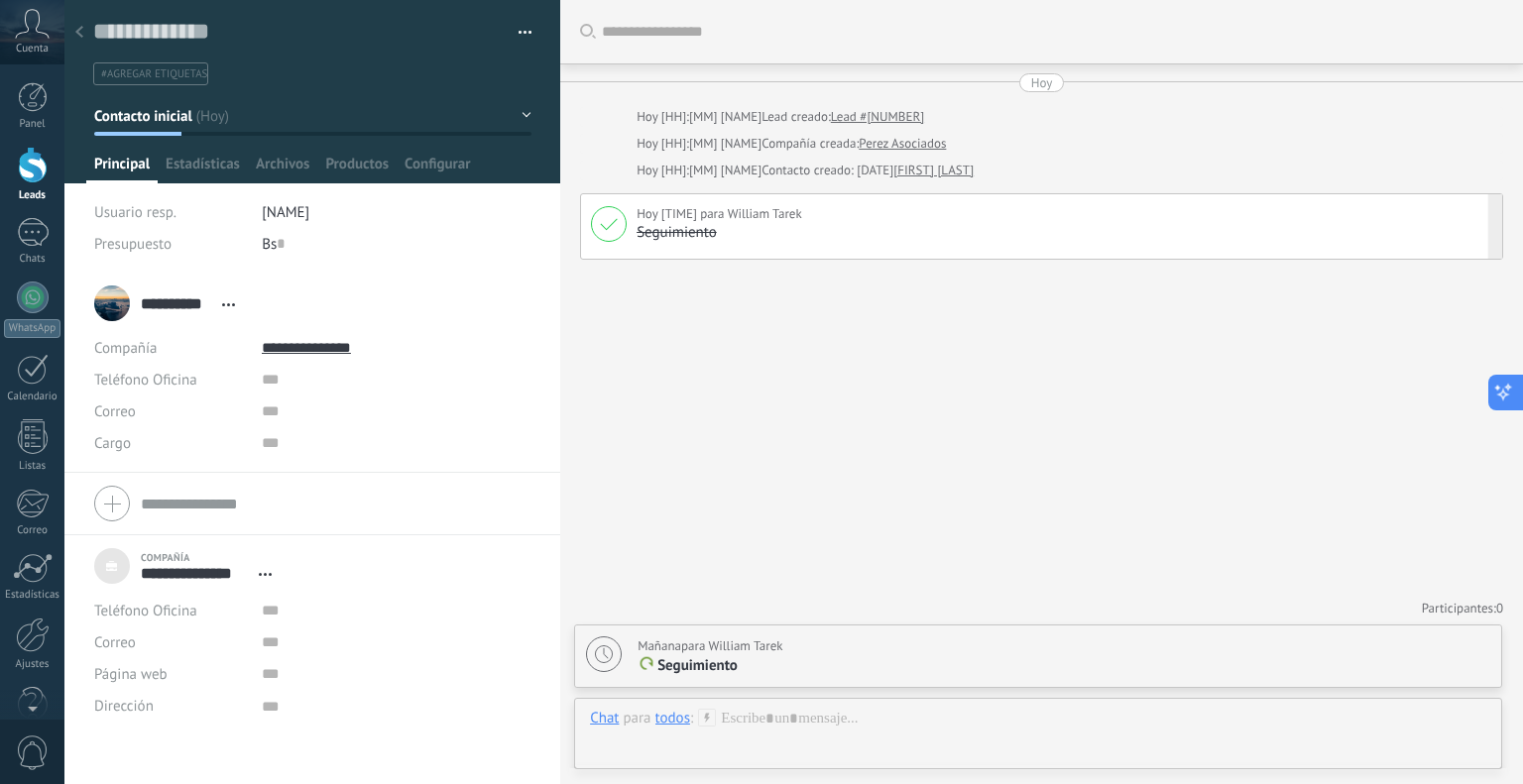 click at bounding box center [1503, 392] 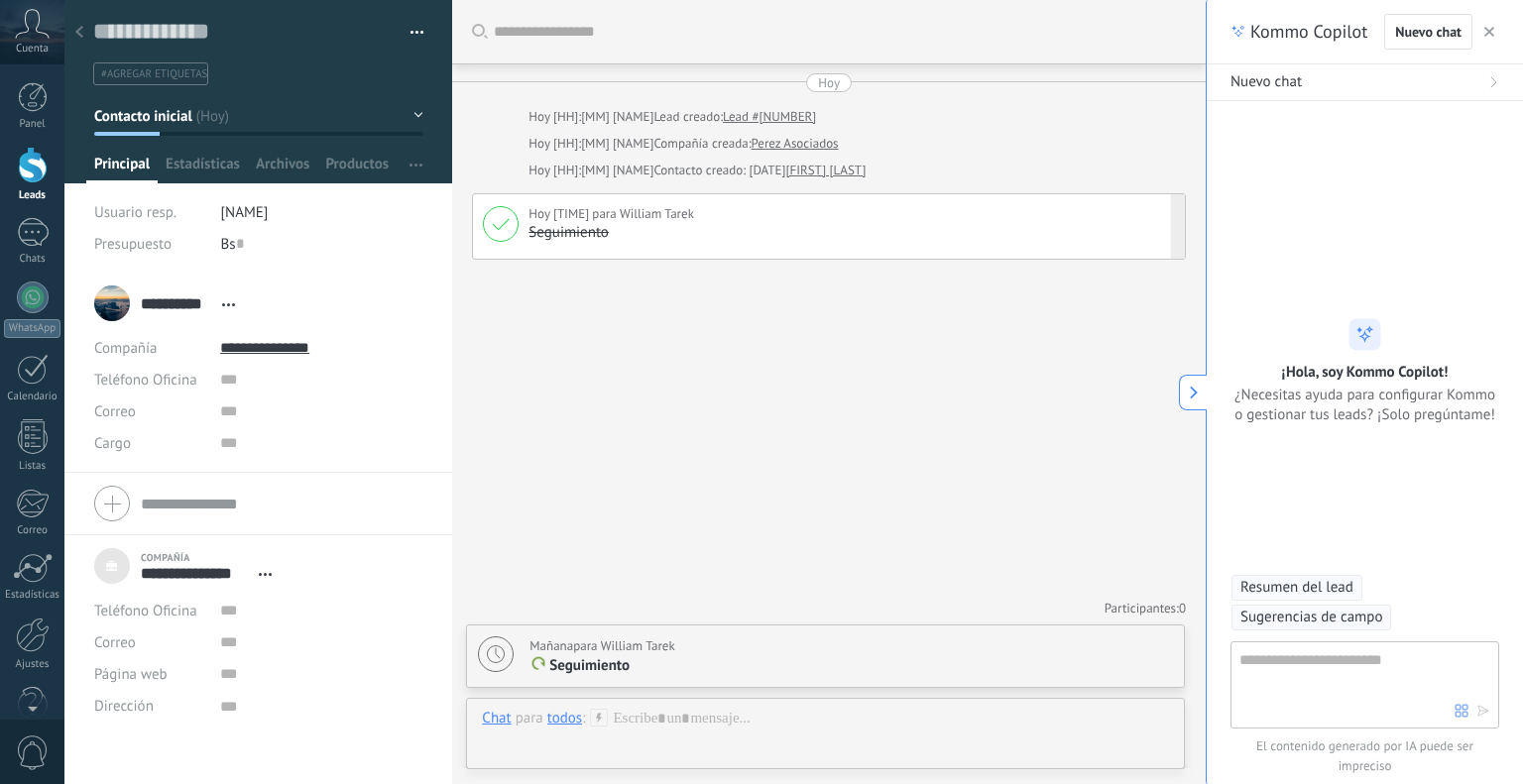 scroll, scrollTop: 20, scrollLeft: 0, axis: vertical 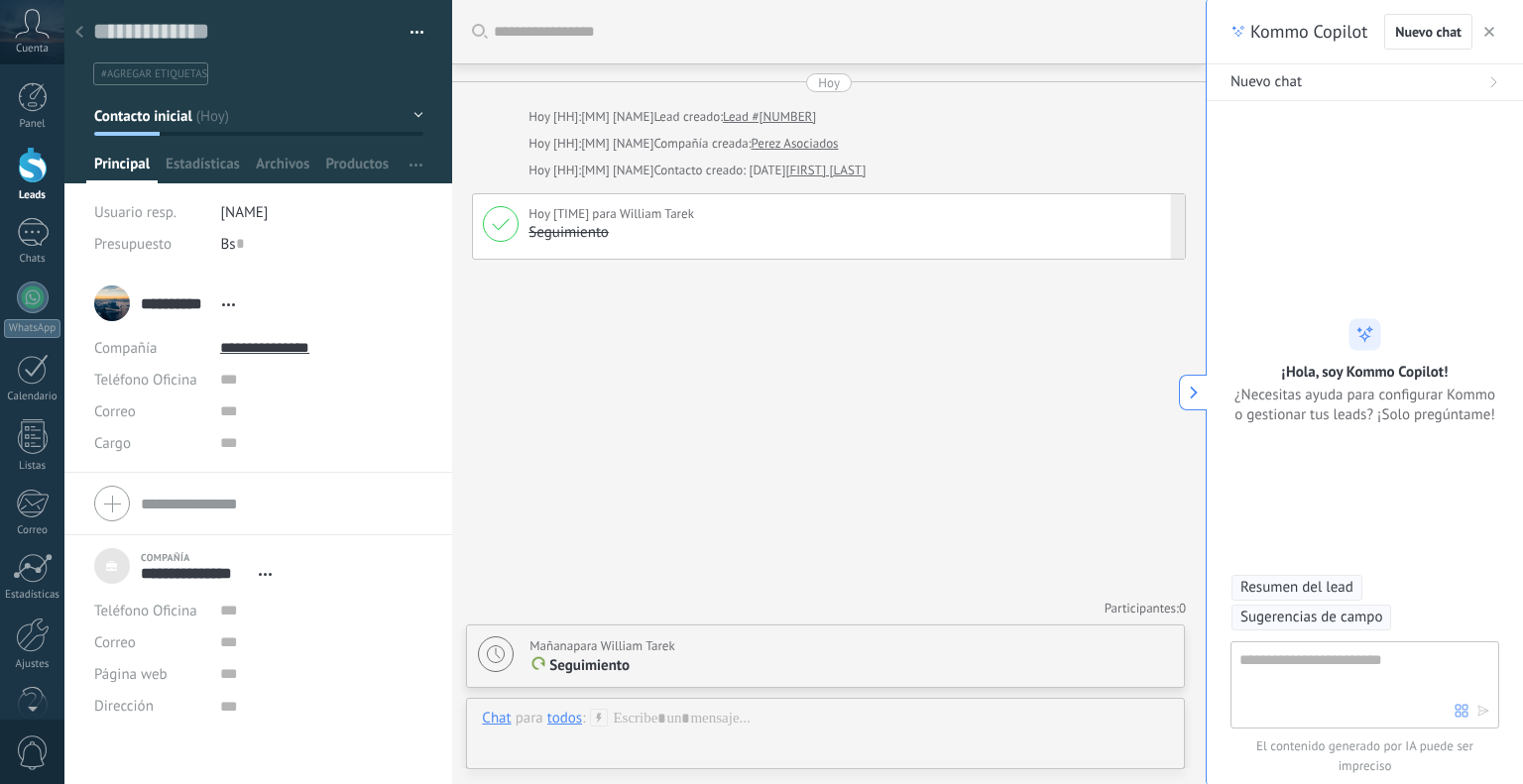 click at bounding box center [1489, 32] 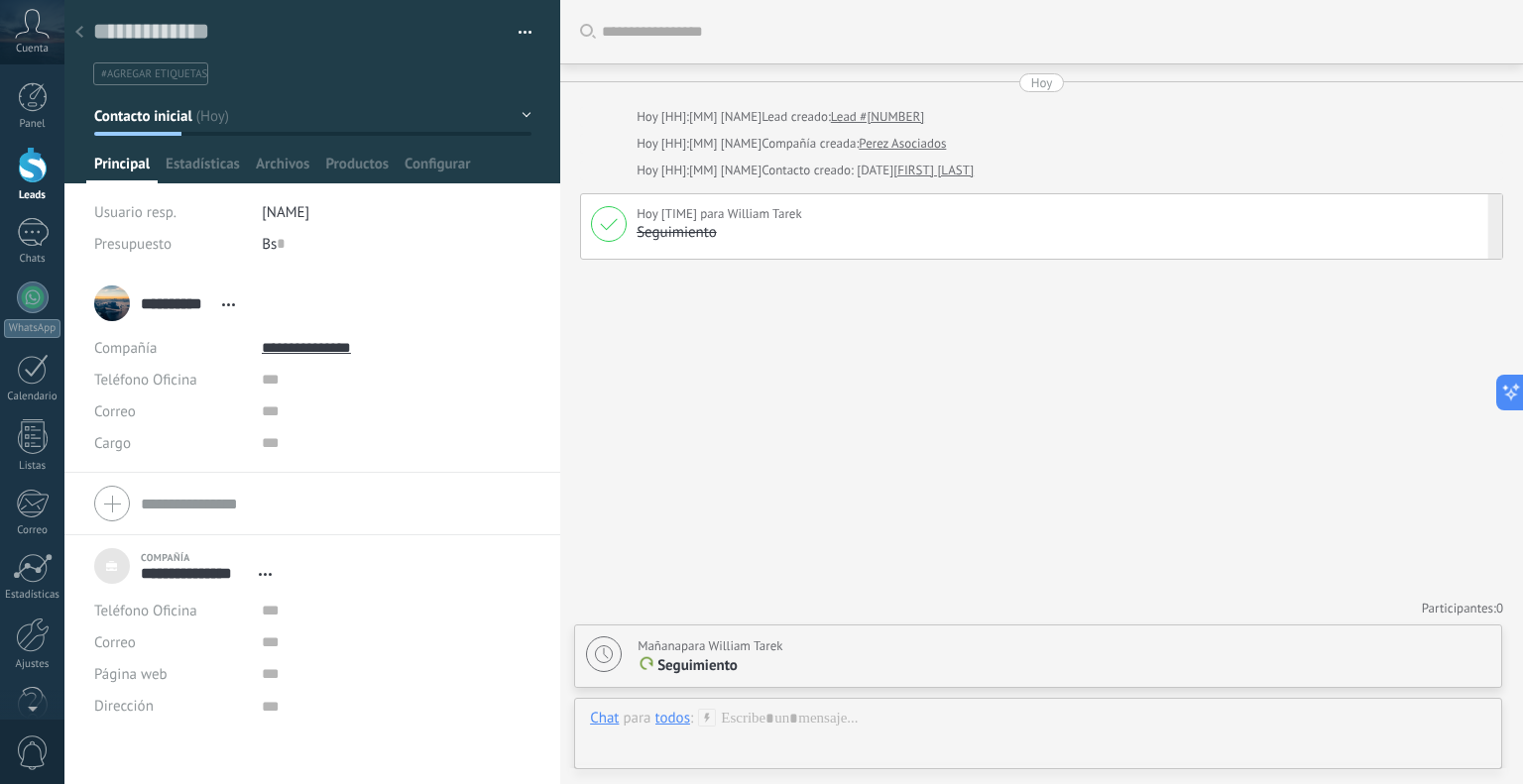 scroll, scrollTop: 30, scrollLeft: 0, axis: vertical 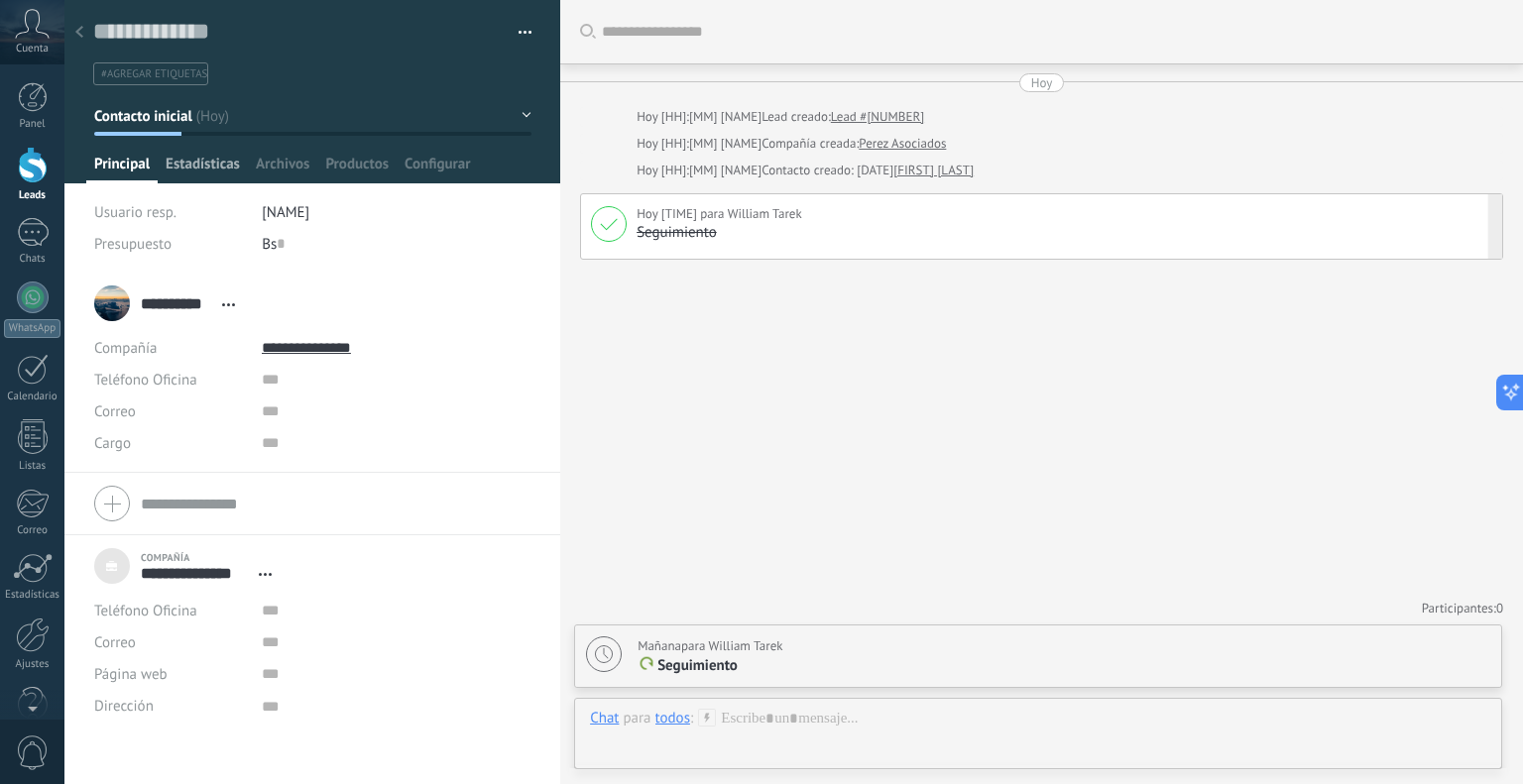 click on "Estadísticas" at bounding box center [122, 168] 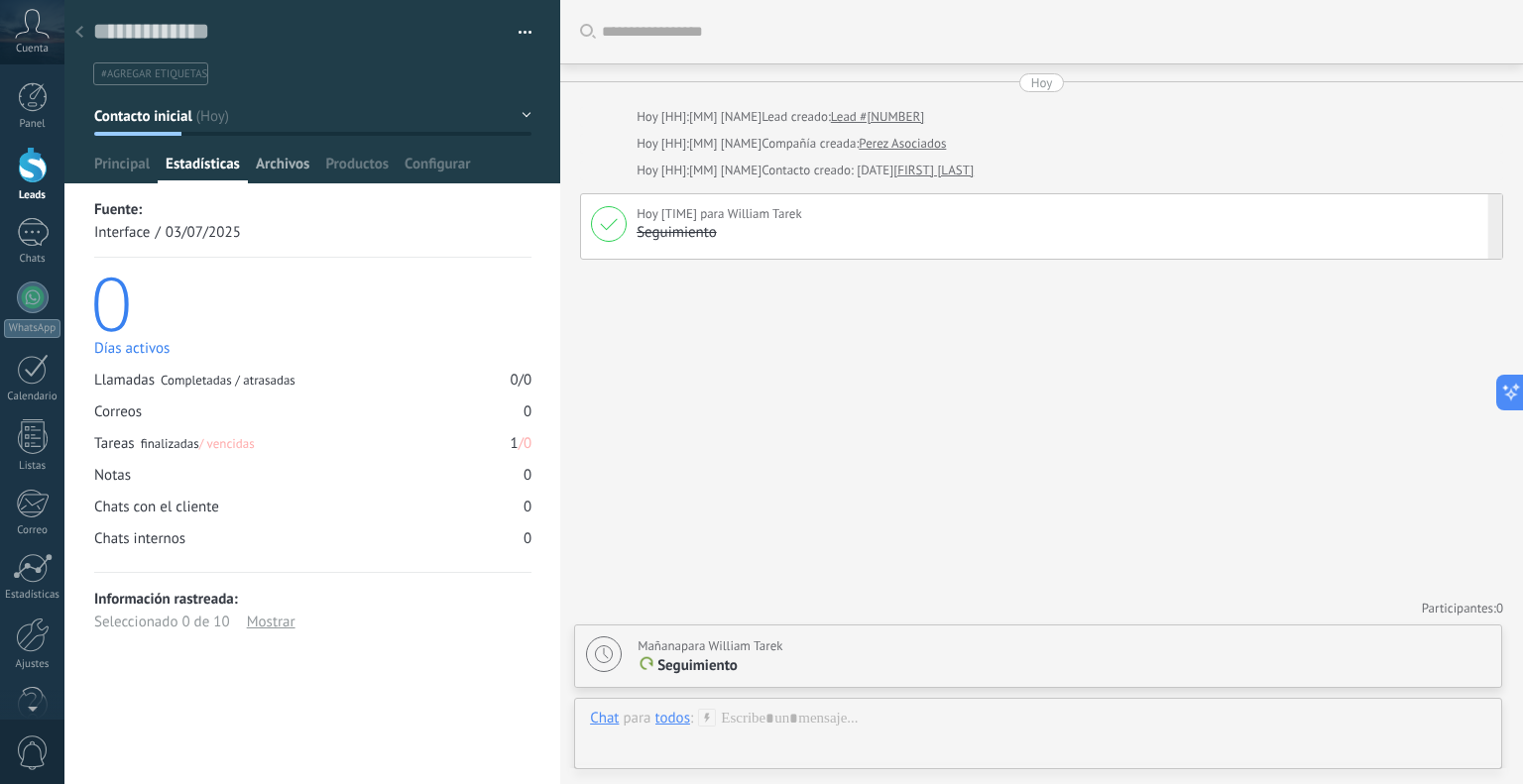 click on "Archivos" at bounding box center (122, 168) 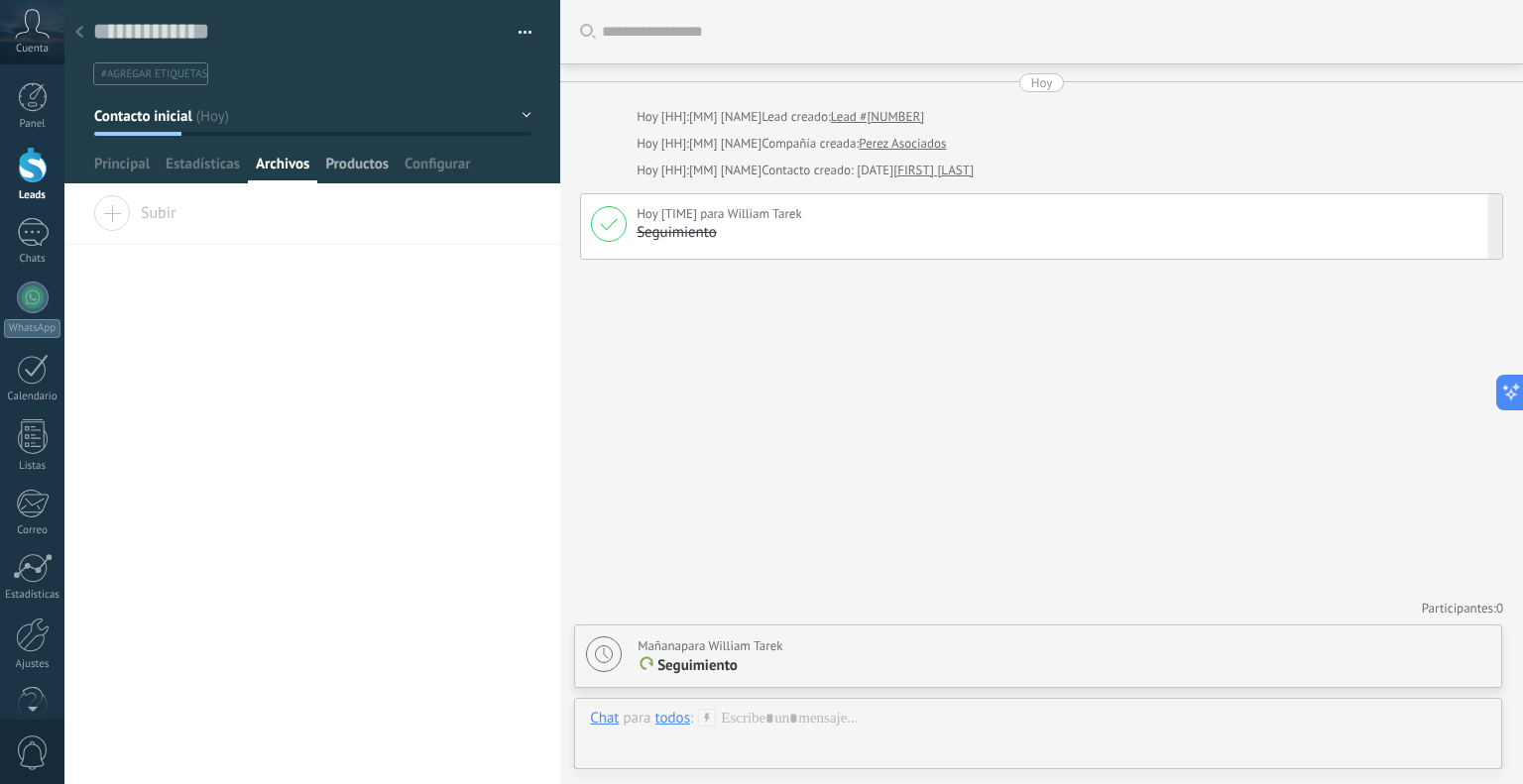 click on "Productos" at bounding box center (122, 168) 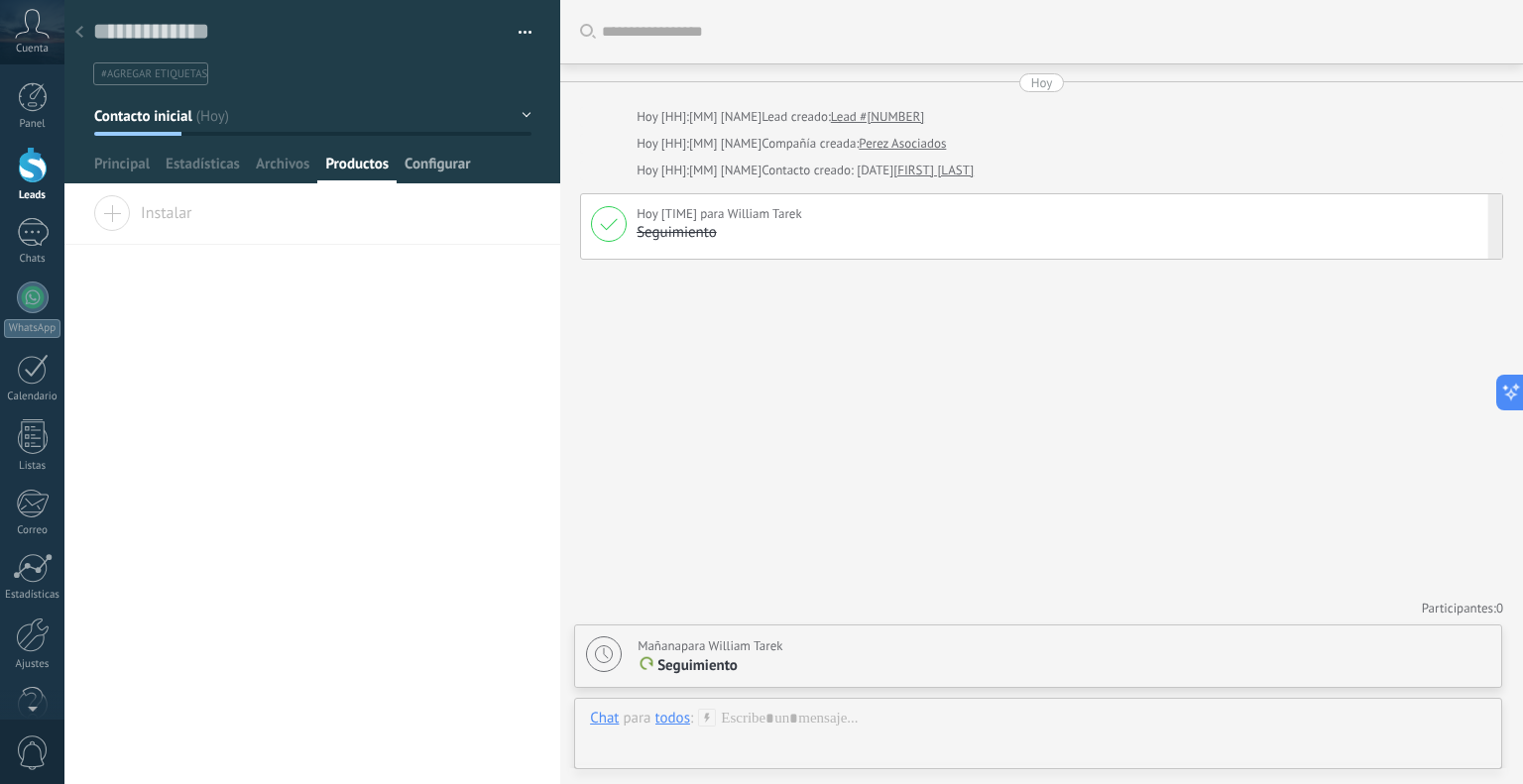 click on "Configurar" at bounding box center [122, 168] 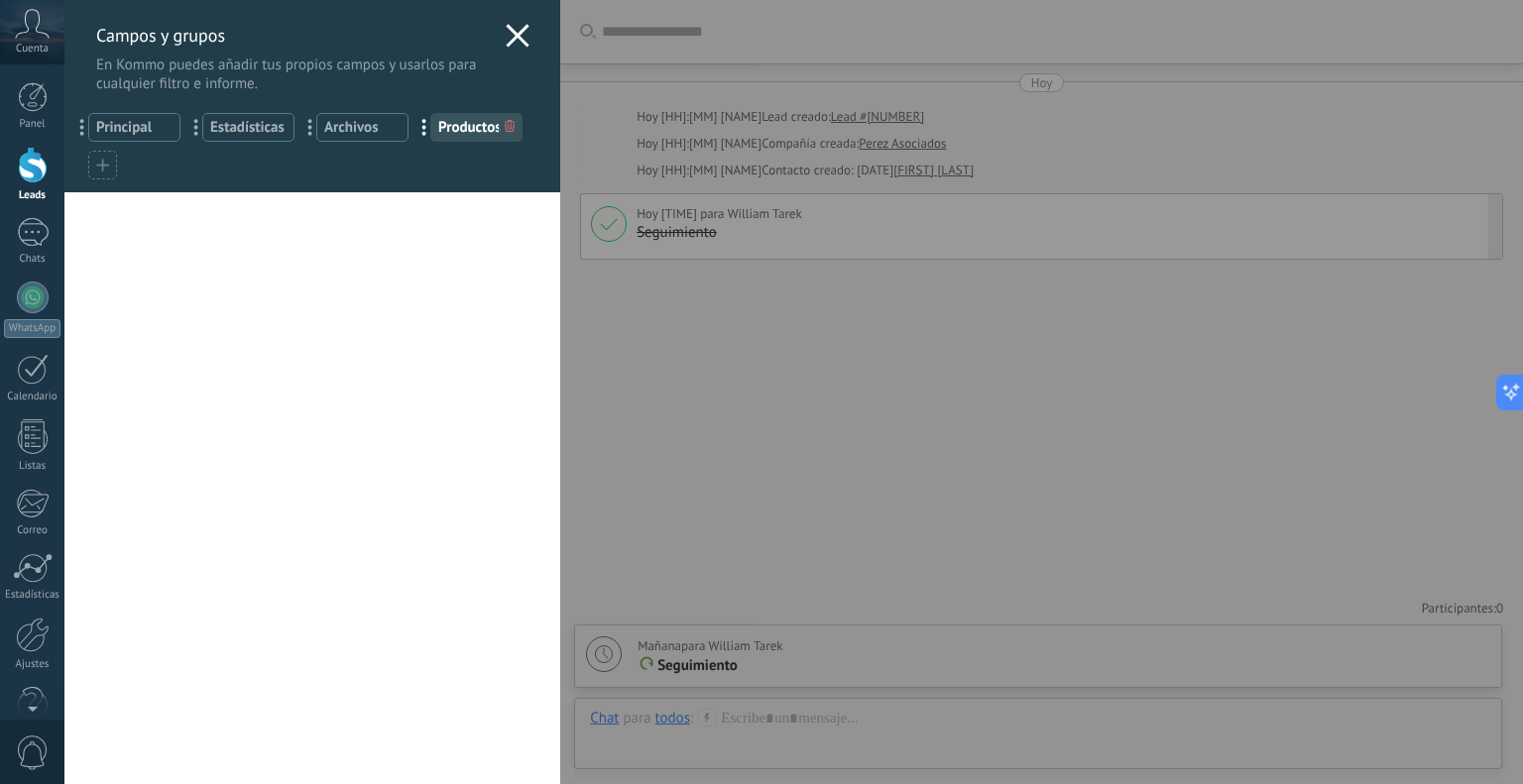 click on "Campos de contactos Nombre del contacto Teléfono Correo Cargo Agregar un campo Campos de compañias Nombre de la compañía Teléfono Correo Página web Dirección Agregar un campo" at bounding box center (793, 392) 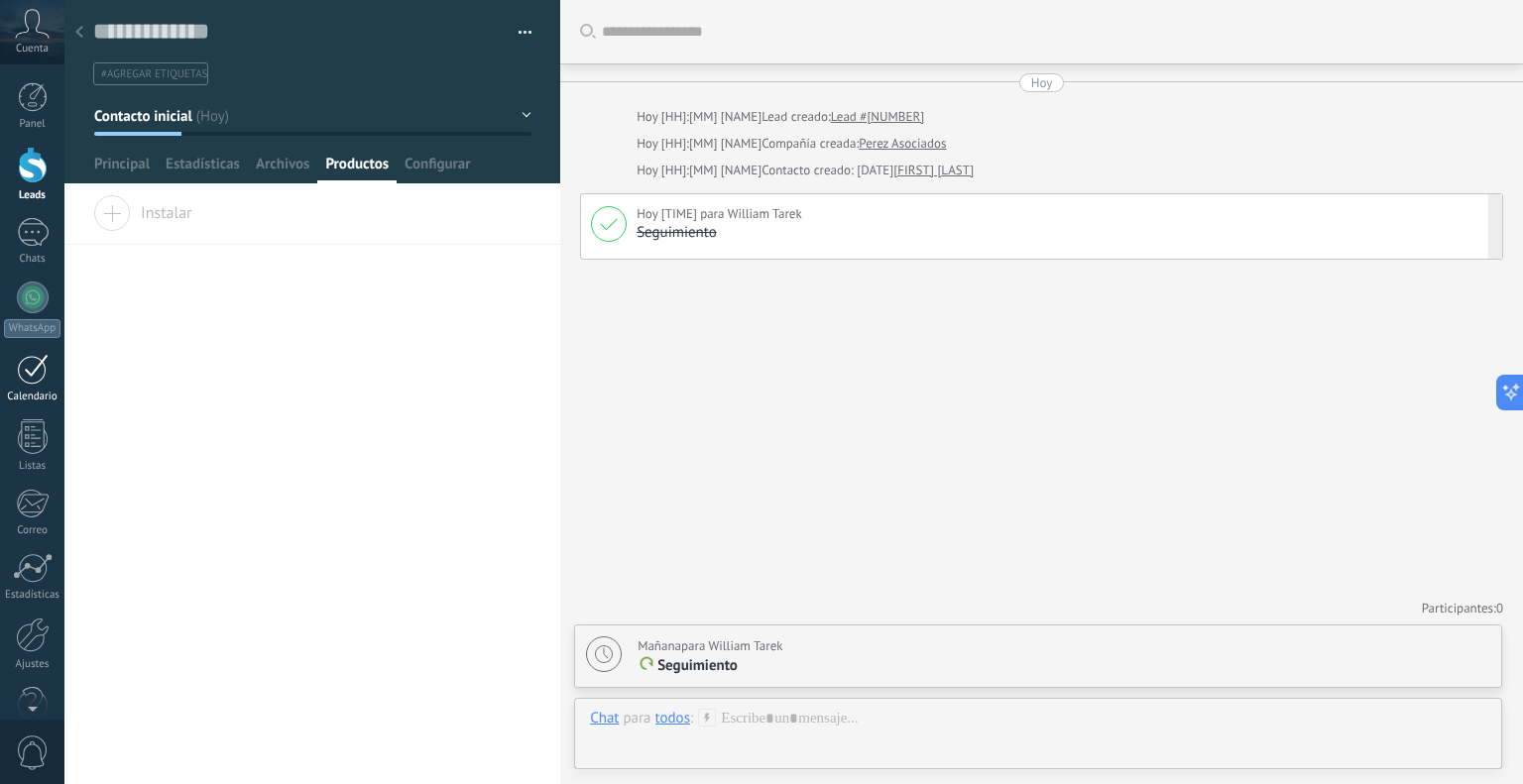 click on "Calendario" at bounding box center (33, 396) 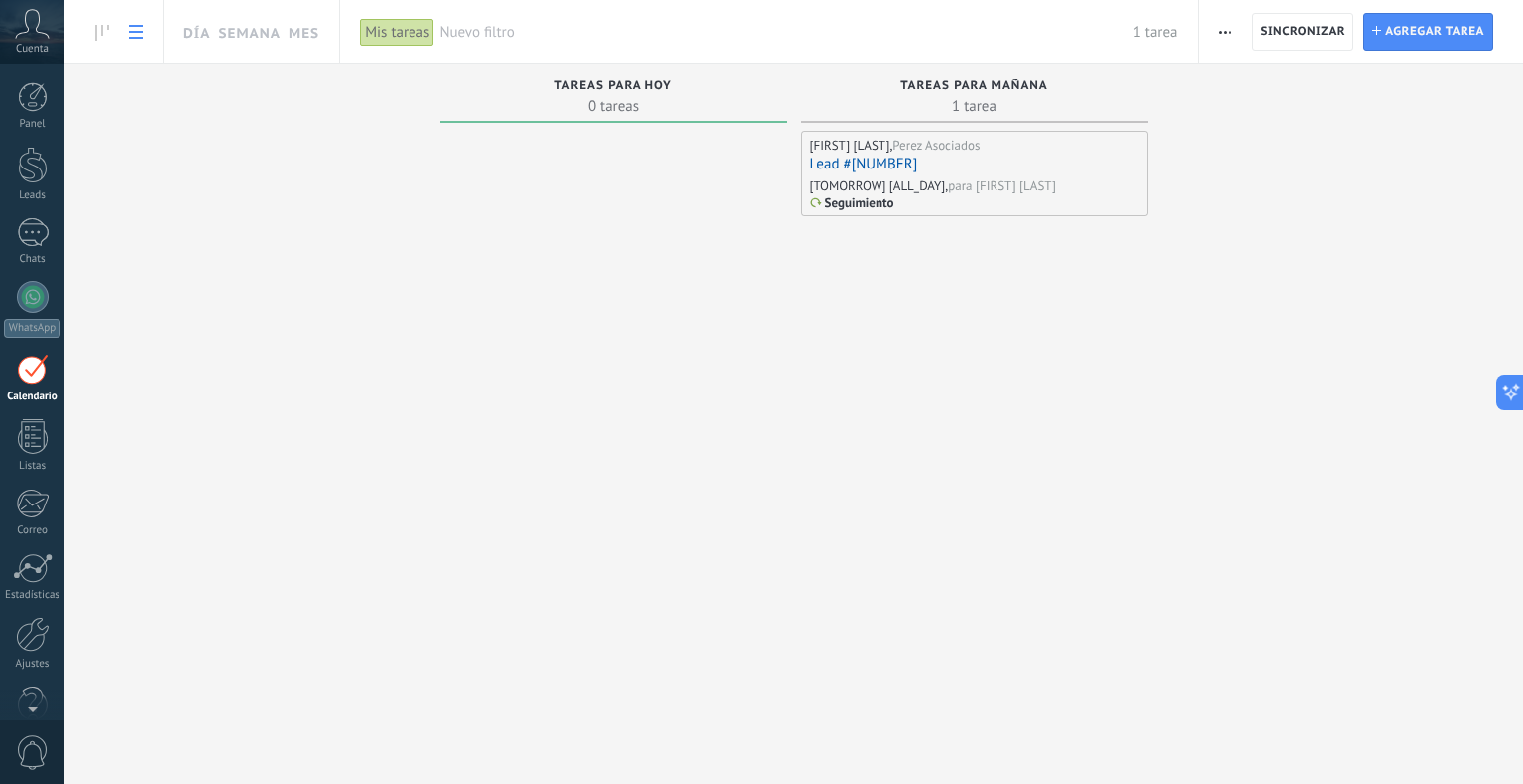 click at bounding box center [136, 32] 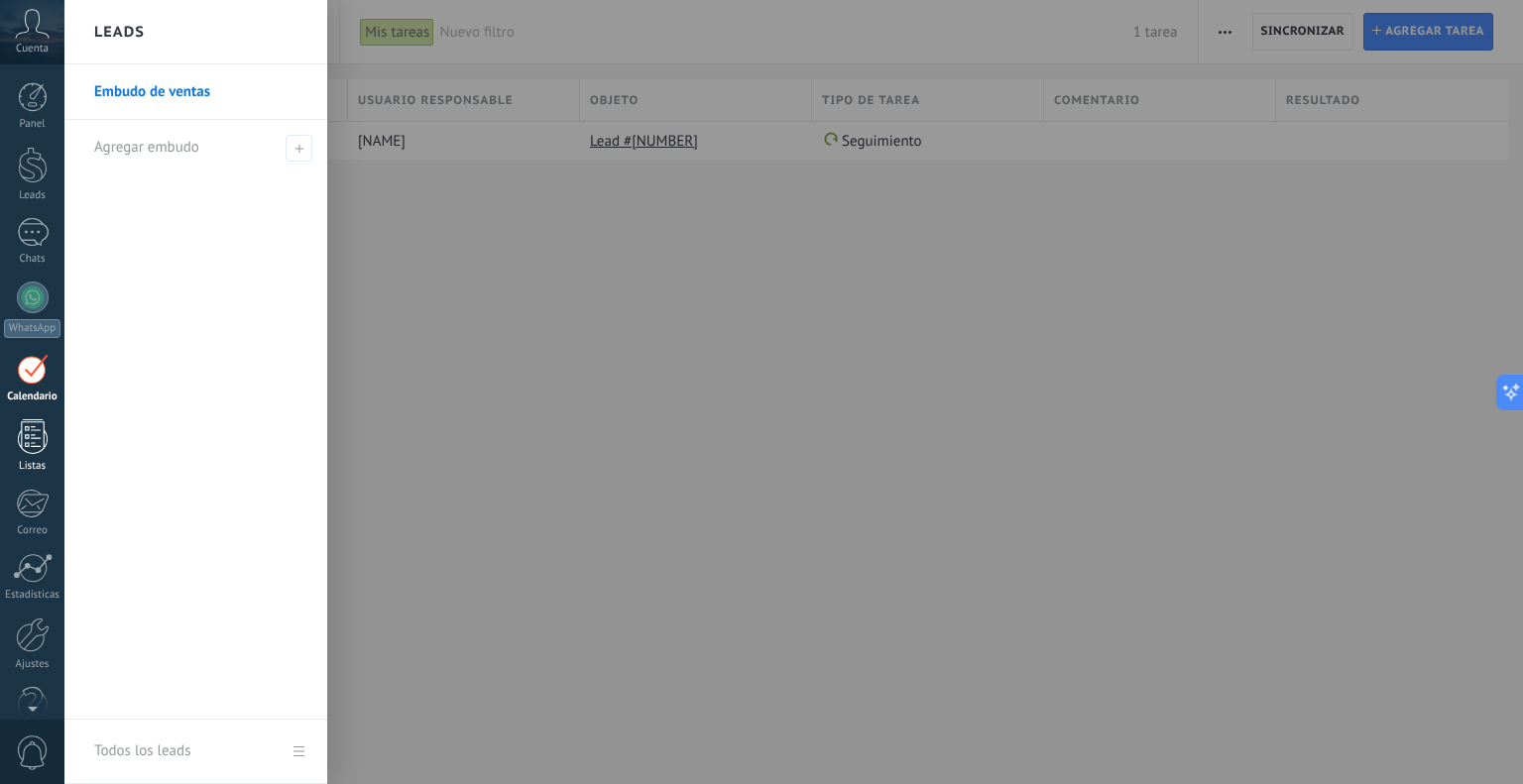 click at bounding box center (33, 436) 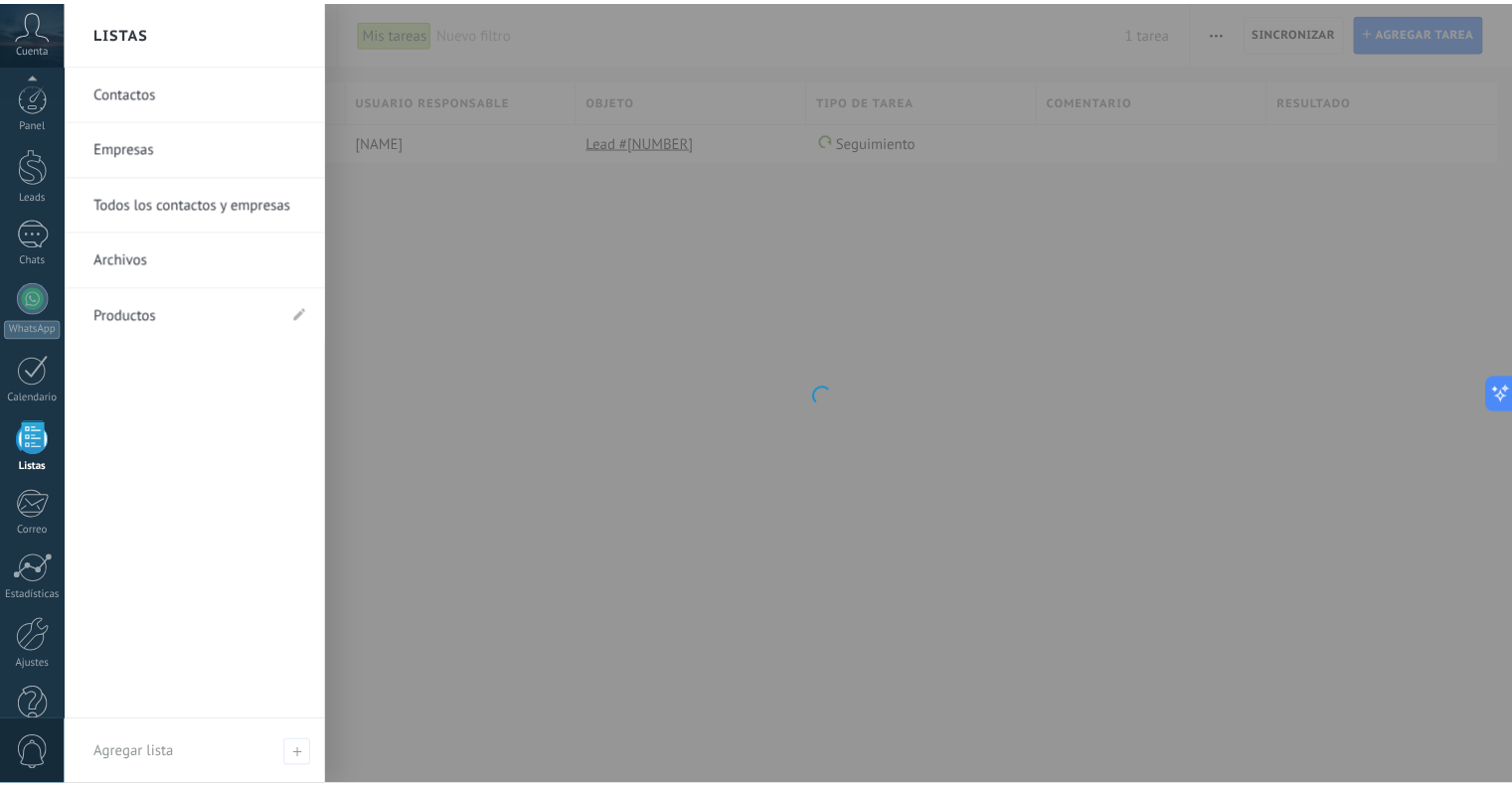 scroll, scrollTop: 41, scrollLeft: 0, axis: vertical 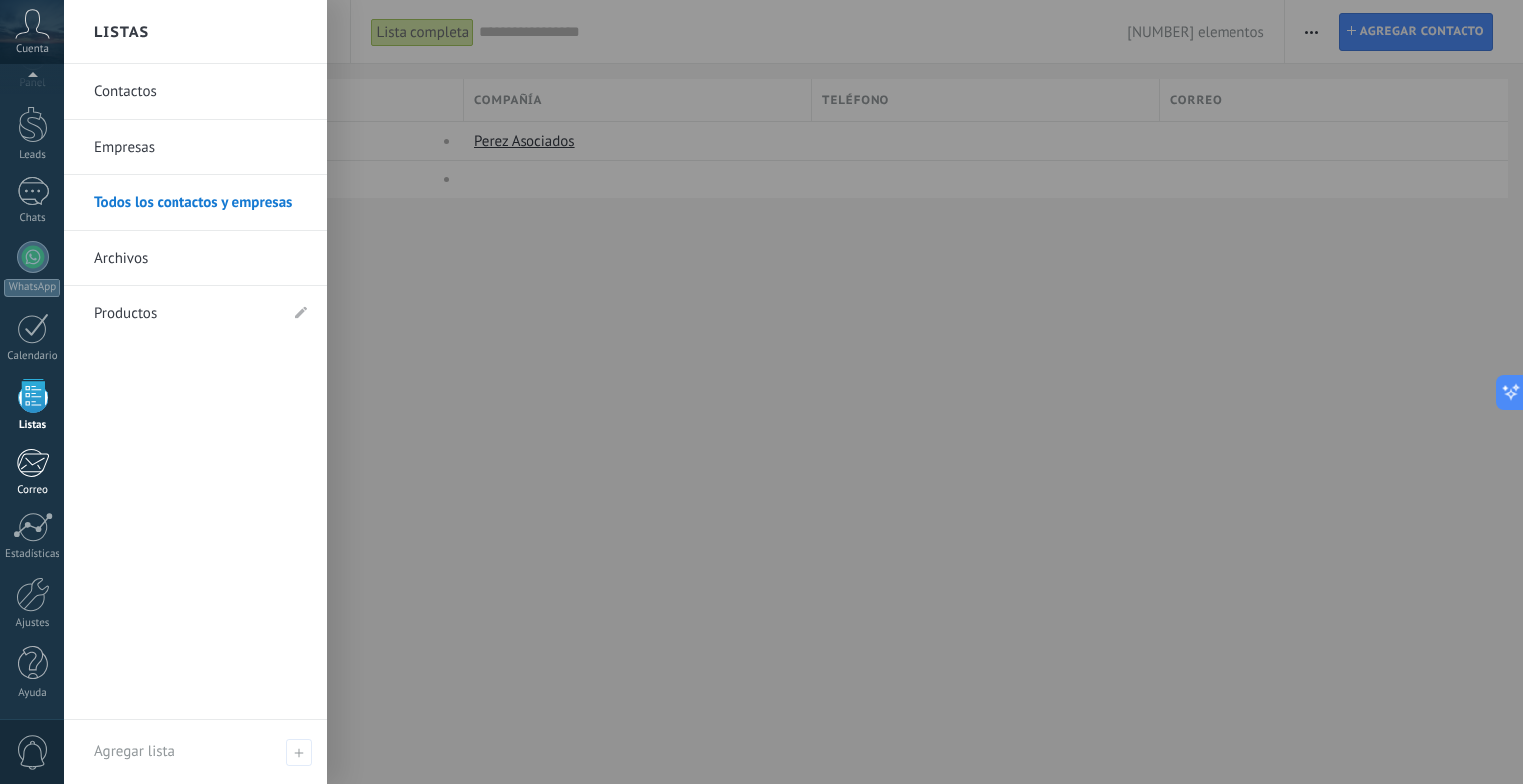 click at bounding box center [32, 463] 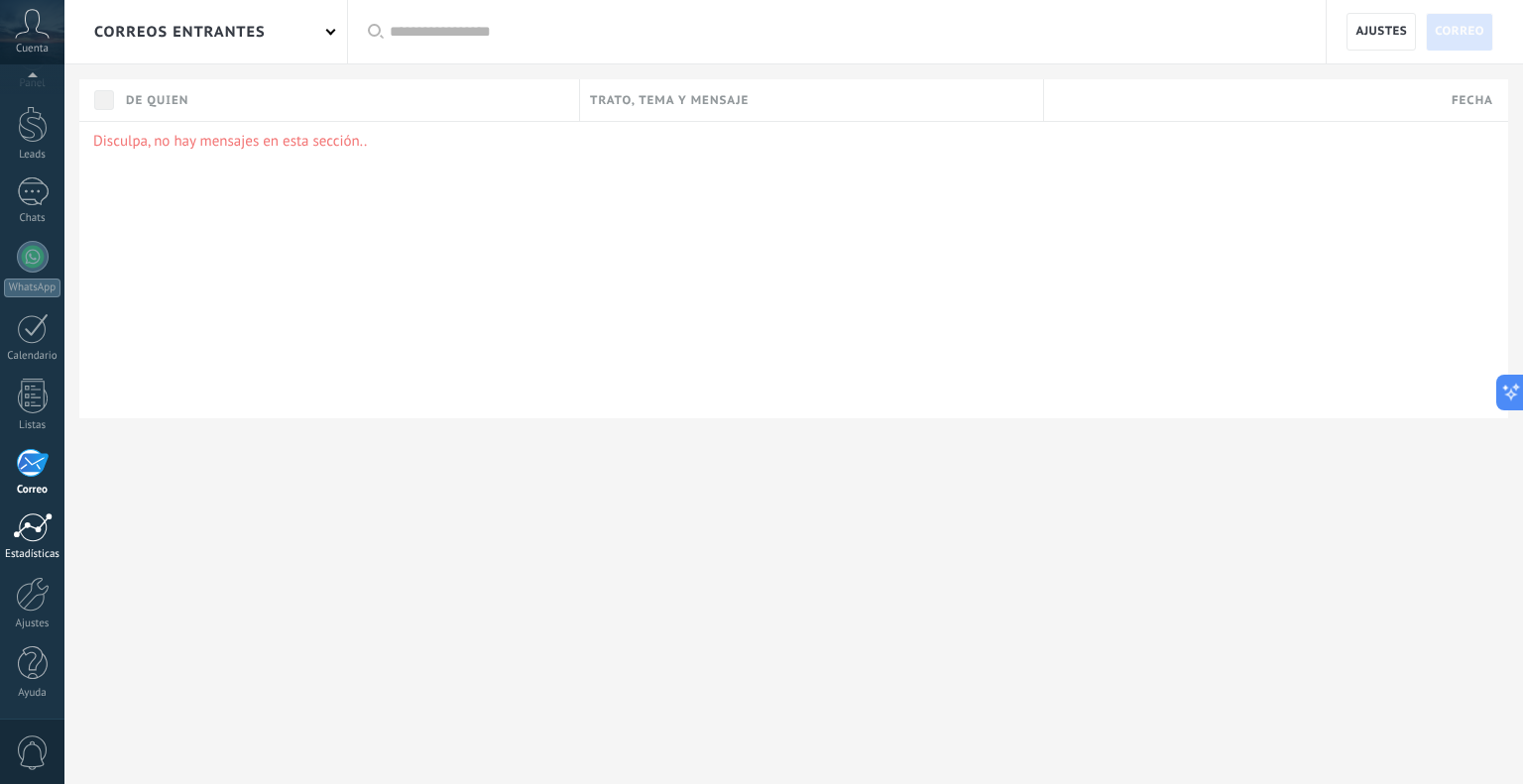 click at bounding box center [33, 527] 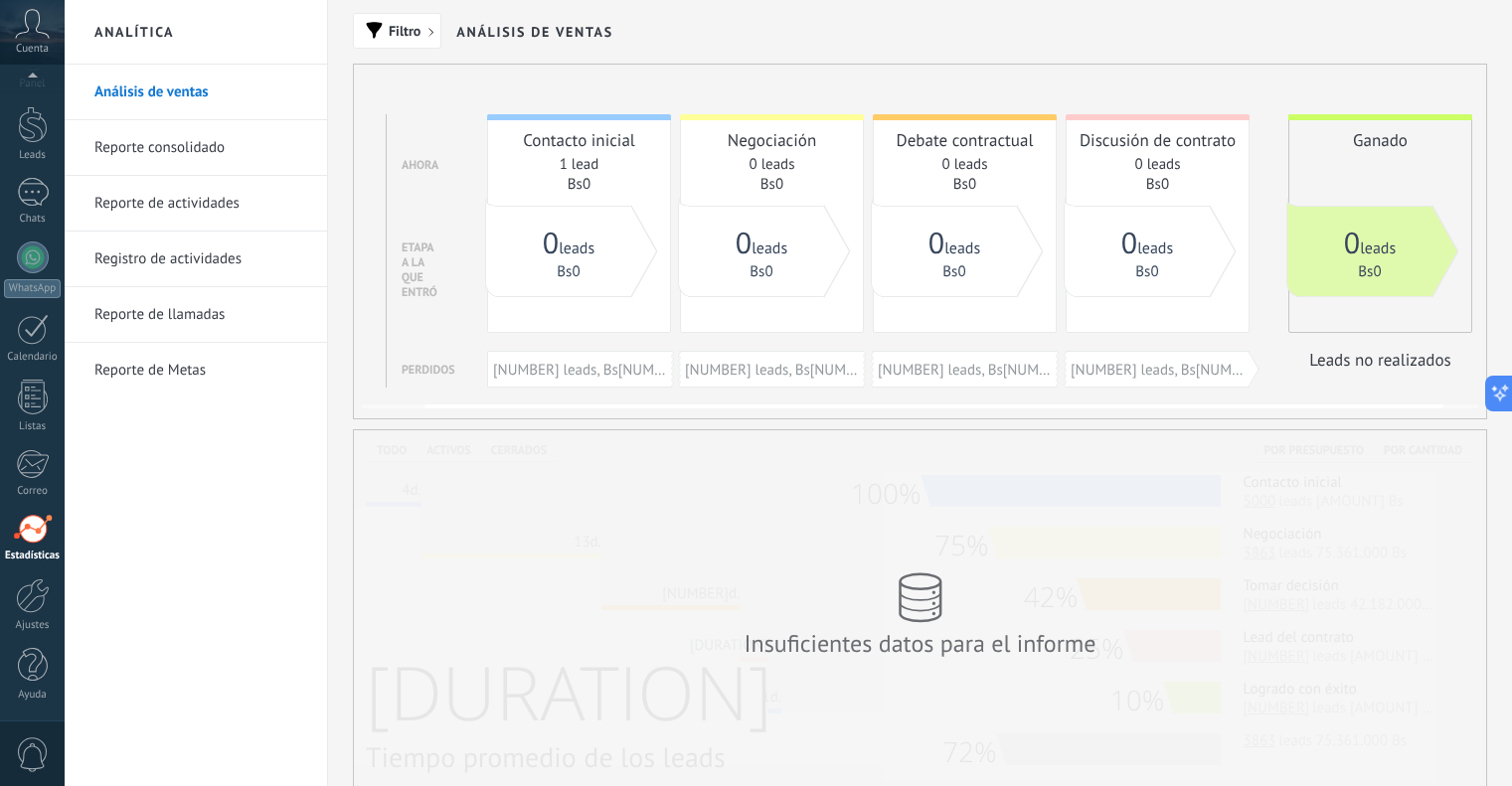 scroll, scrollTop: 0, scrollLeft: 0, axis: both 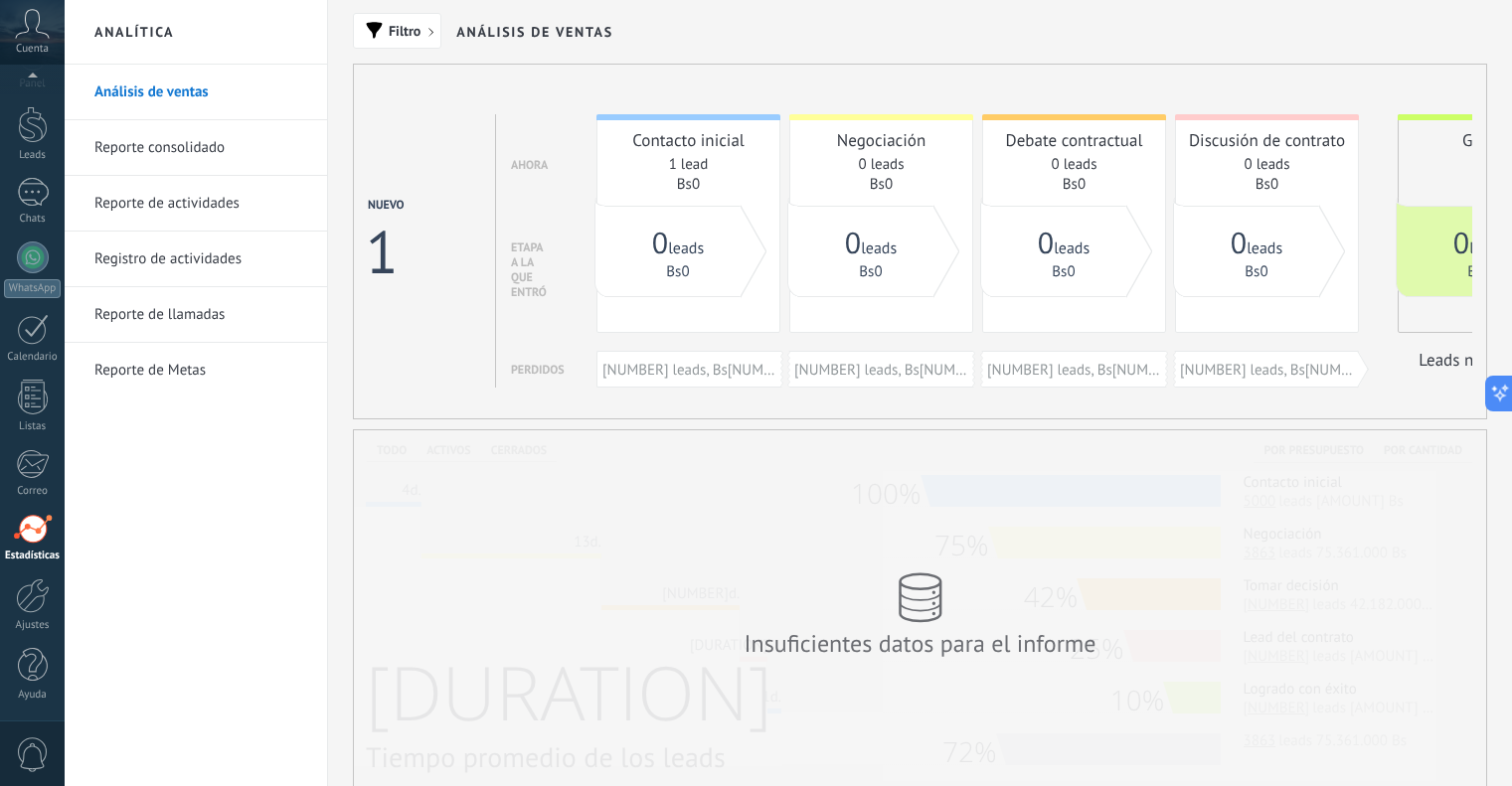 click on "Reporte consolidado" at bounding box center (201, 148) 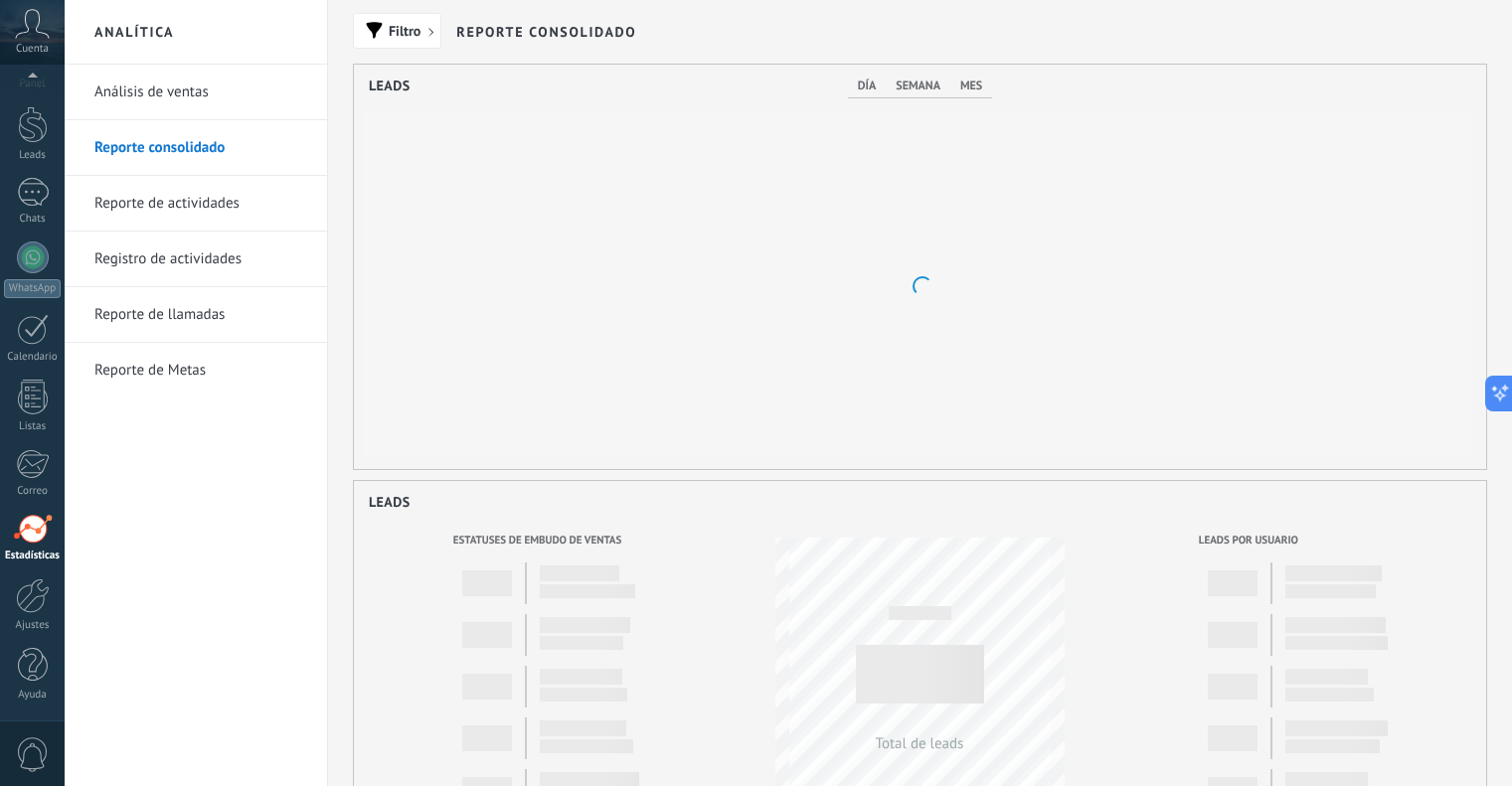 scroll, scrollTop: 993274, scrollLeft: 992951, axis: both 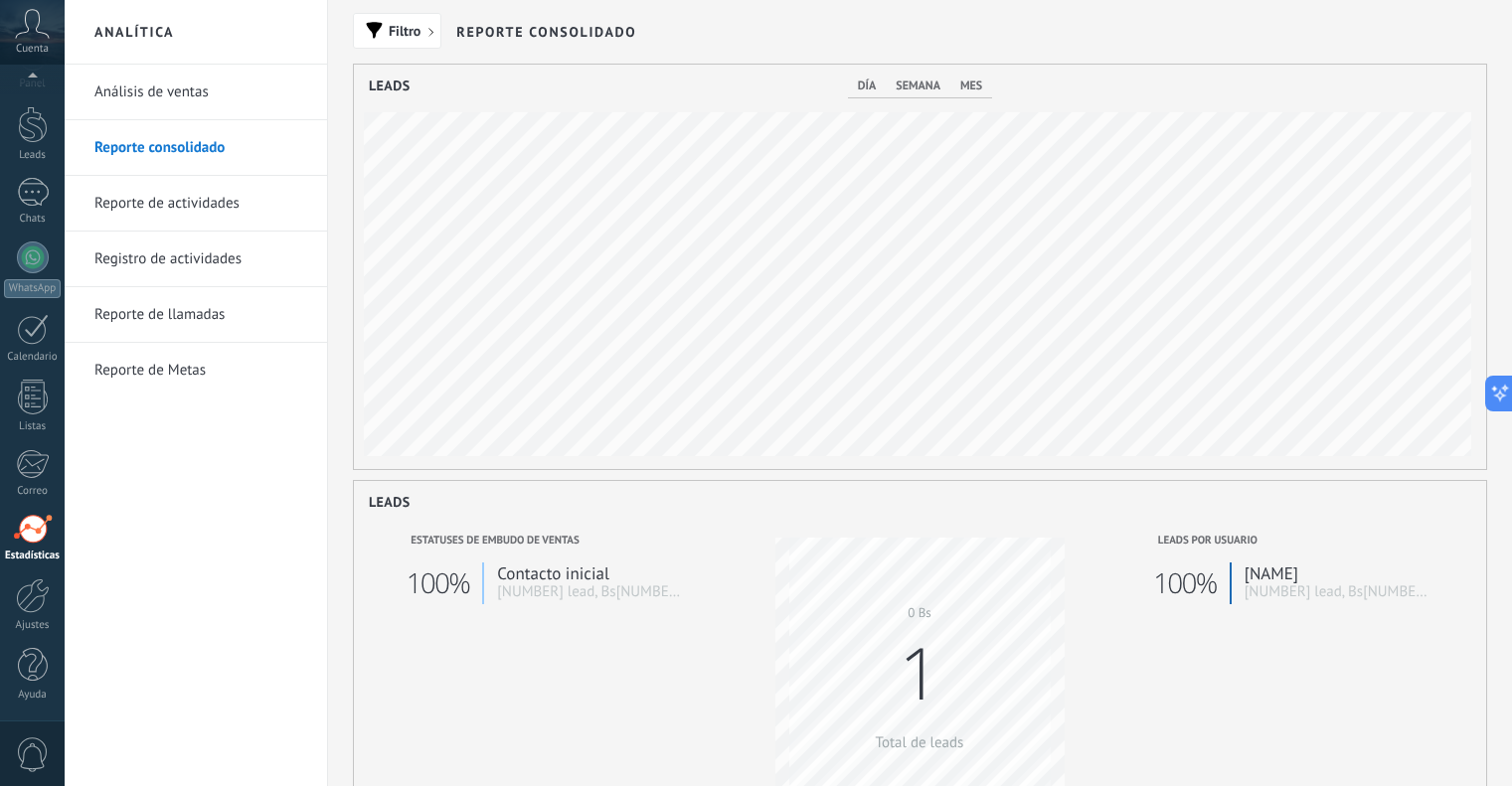 click on "Reporte de actividades" at bounding box center [201, 204] 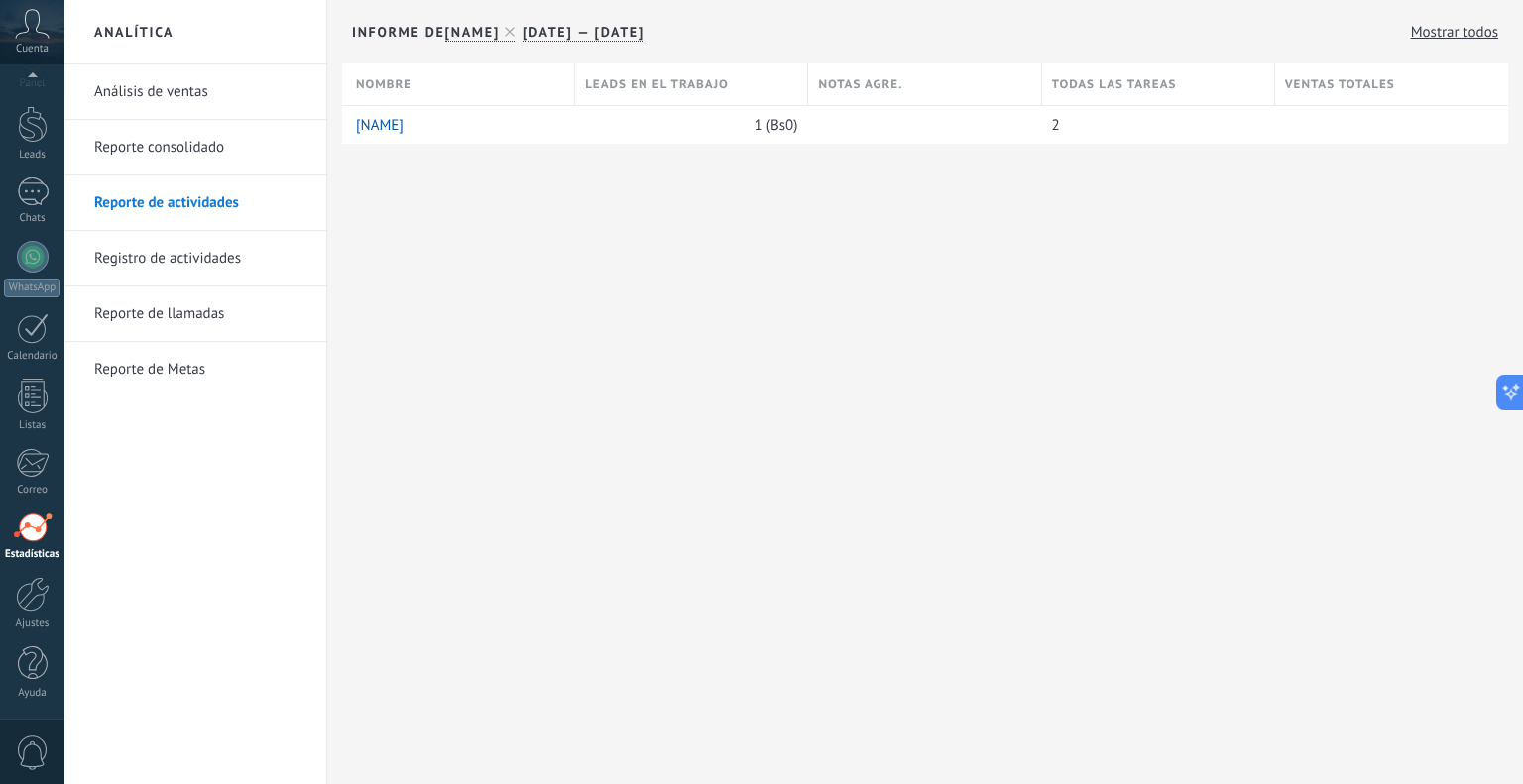 click on "Registro de actividades" at bounding box center (200, 259) 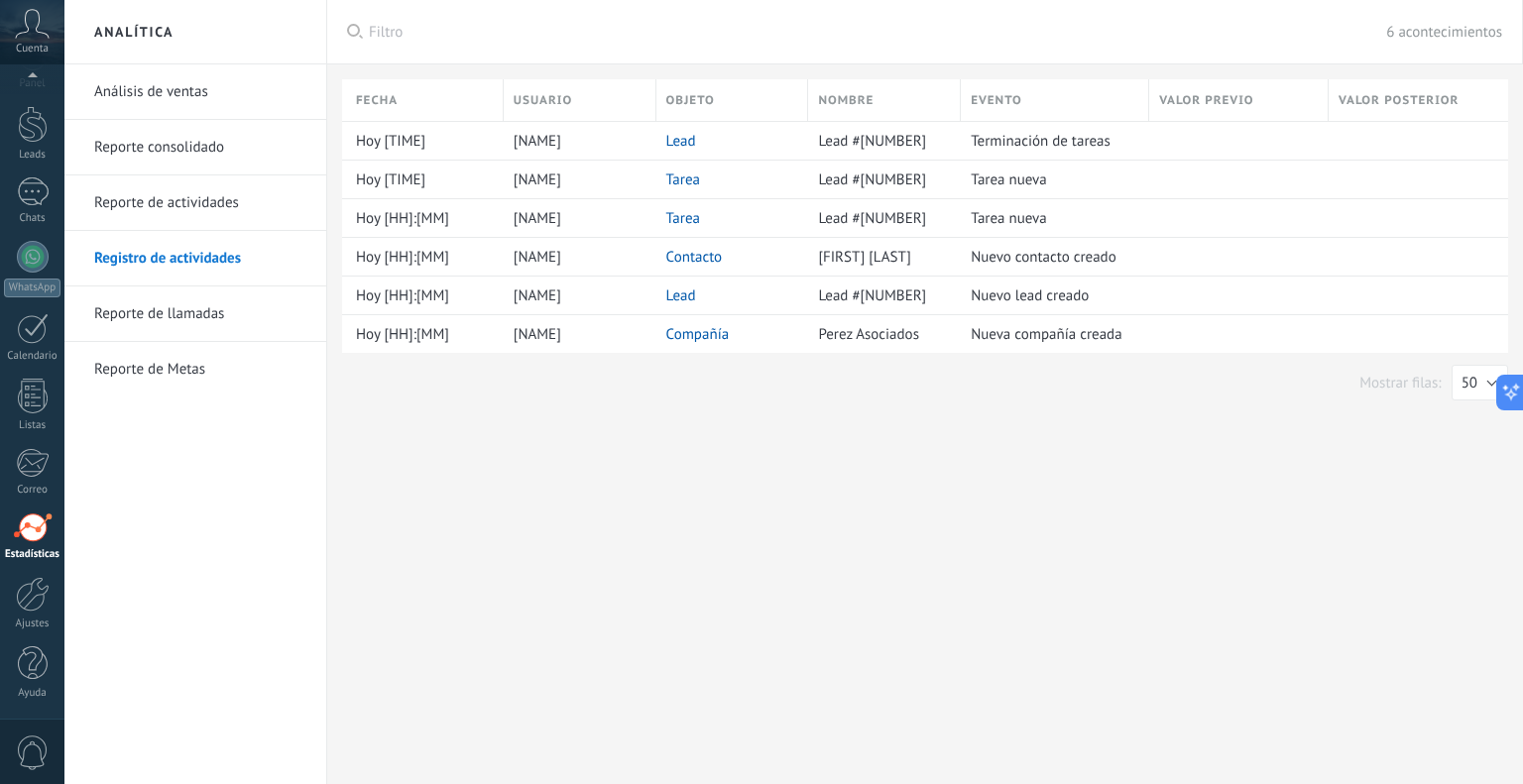 click on "Reporte de llamadas" at bounding box center (200, 314) 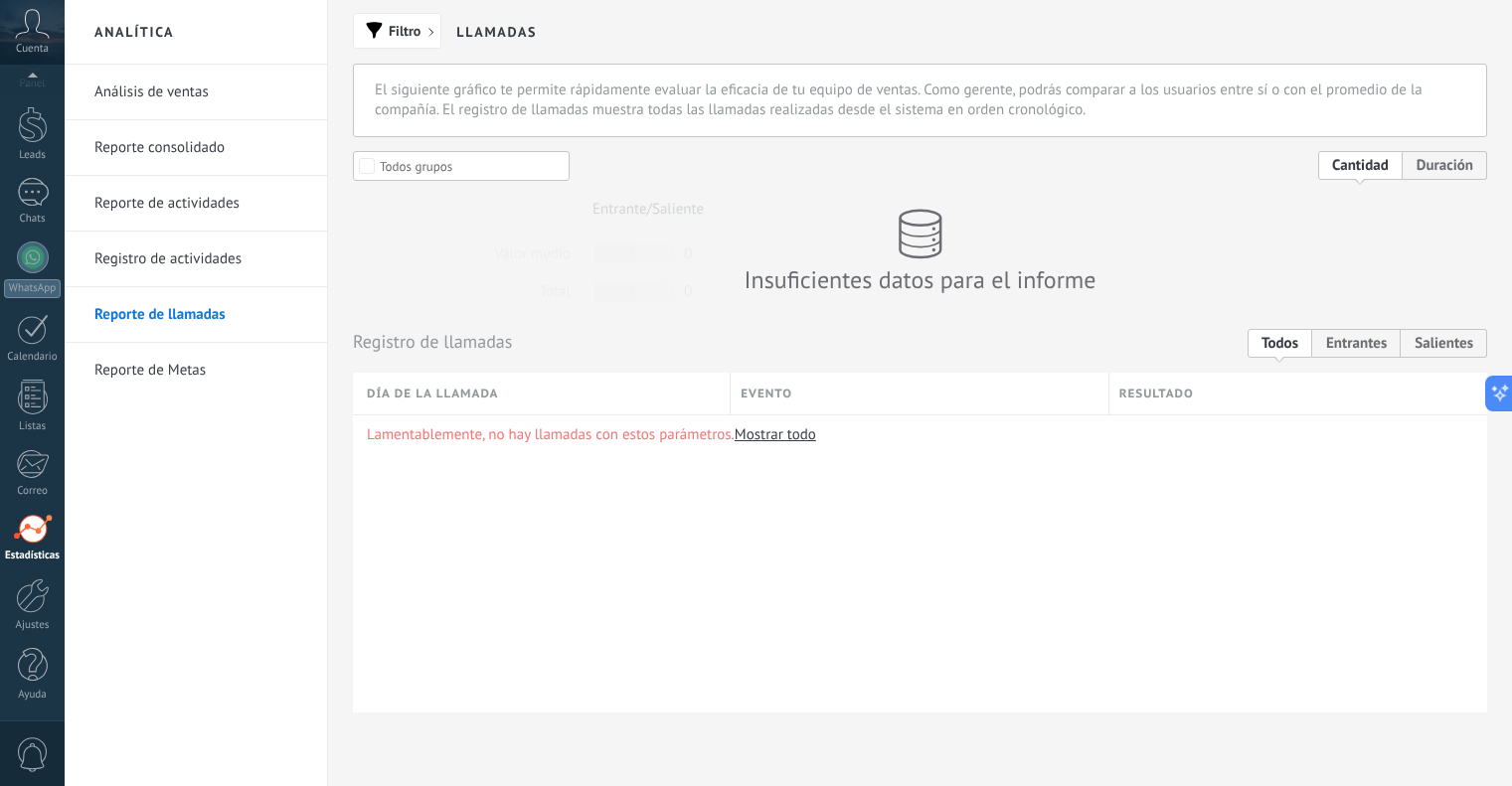 click on "Reporte de Metas" at bounding box center (201, 371) 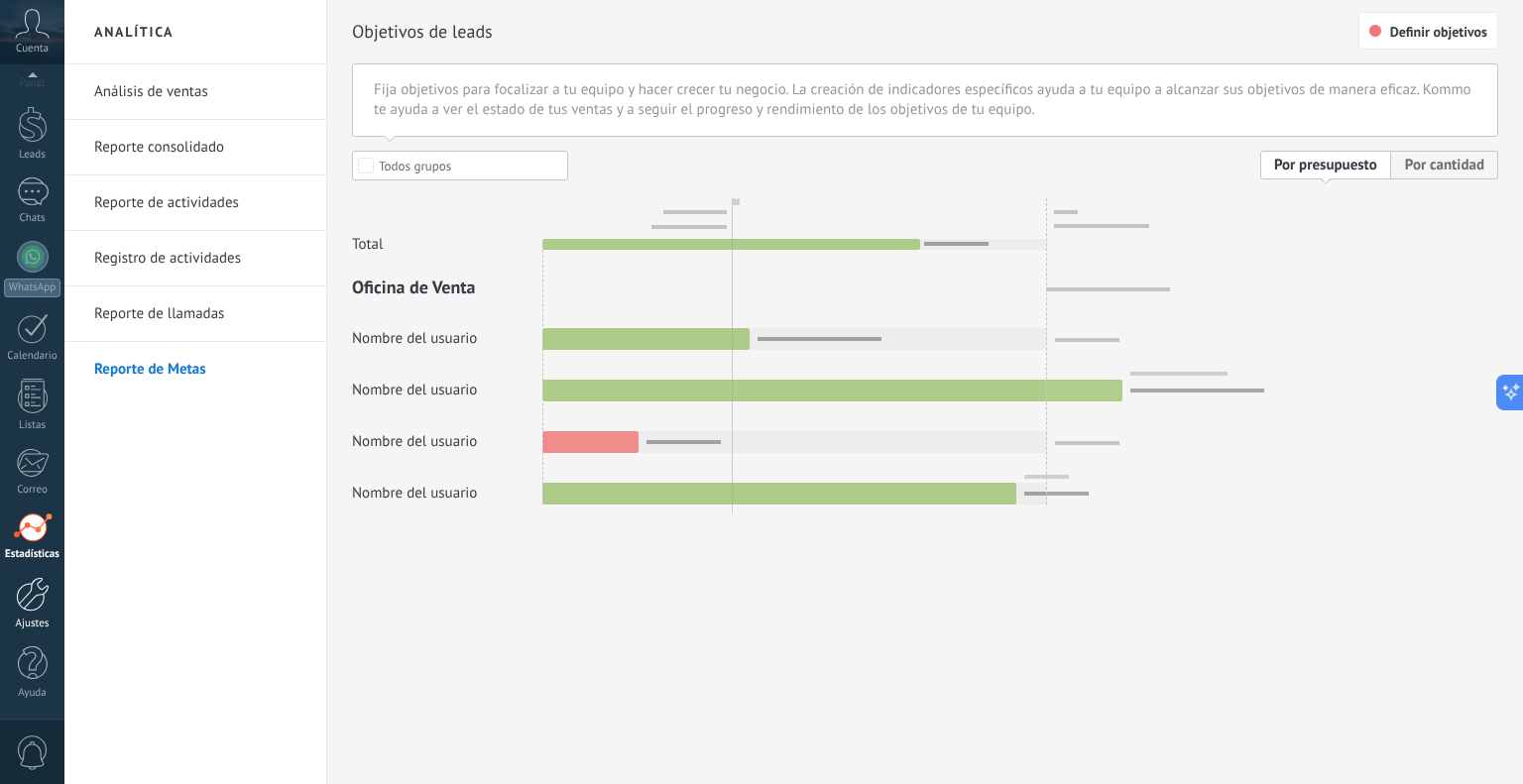 click on "Ajustes" at bounding box center (32, 604) 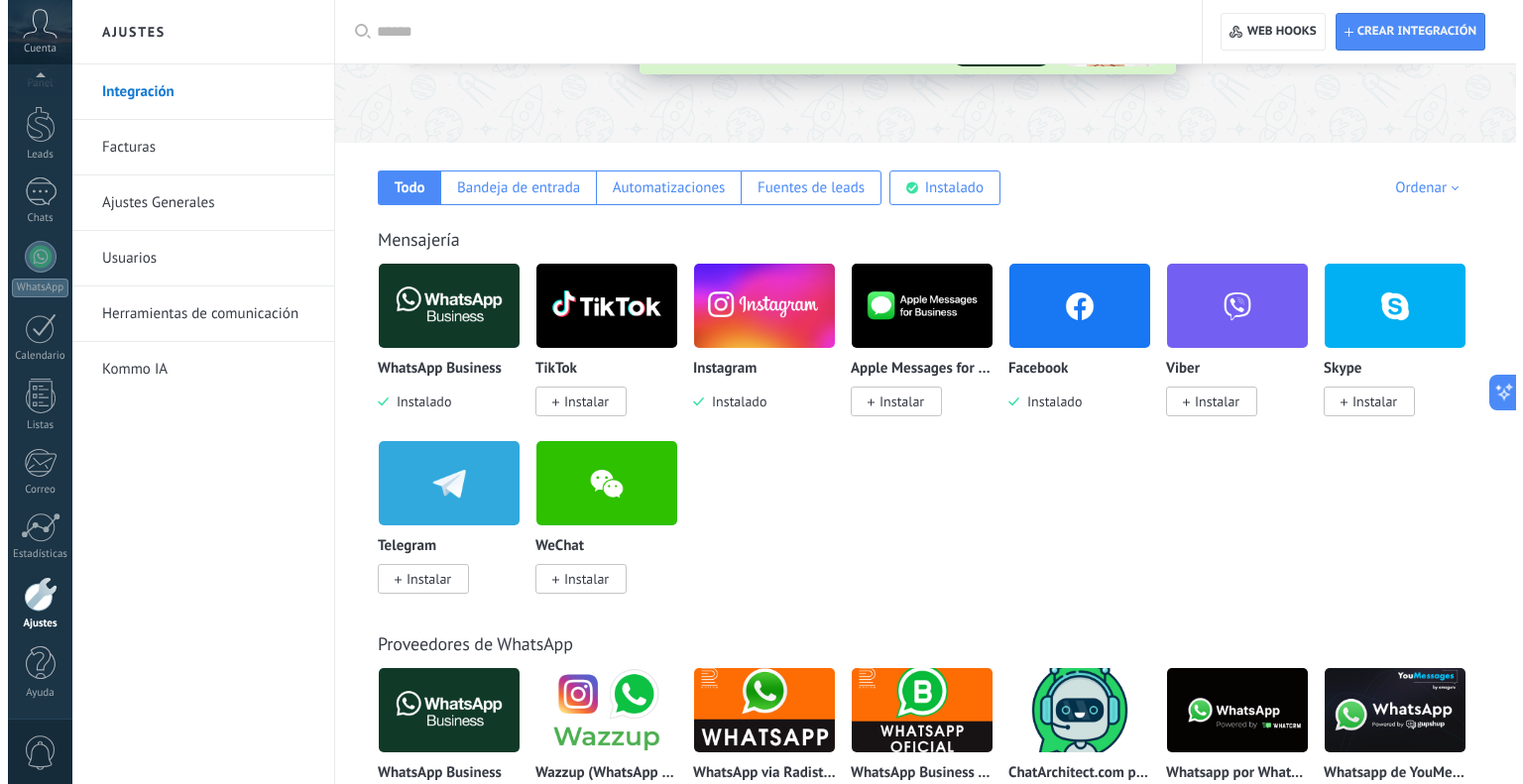 scroll, scrollTop: 232, scrollLeft: 0, axis: vertical 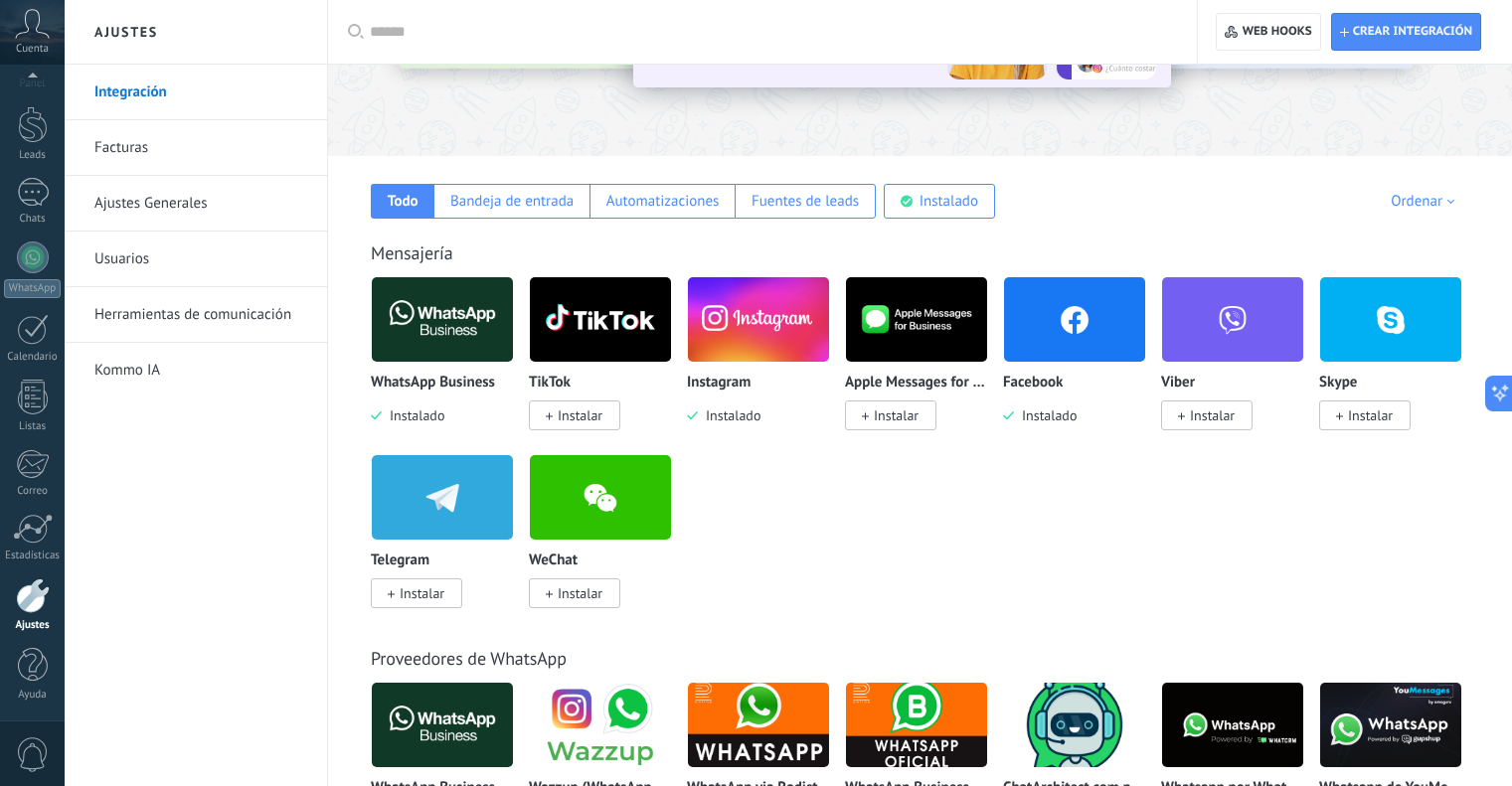 click at bounding box center [442, 319] 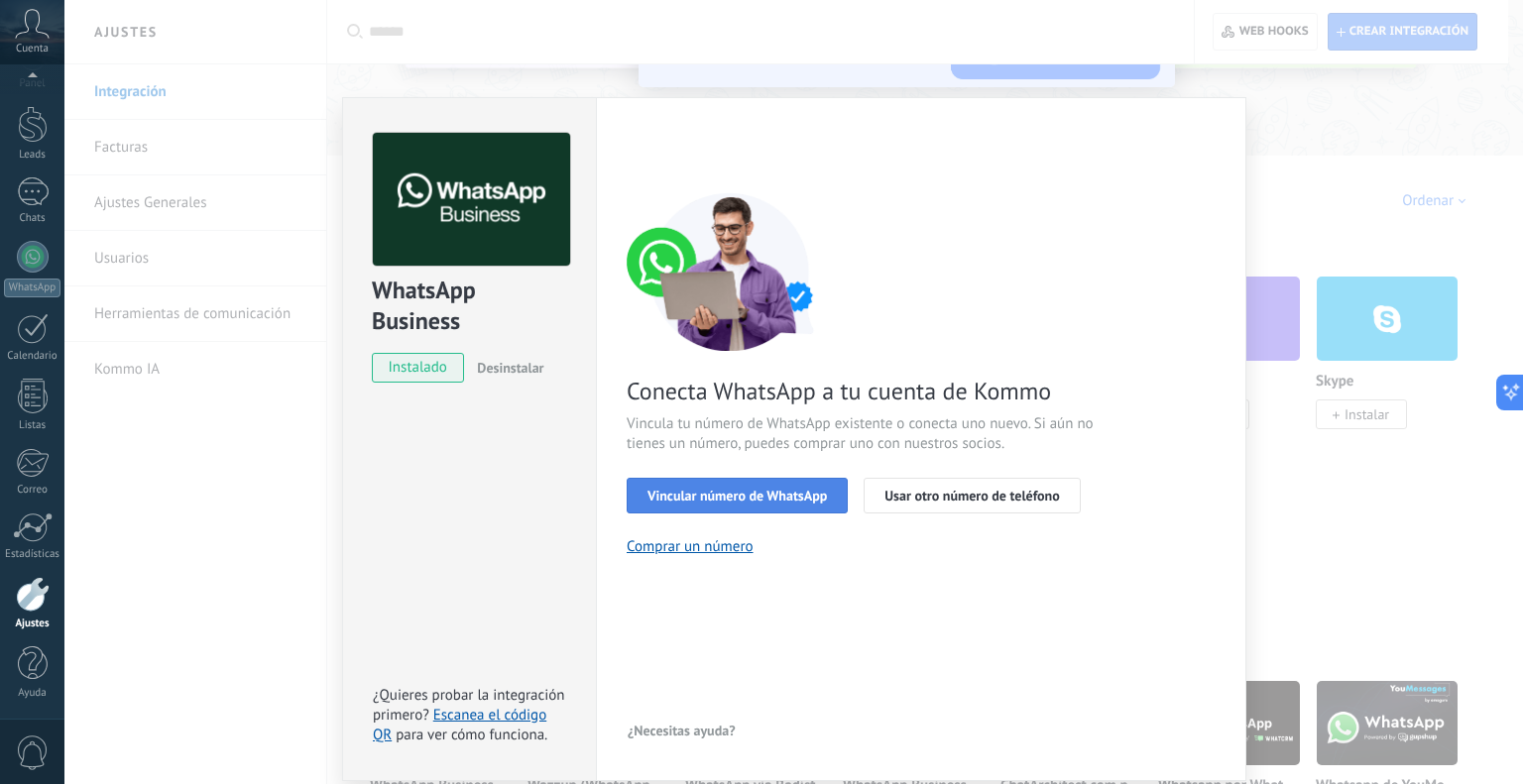 click on "Vincular número de WhatsApp" at bounding box center (737, 496) 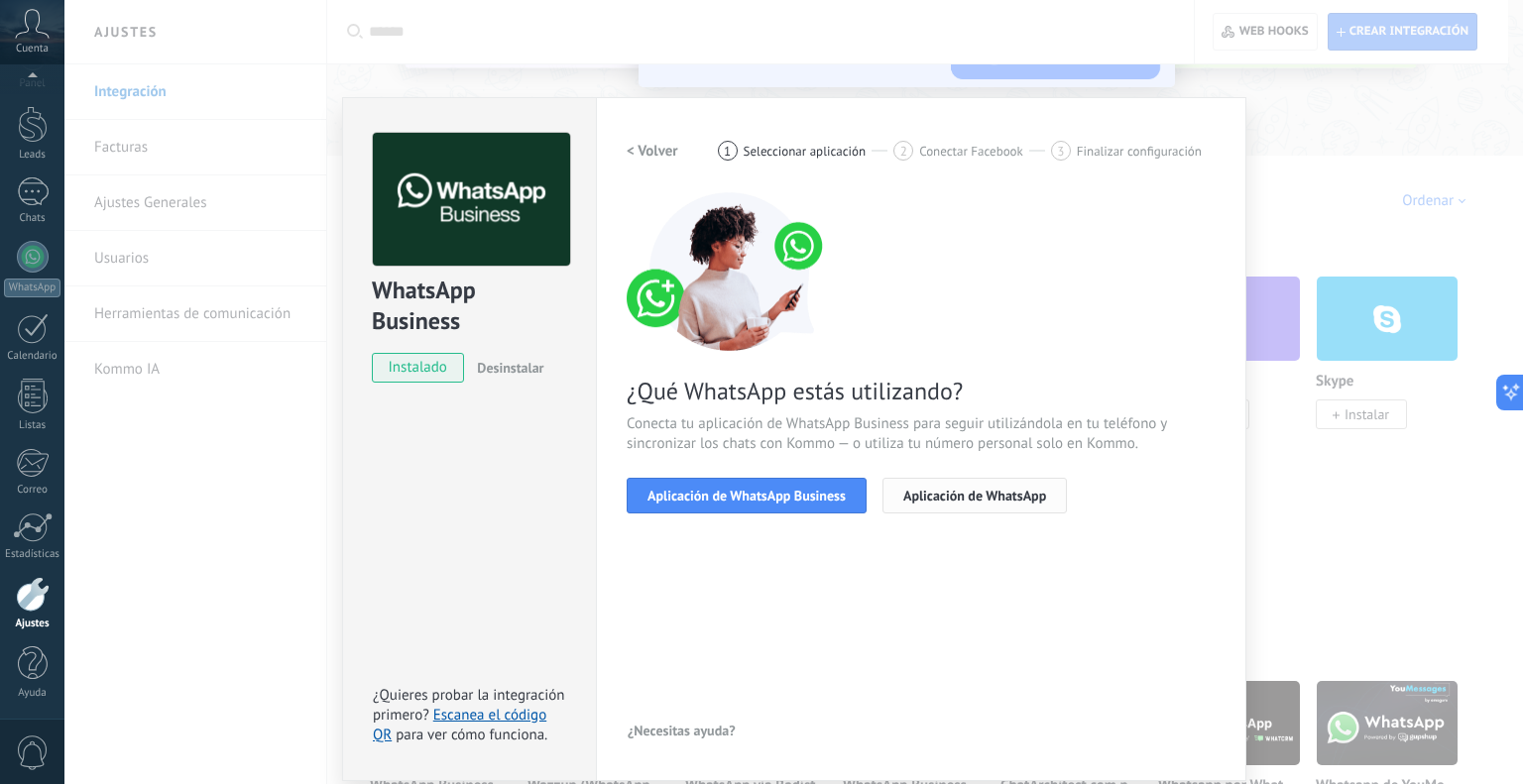 click on "Aplicación de WhatsApp" at bounding box center (975, 496) 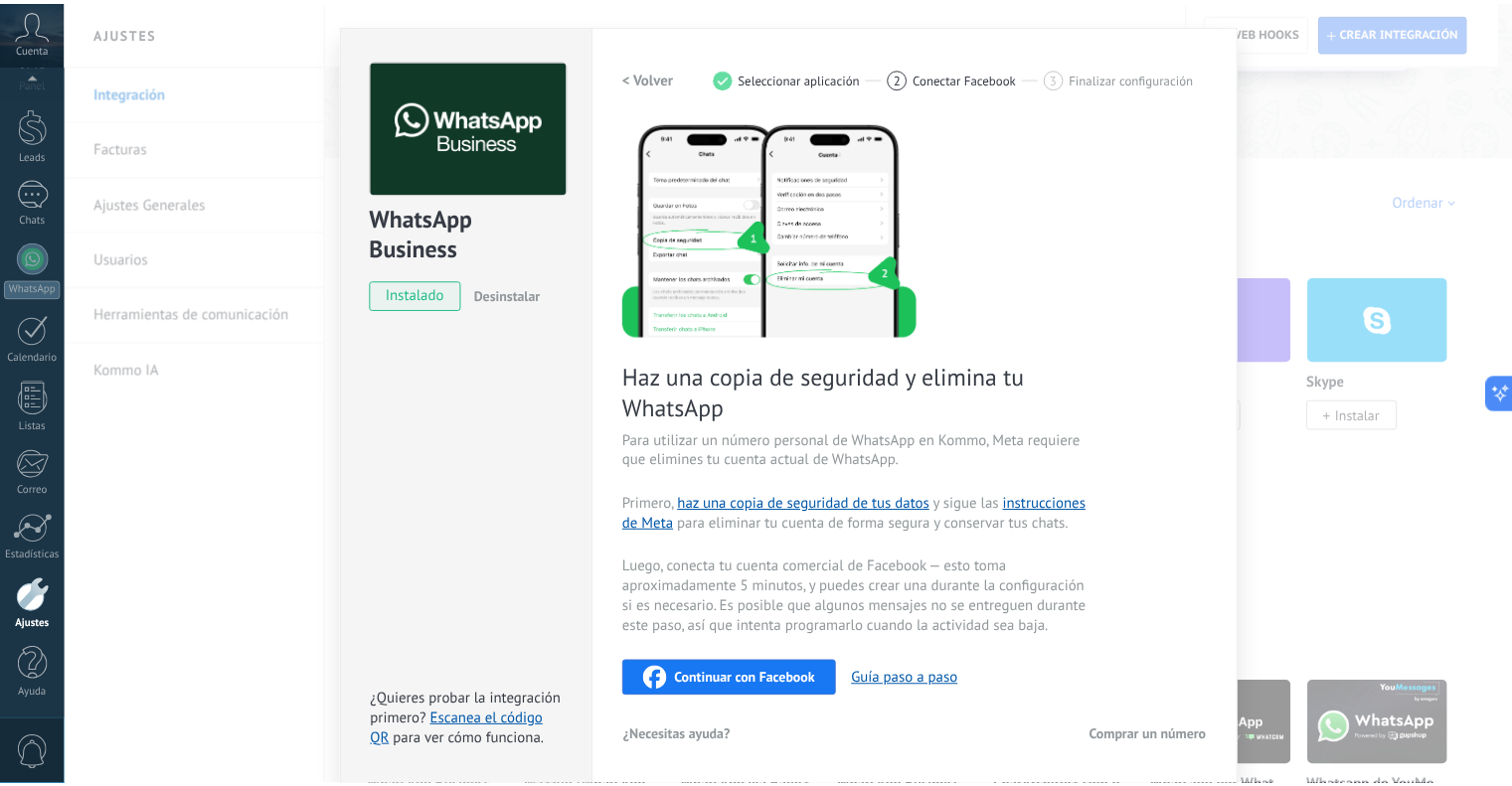 scroll, scrollTop: 0, scrollLeft: 0, axis: both 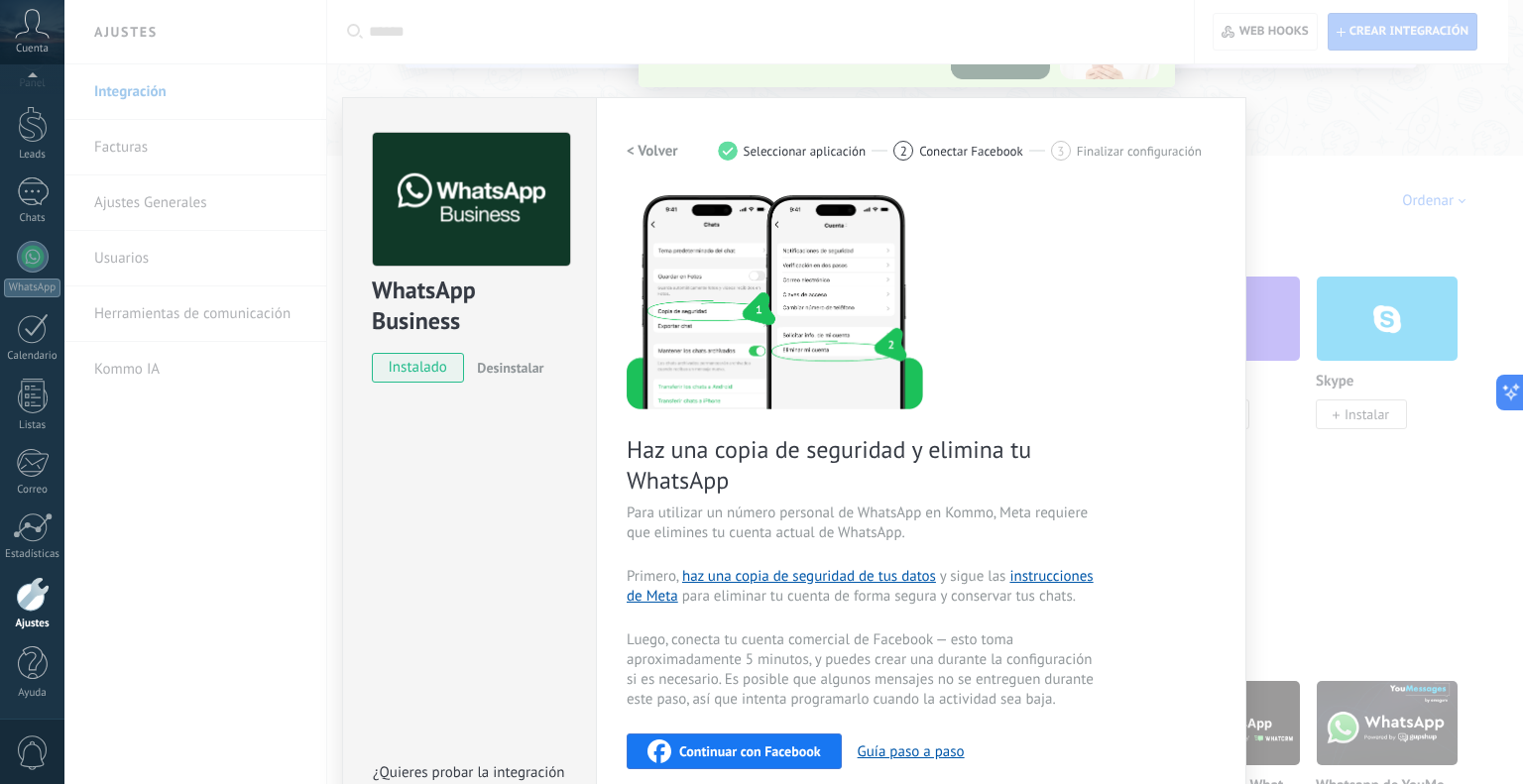 click on "WhatsApp Business instalado Desinstalar ¿Quieres probar la integración primero? Escanea el código QR para ver cómo funciona. Configuraciones Autorizaciones Esta pestaña registra a los usuarios que han concedido acceso a las integración a esta cuenta. Si deseas remover la posibilidad que un usuario pueda enviar solicitudes a la cuenta en nombre de esta integración, puedes revocar el acceso. Si el acceso a todos los usuarios es revocado, la integración dejará de funcionar. Esta aplicacion está instalada, pero nadie le ha dado acceso aun. WhatsApp Cloud API más _: Guardar < Volver 1 Seleccionar aplicación 2 Conectar Facebook 3 Finalizar configuración Haz una copia de seguridad y elimina tu WhatsApp Para utilizar un número personal de WhatsApp en Kommo, Meta requiere que elimines tu cuenta actual de WhatsApp. Primero, haz una copia de seguridad de tus datos y sigue las instrucciones de Meta para eliminar tu cuenta de forma segura y conservar tus chats. Continuar con Facebook" at bounding box center (793, 392) 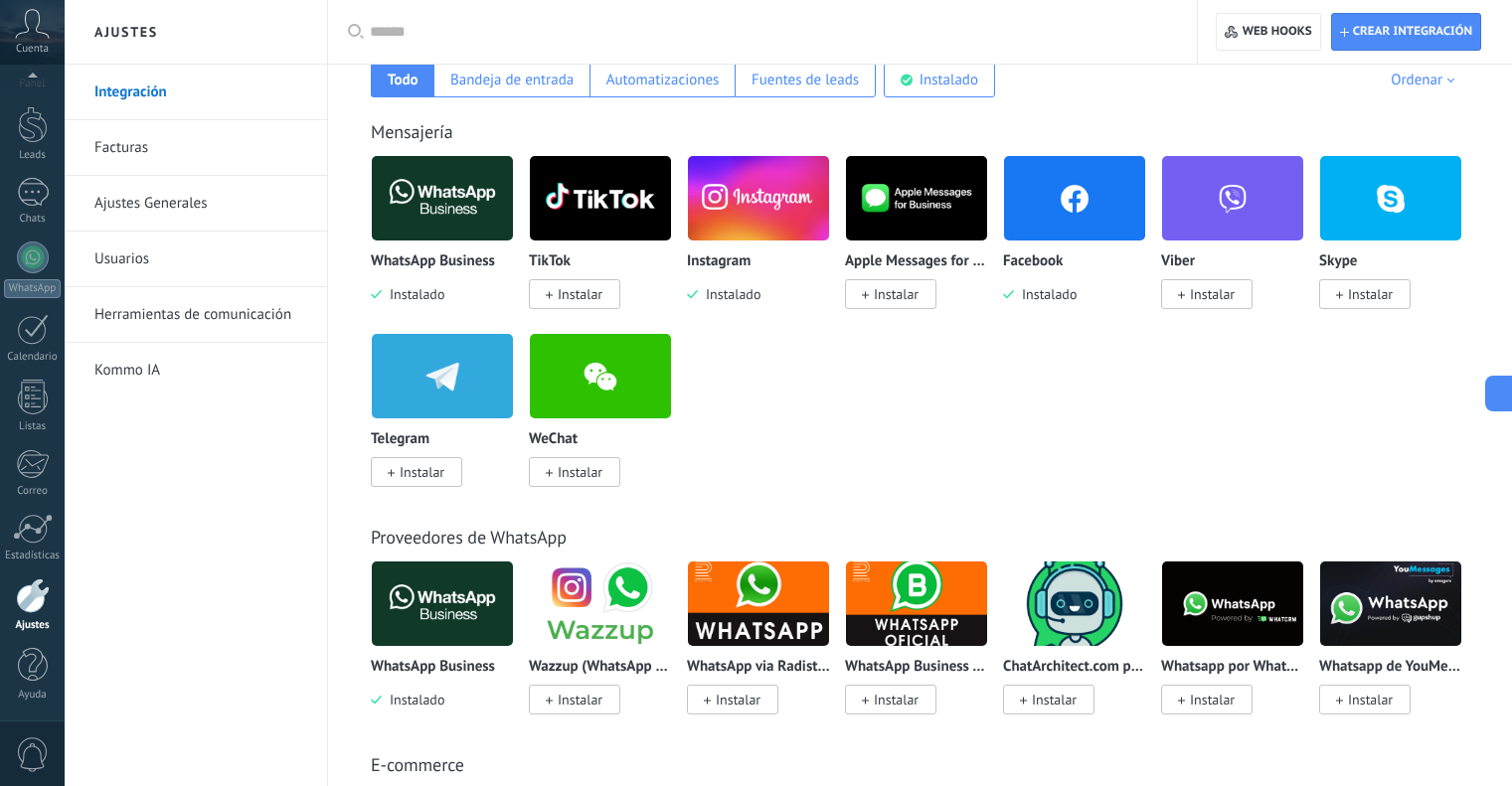 scroll, scrollTop: 469, scrollLeft: 0, axis: vertical 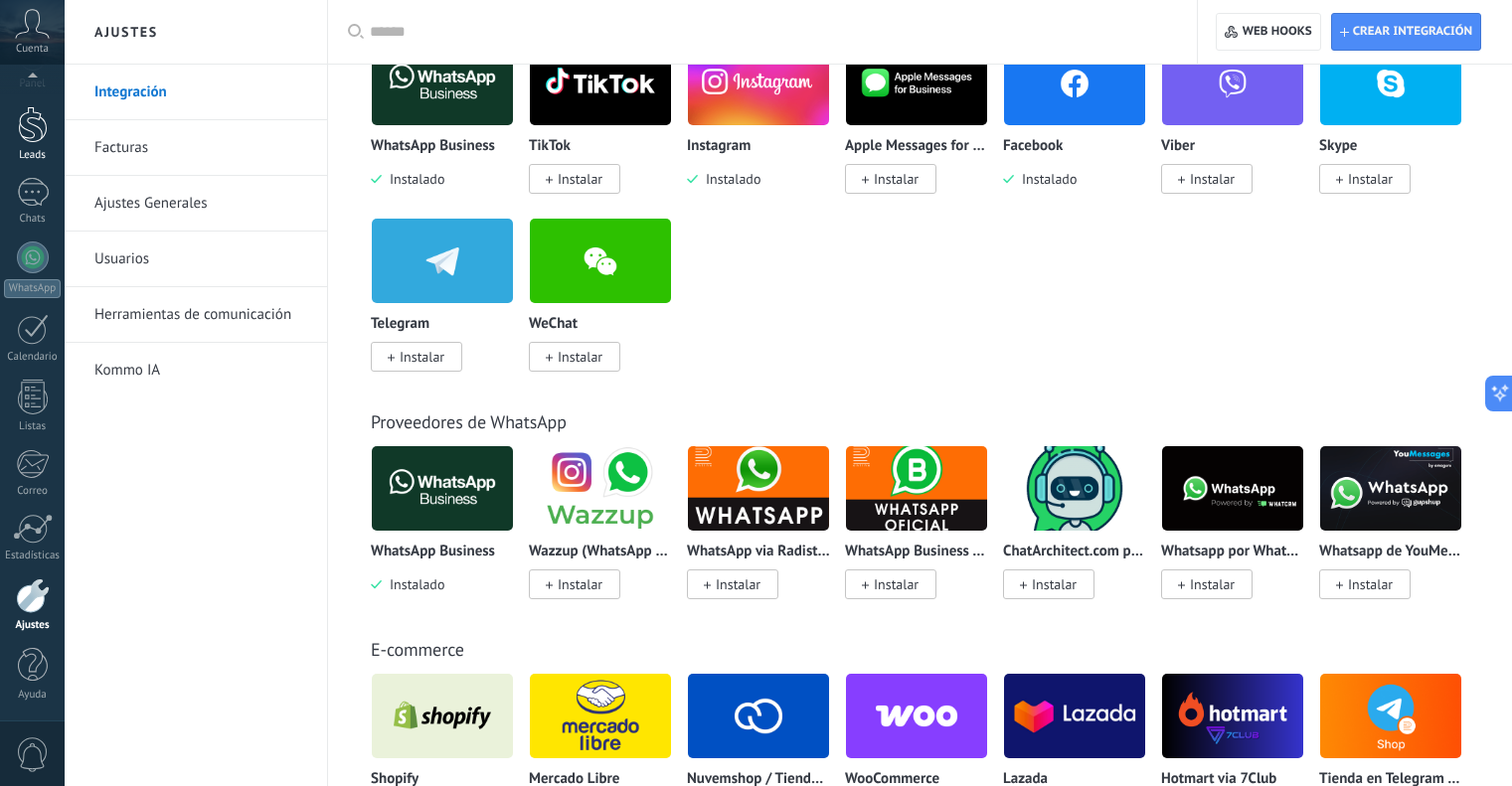 click at bounding box center (33, 124) 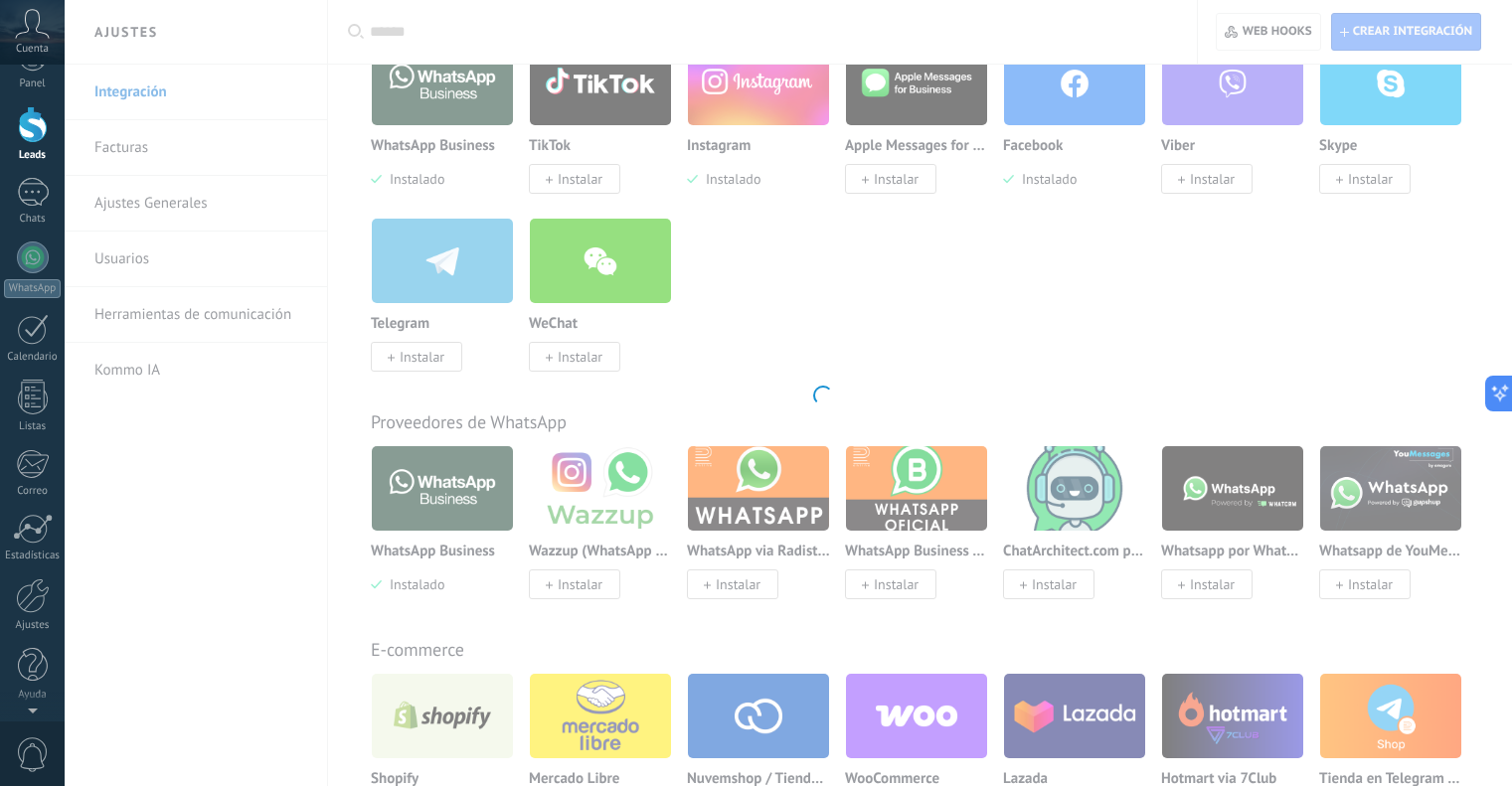 scroll, scrollTop: 0, scrollLeft: 0, axis: both 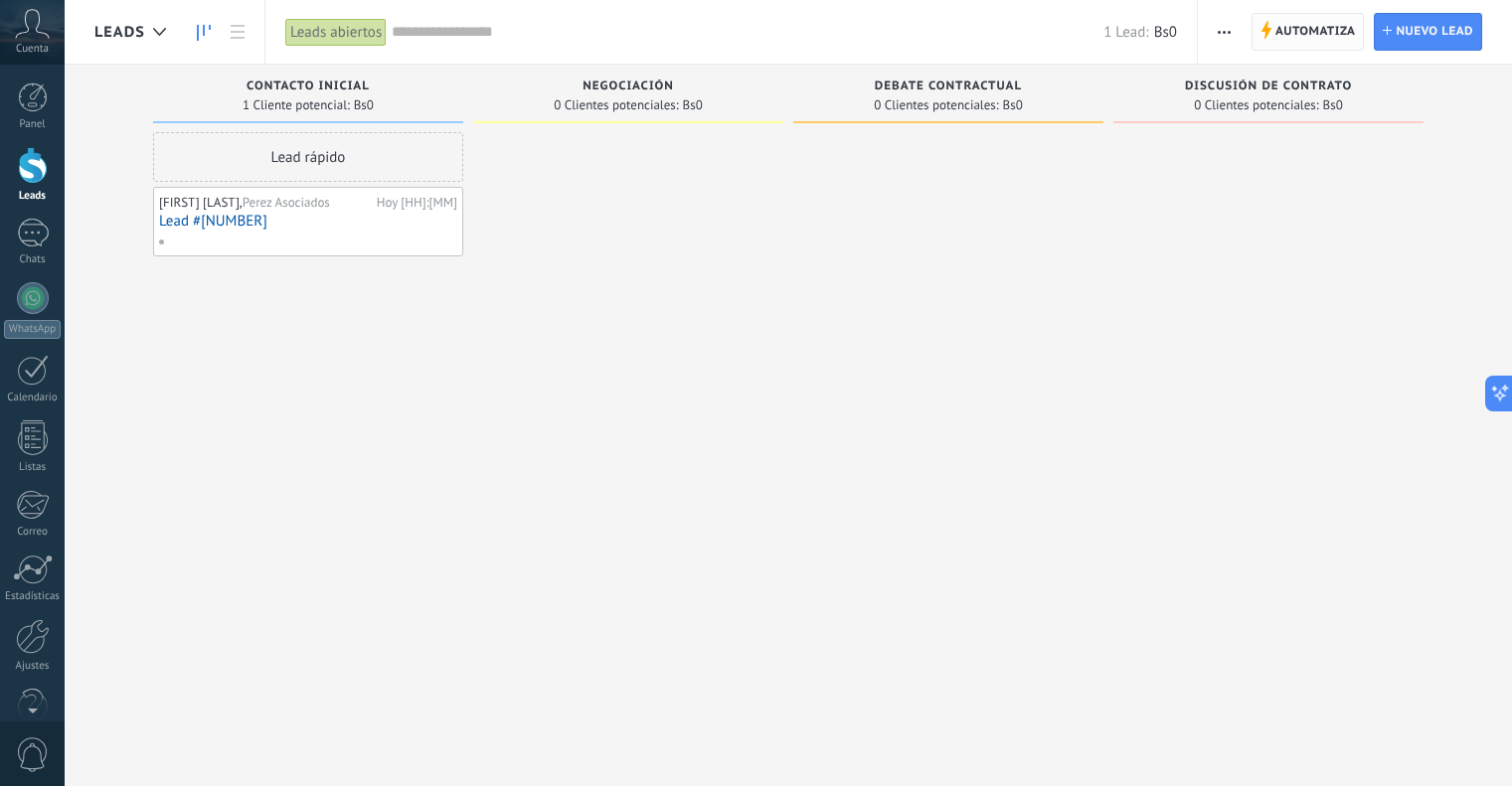 click on "Automatiza" at bounding box center [1315, 32] 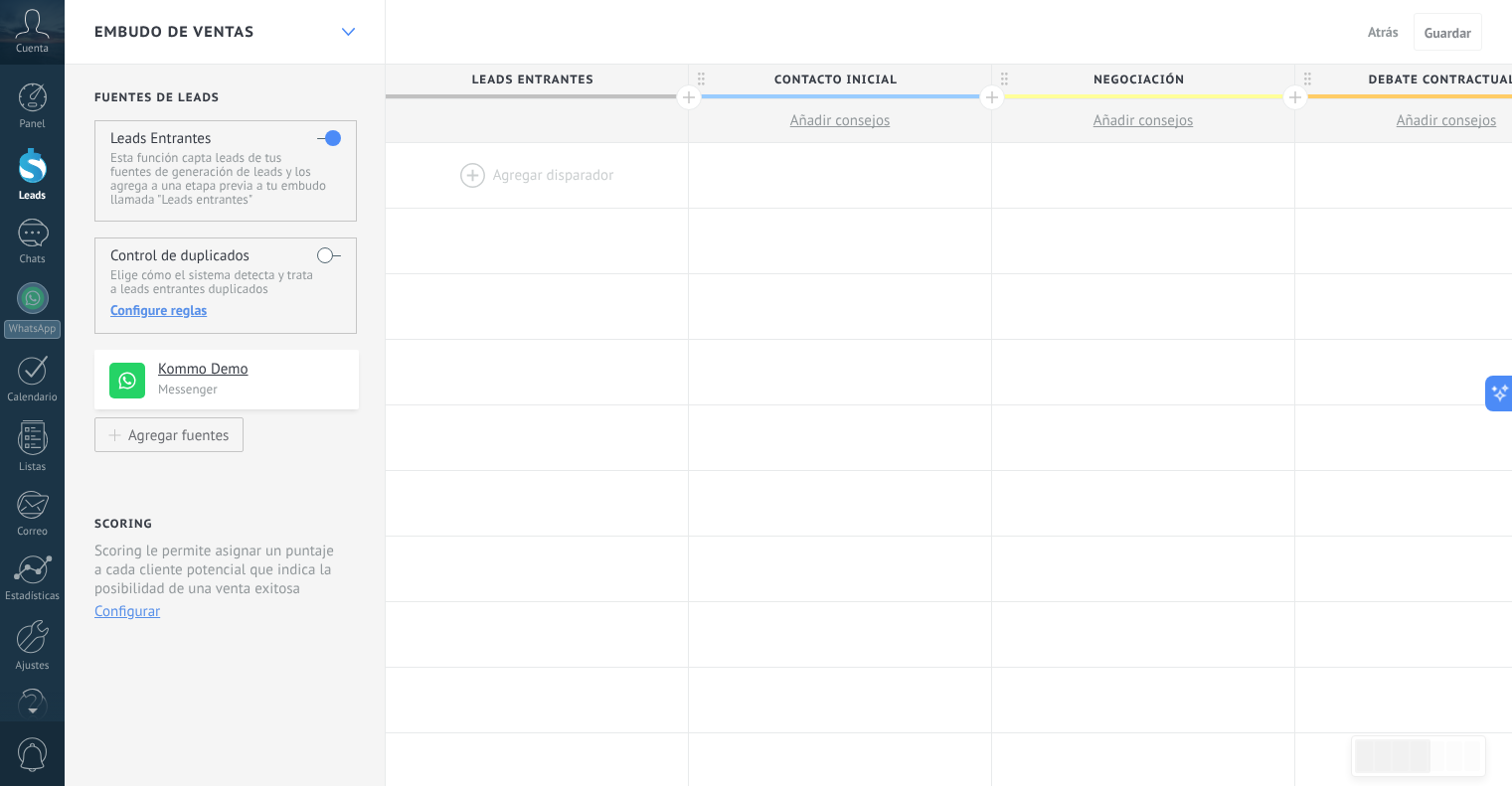 click at bounding box center [348, 32] 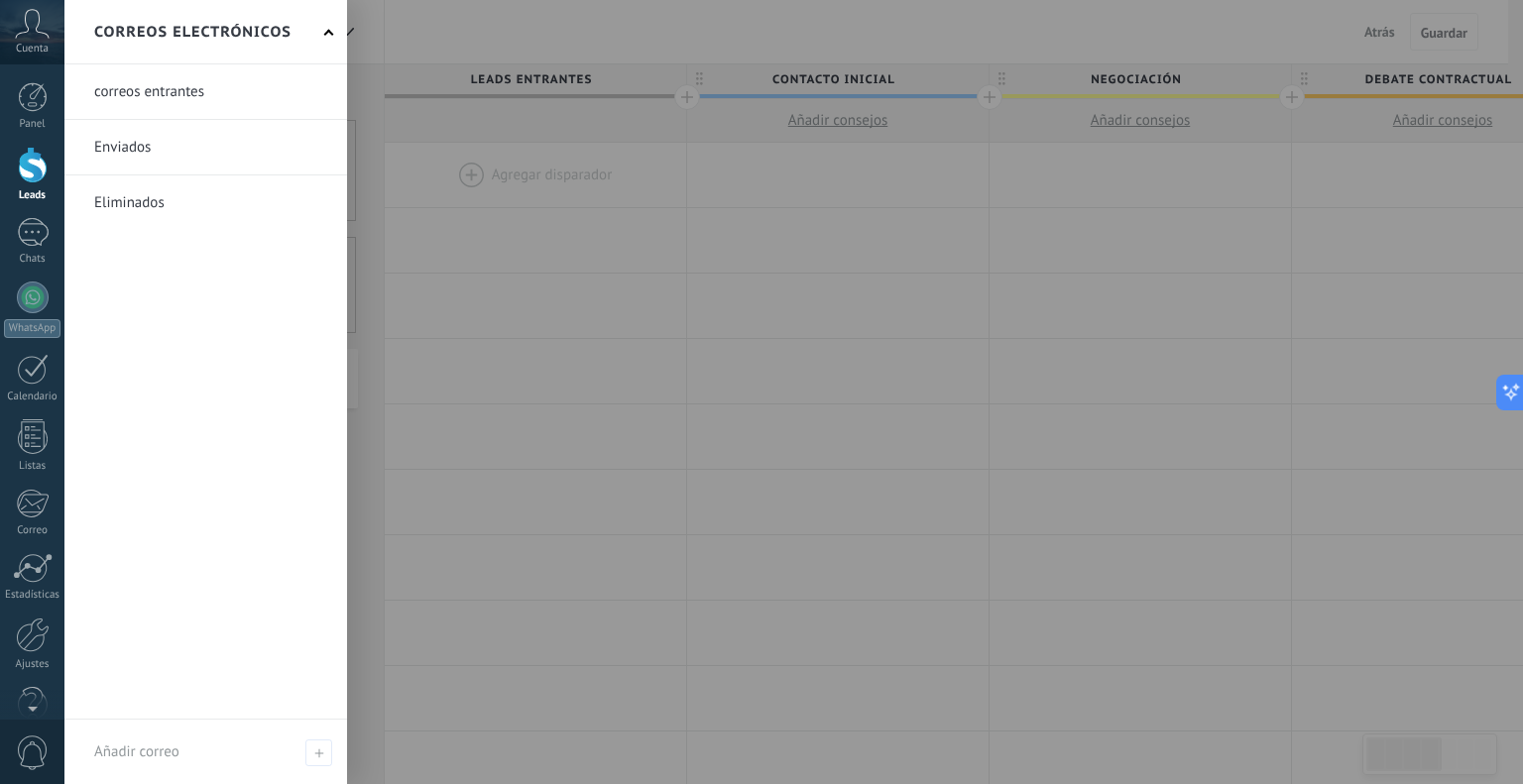 click at bounding box center [826, 392] 